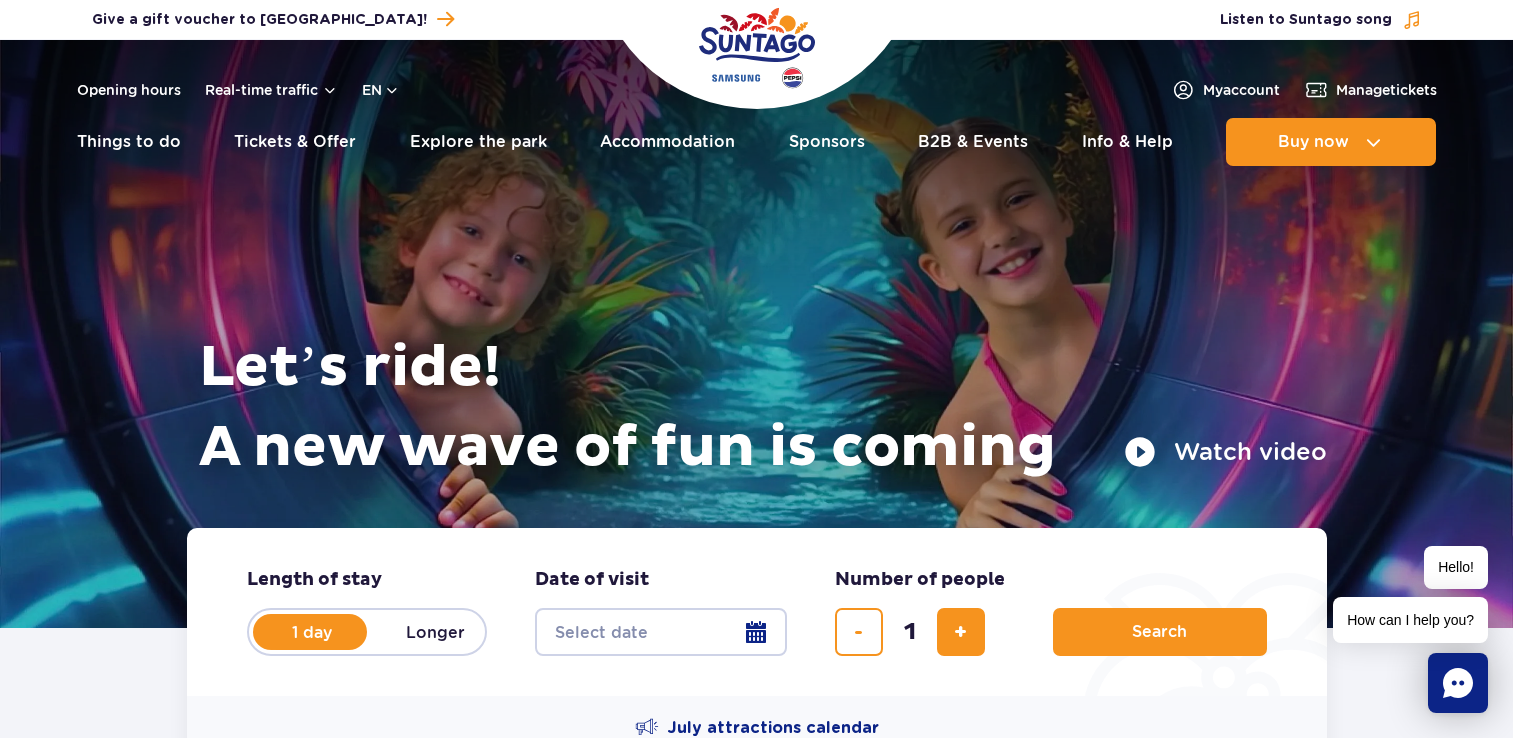 scroll, scrollTop: 0, scrollLeft: 0, axis: both 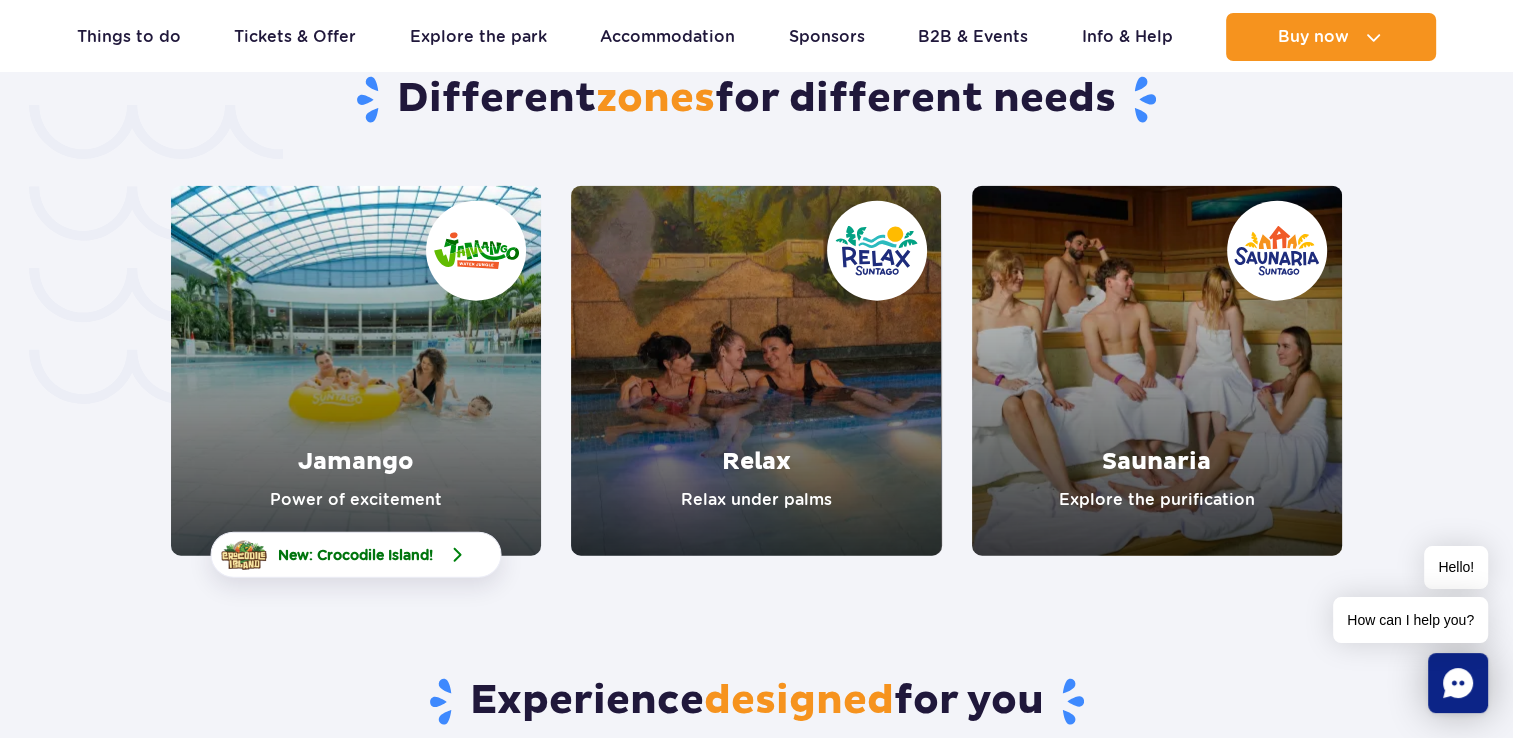 click at bounding box center (457, 555) 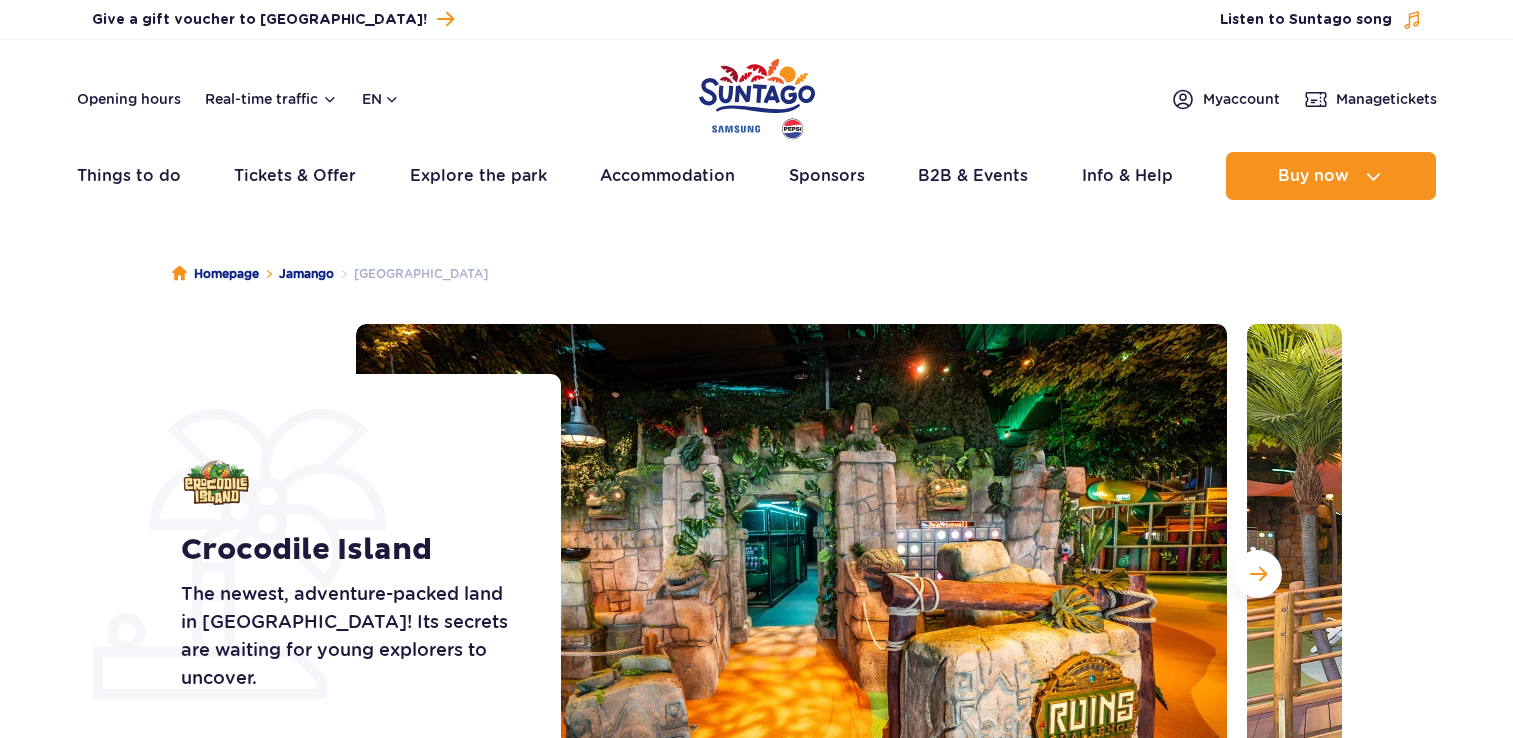 scroll, scrollTop: 0, scrollLeft: 0, axis: both 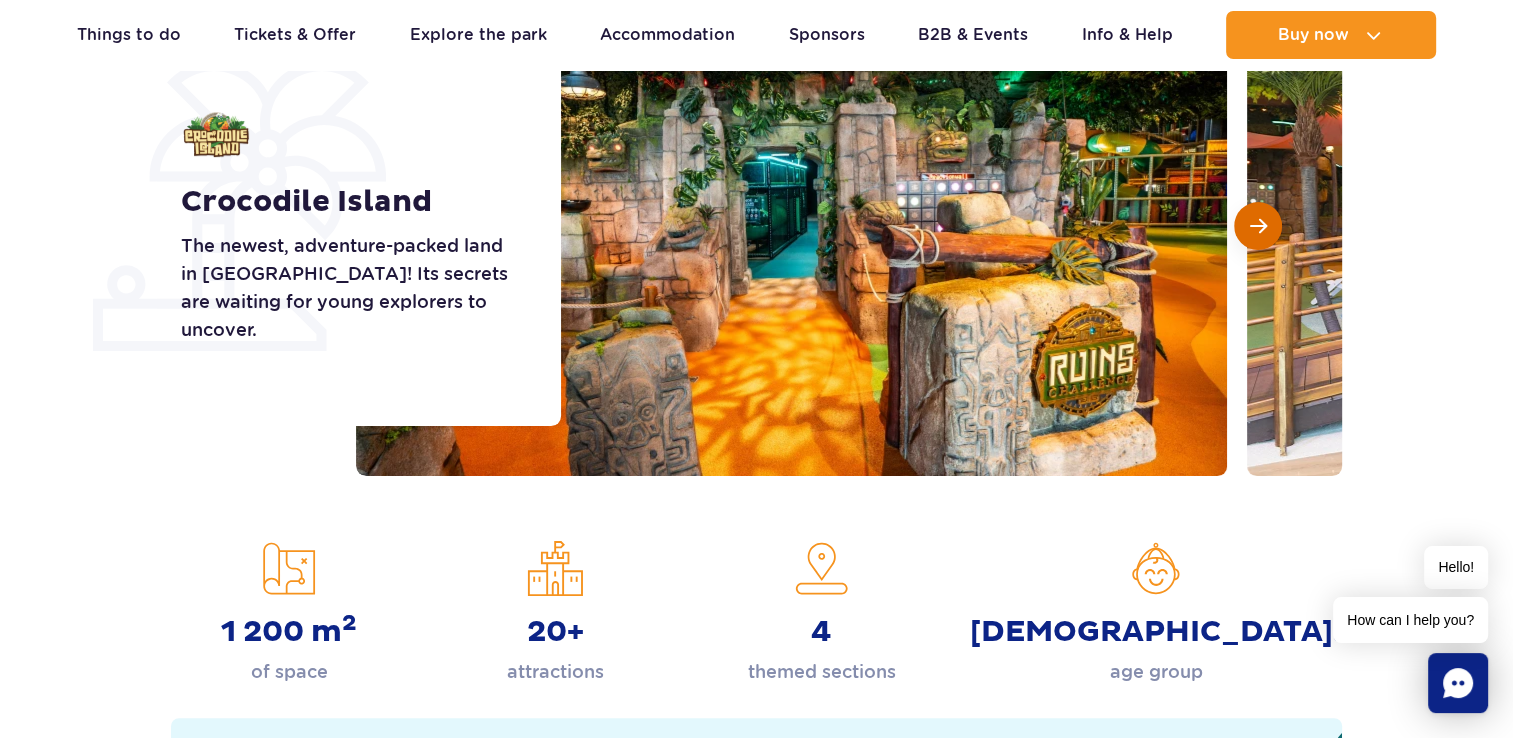 click at bounding box center [1258, 226] 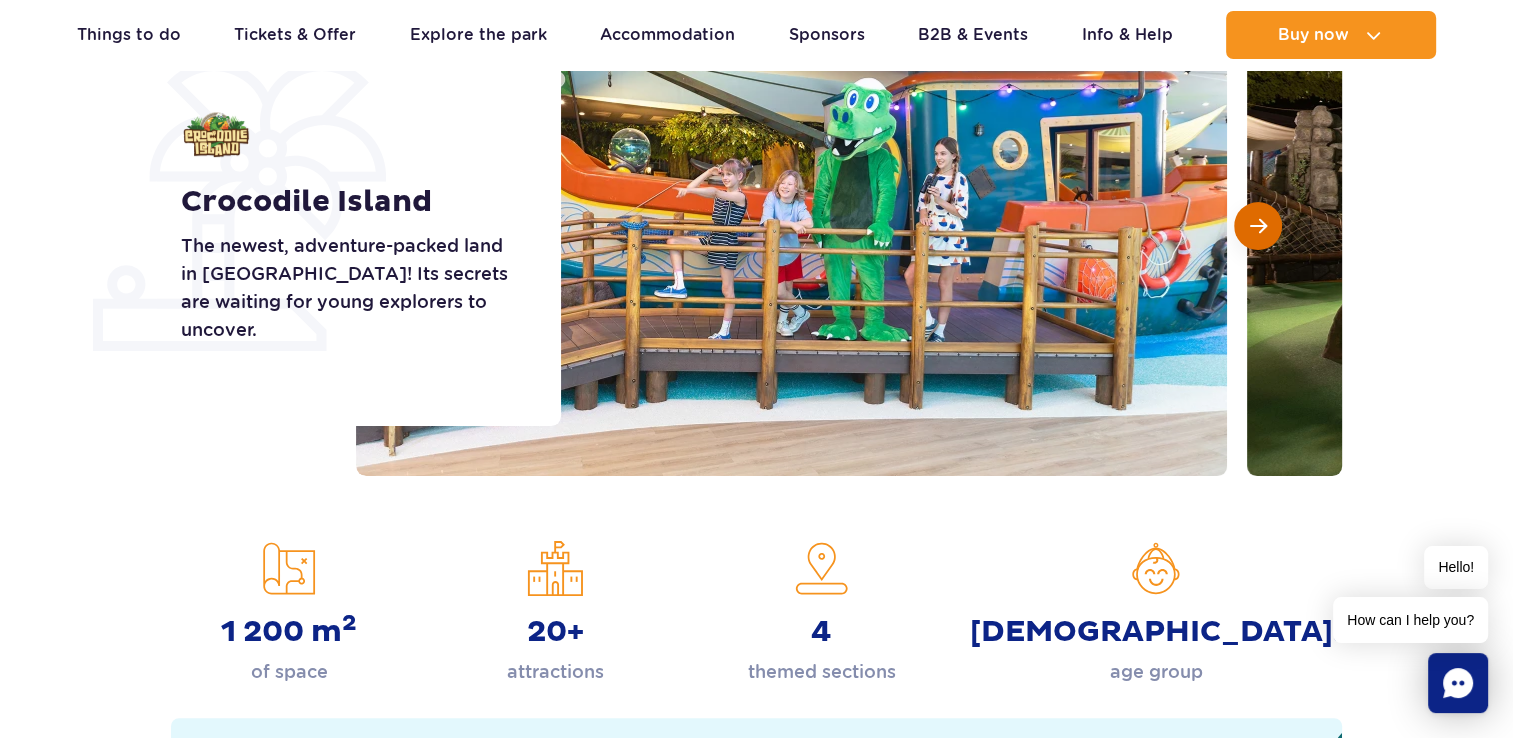 click at bounding box center [1258, 226] 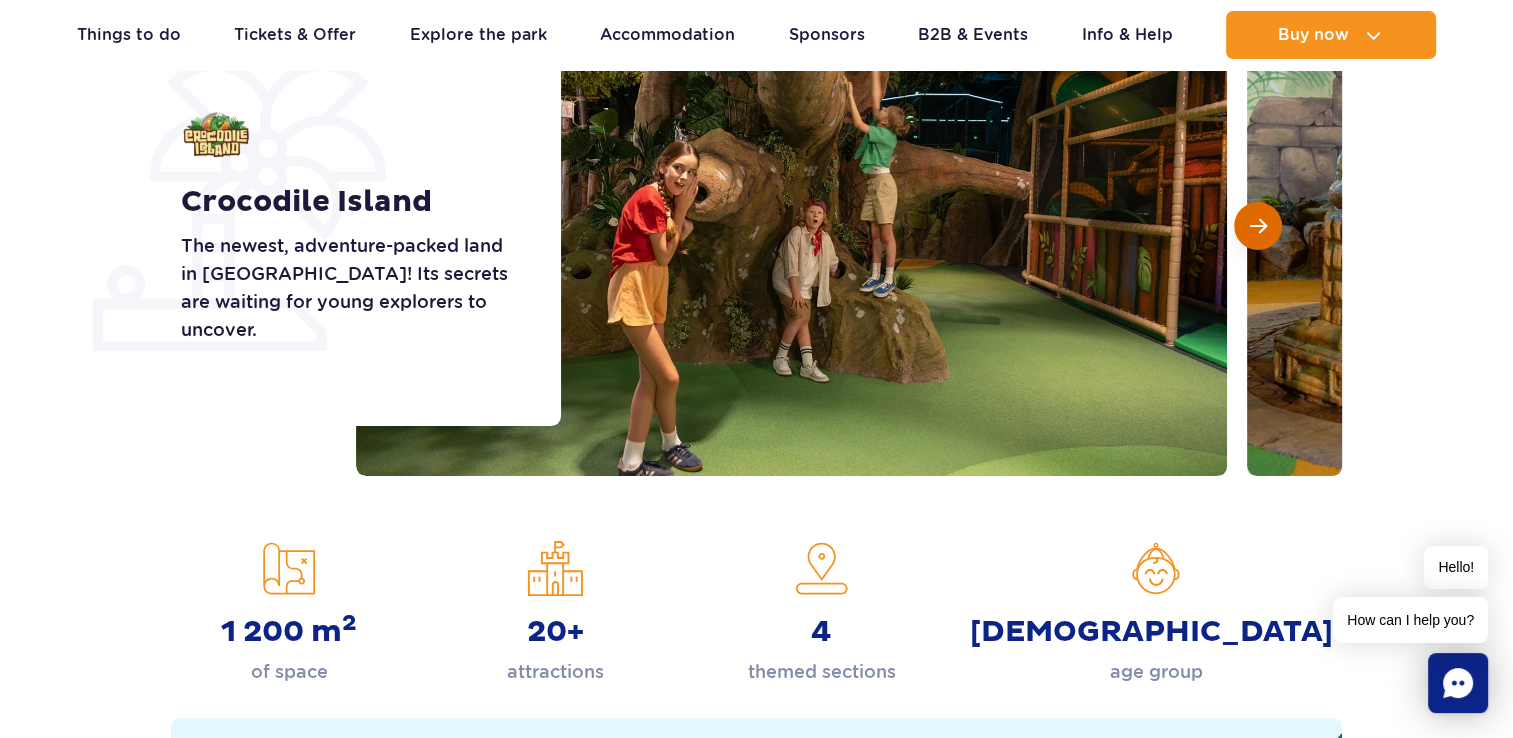 click at bounding box center [1258, 226] 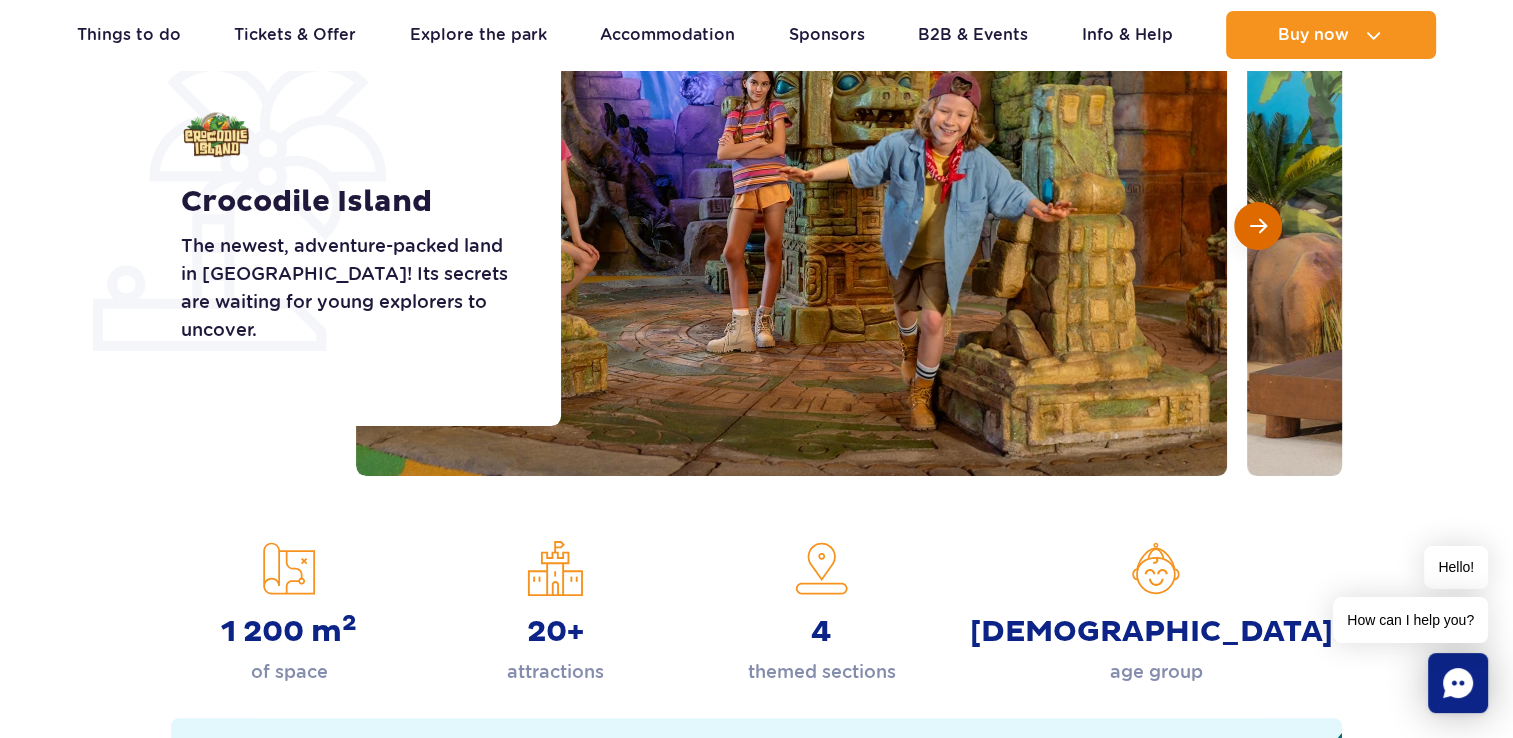 click at bounding box center [1258, 226] 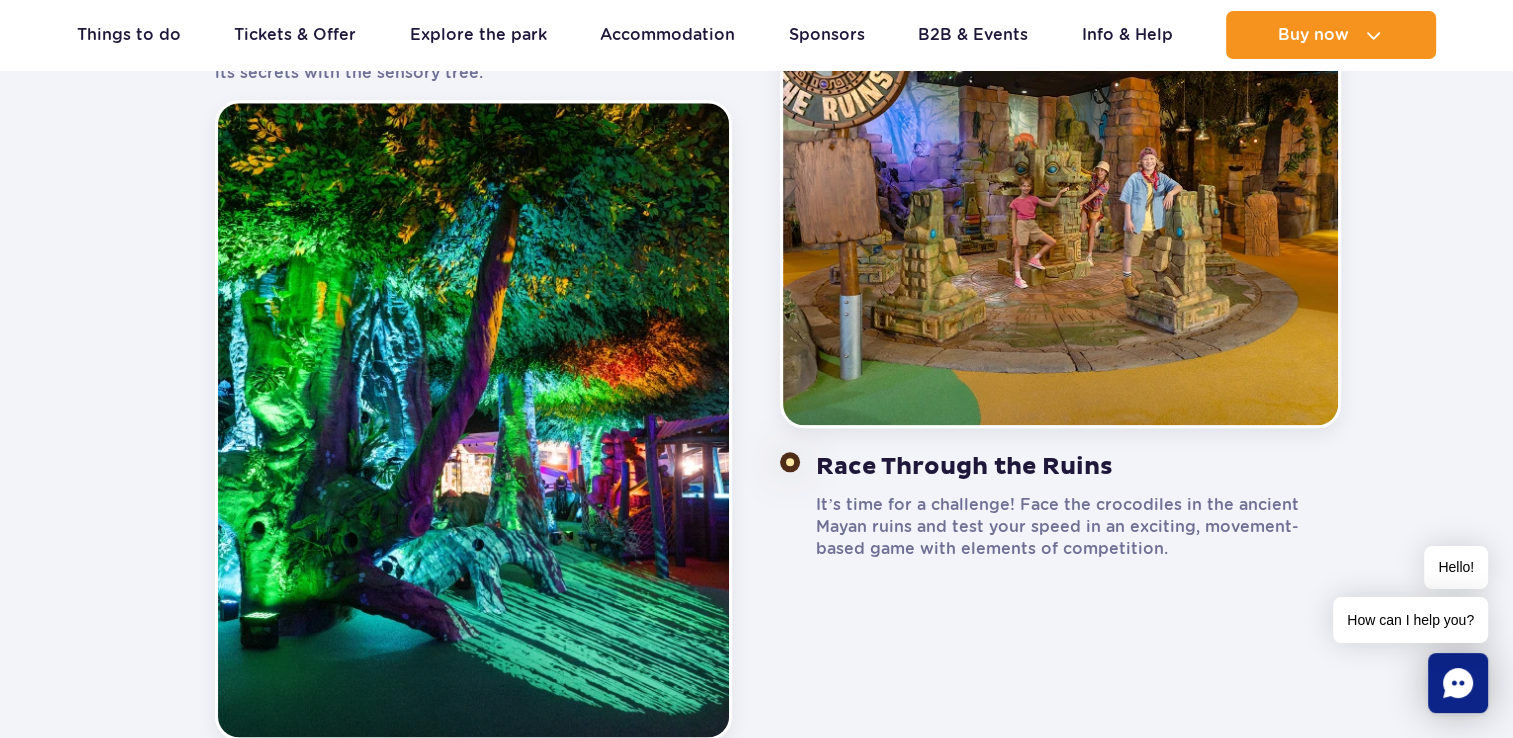 scroll, scrollTop: 2160, scrollLeft: 0, axis: vertical 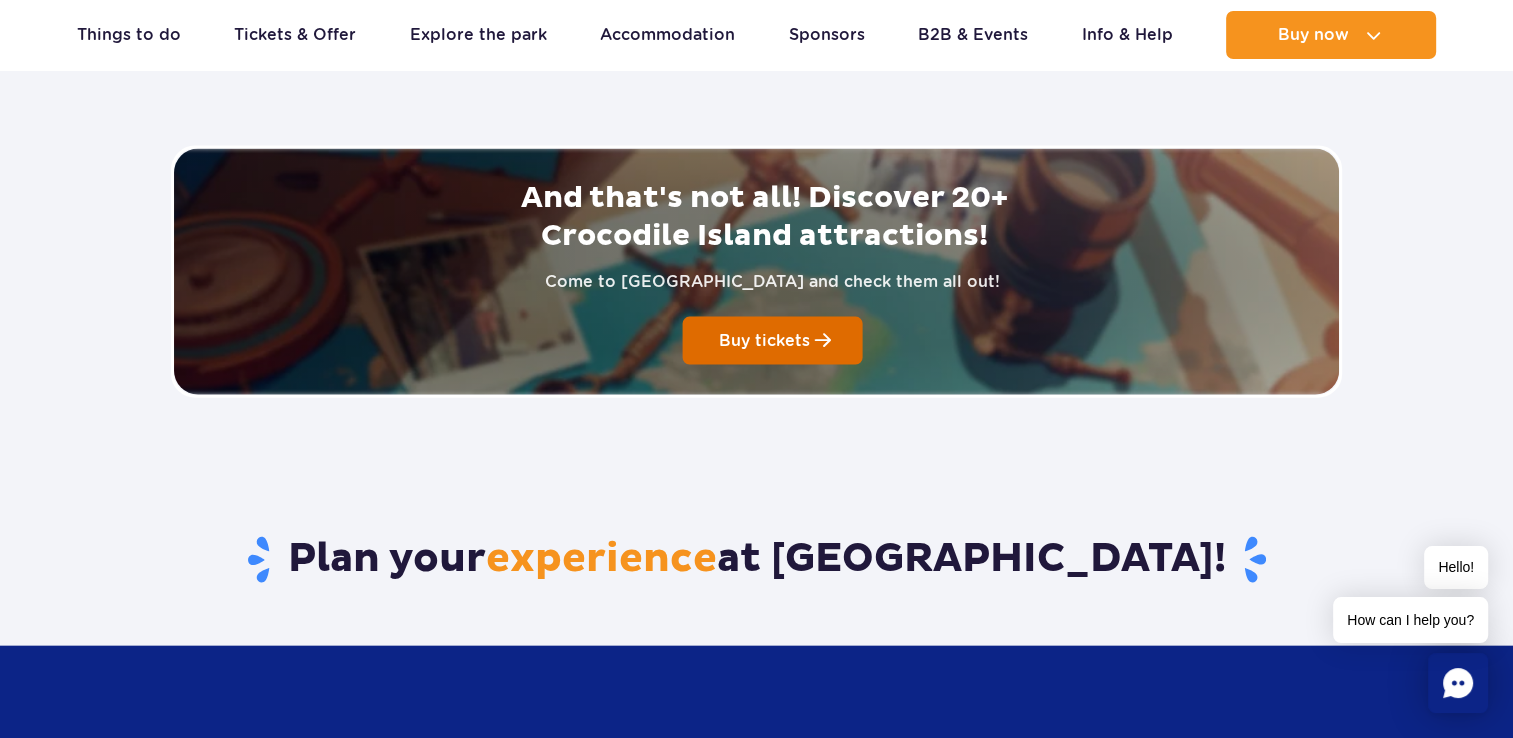 click on "Buy tickets" at bounding box center (764, 340) 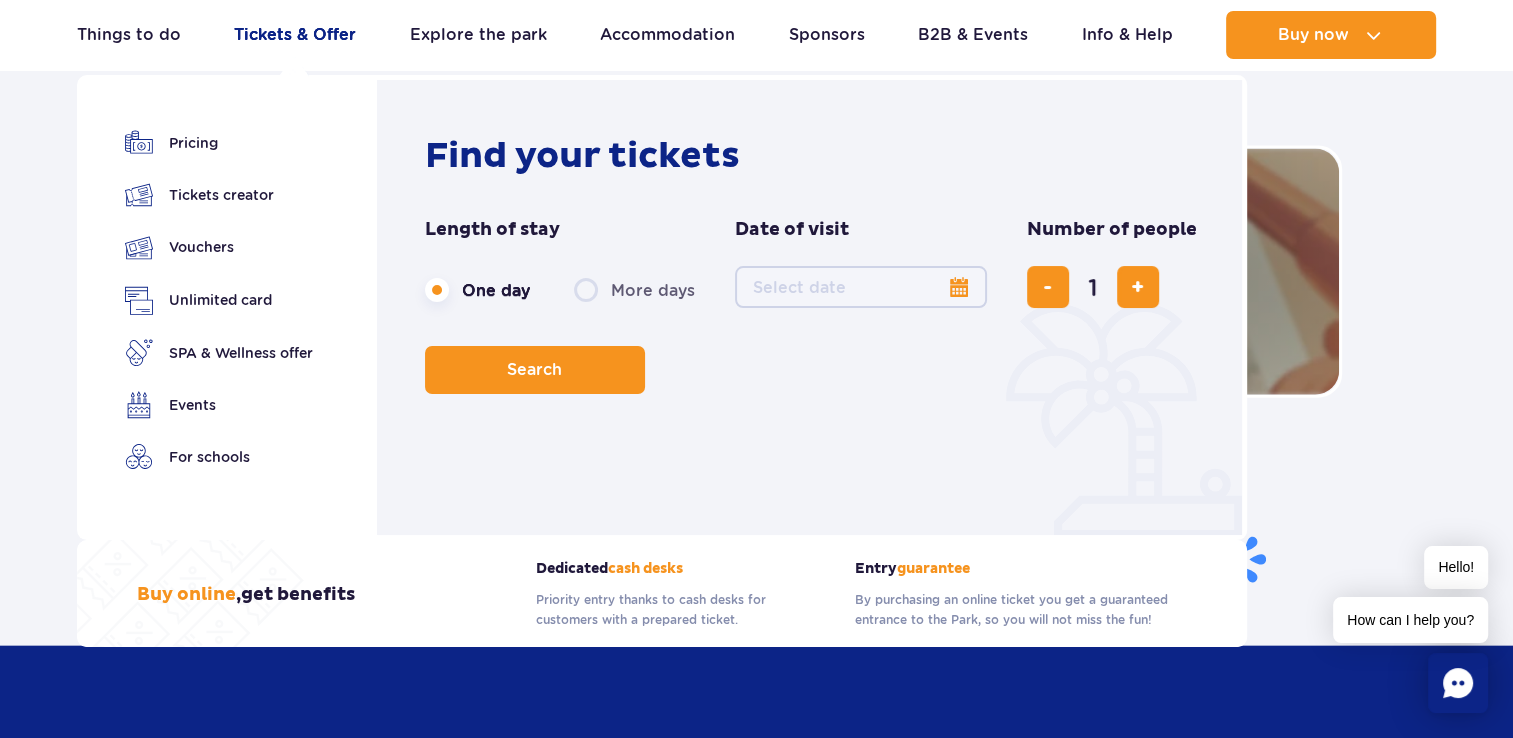 click on "Tickets & Offer" at bounding box center (295, 35) 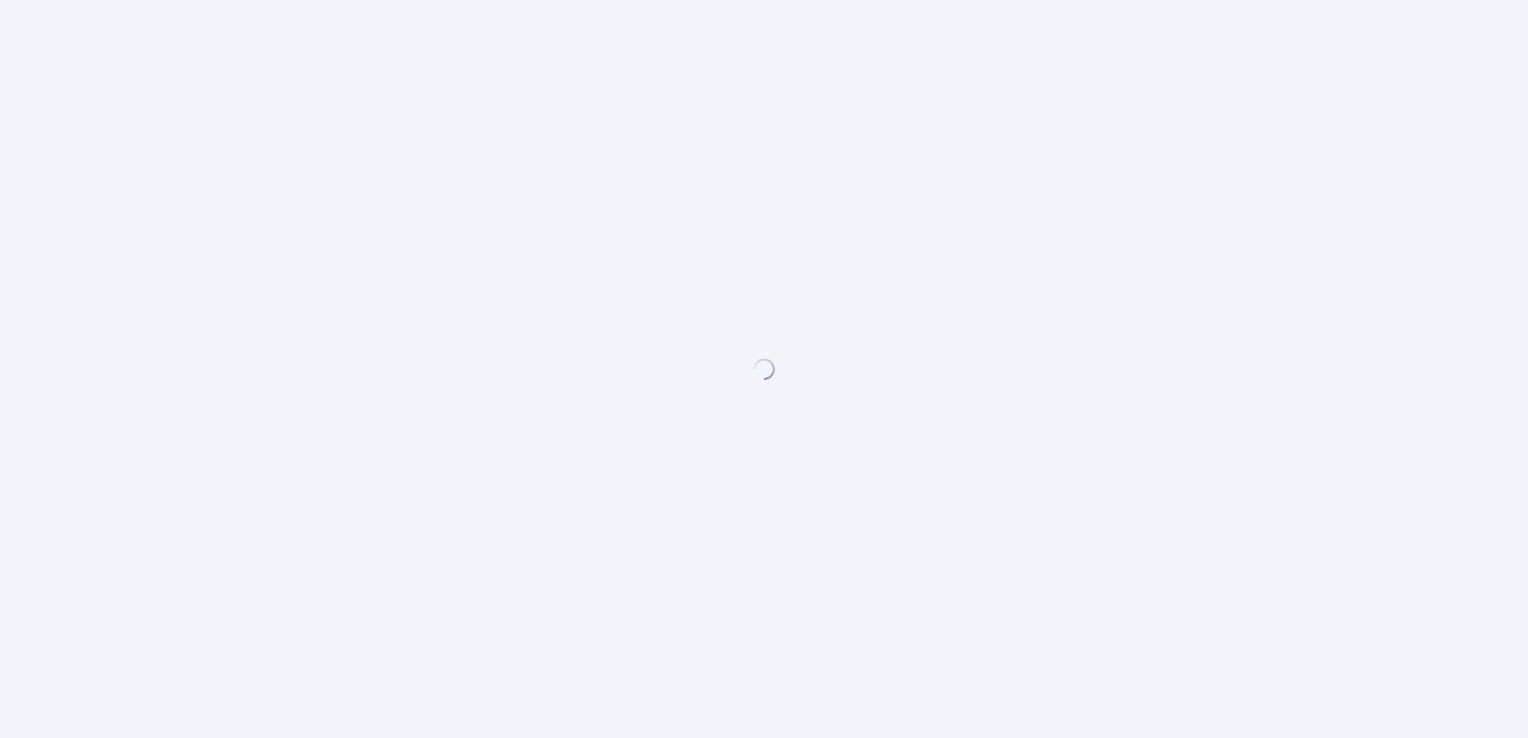 scroll, scrollTop: 0, scrollLeft: 0, axis: both 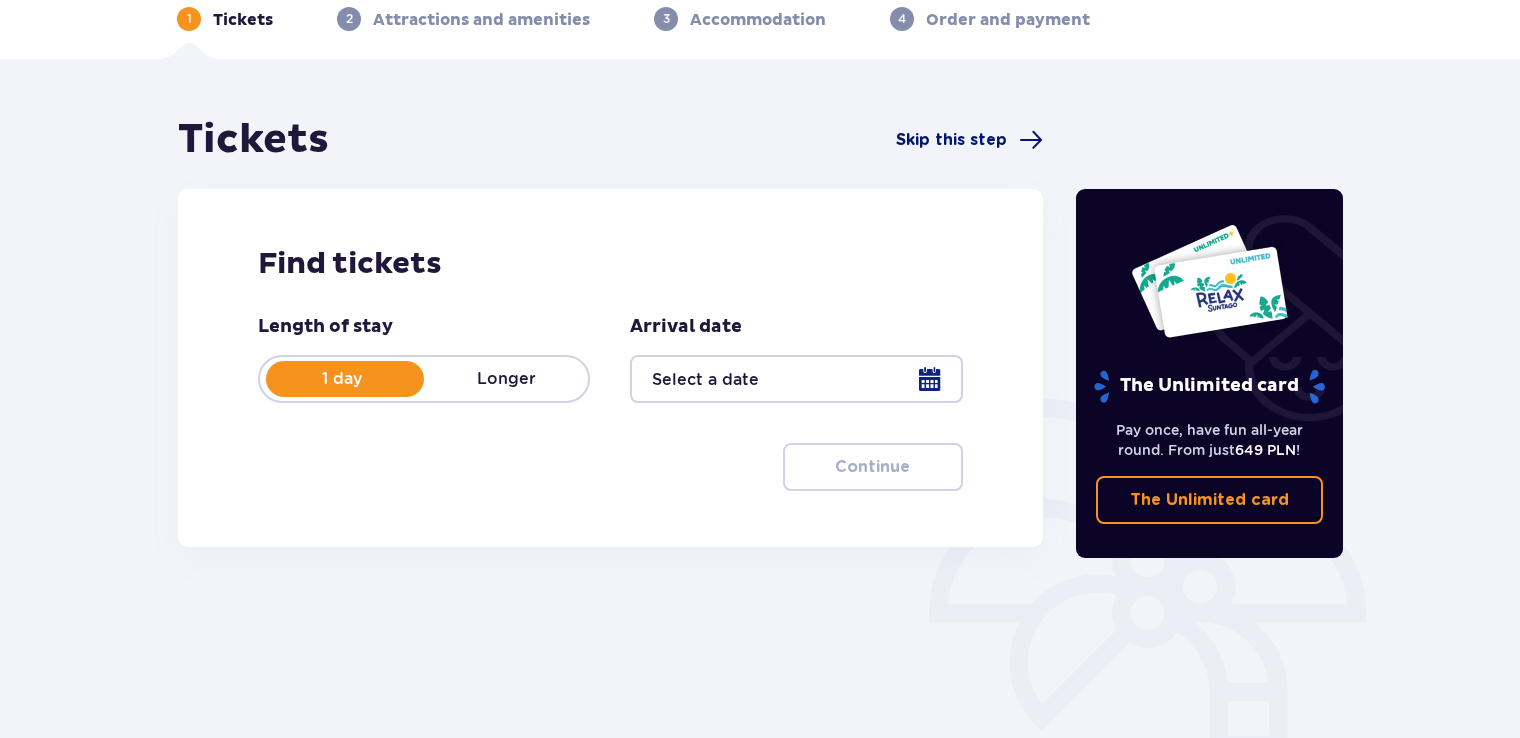 click on "Skip this step" at bounding box center [951, 140] 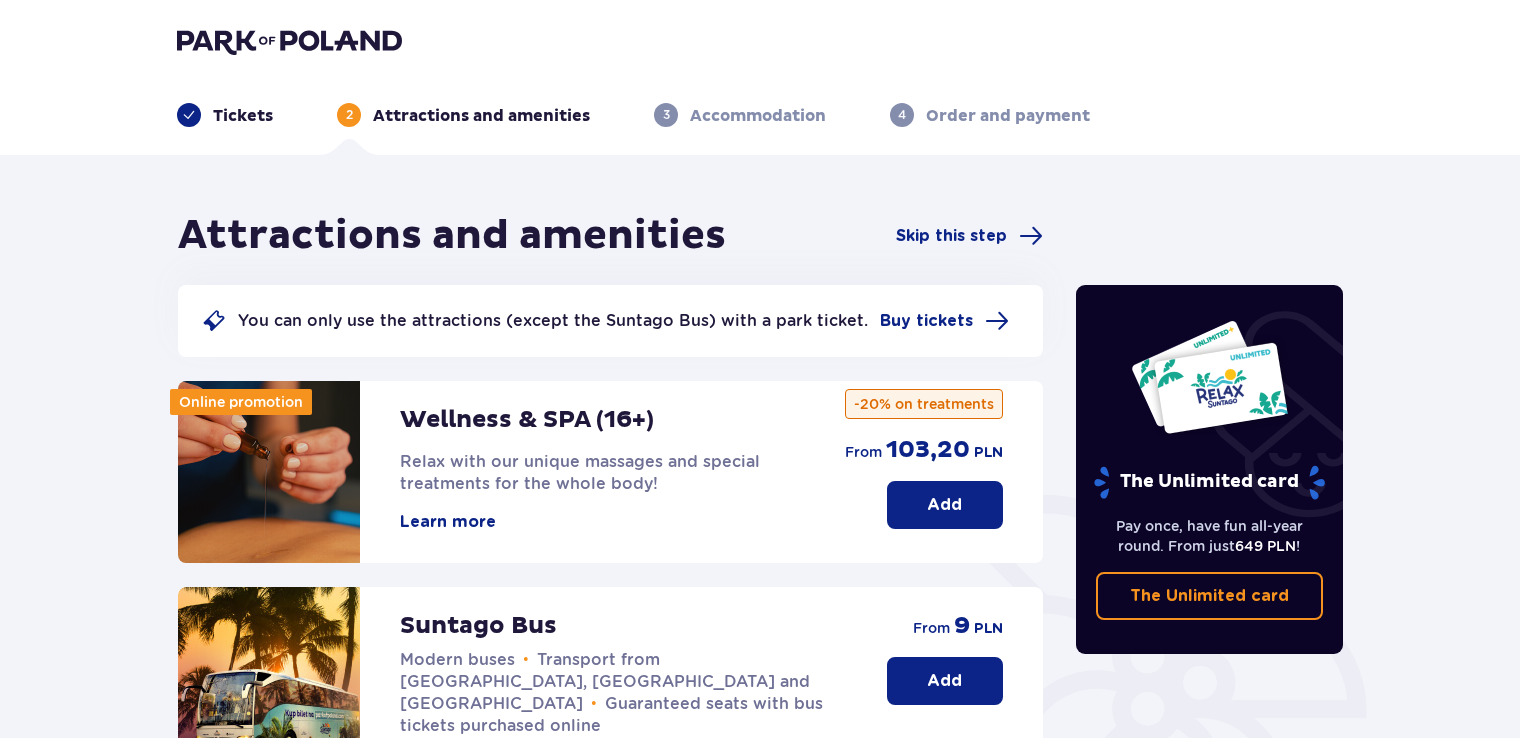 scroll, scrollTop: 0, scrollLeft: 0, axis: both 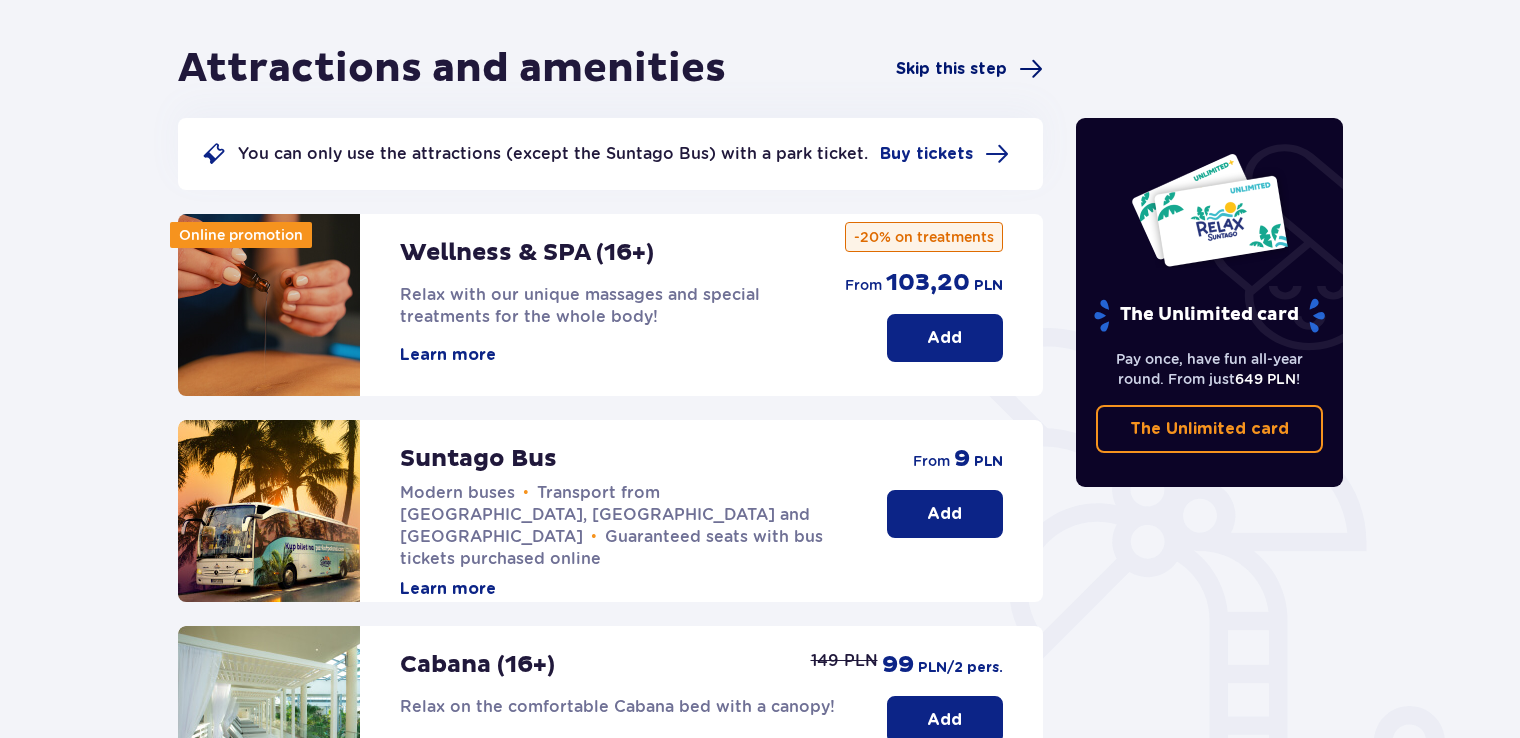 click on "Skip this step" at bounding box center (969, 69) 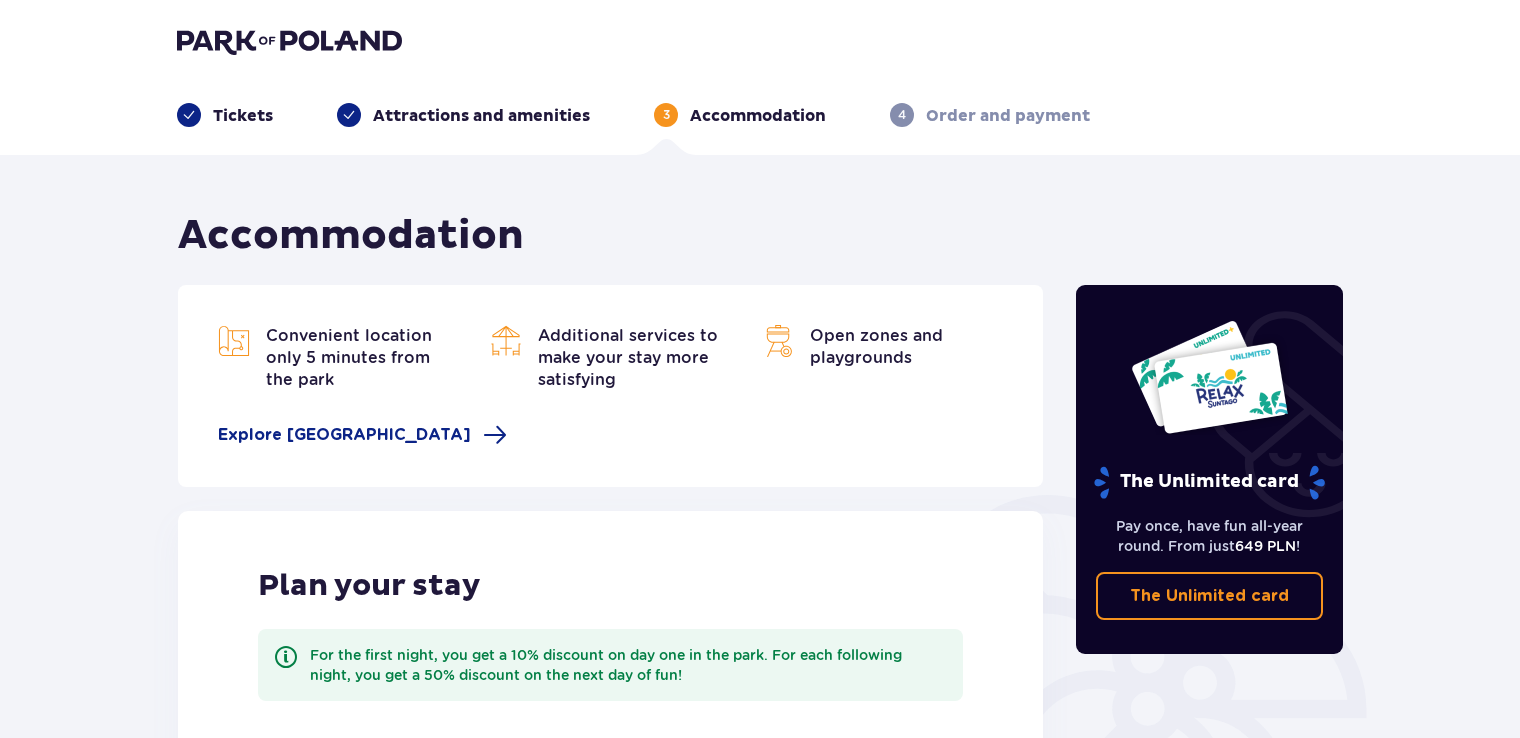 scroll, scrollTop: 0, scrollLeft: 0, axis: both 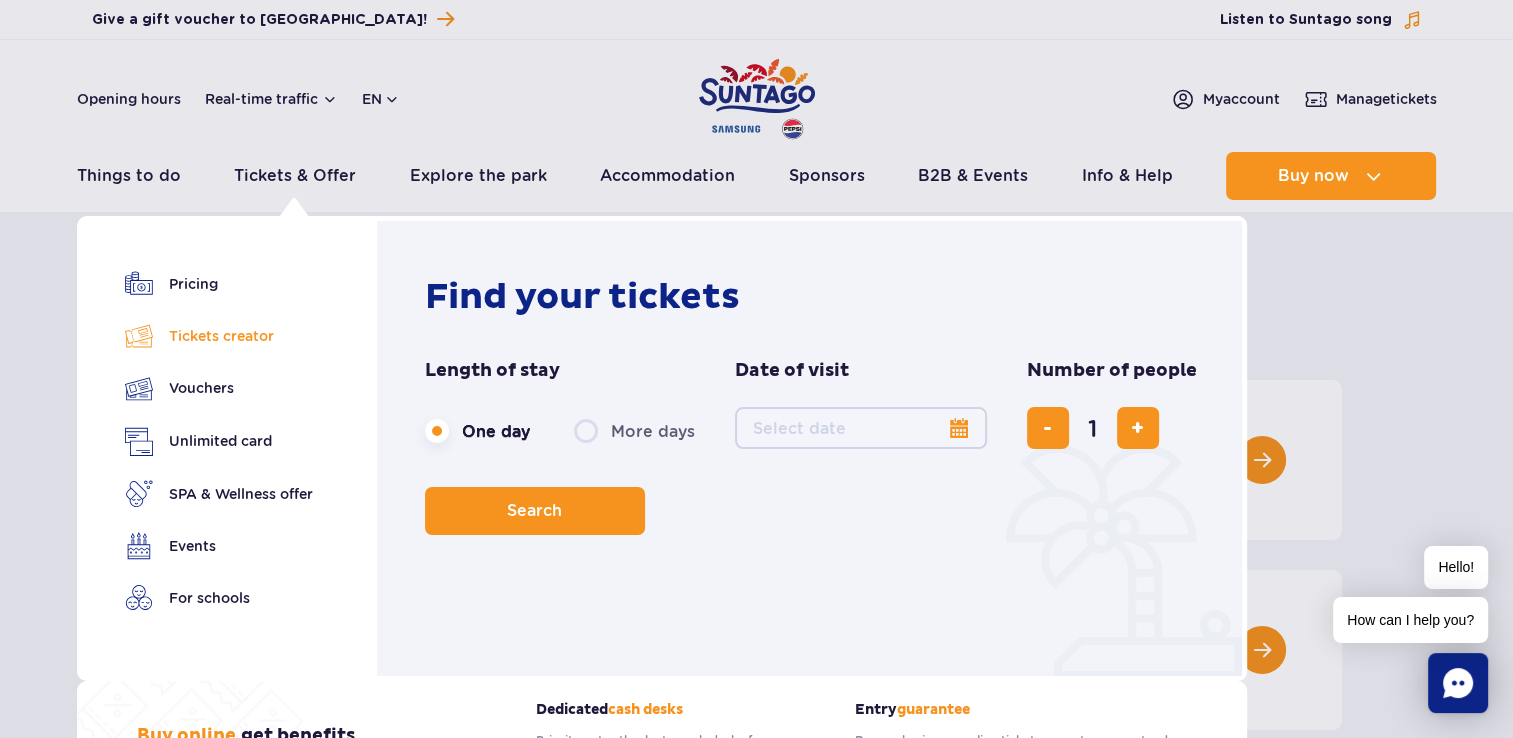 click on "Tickets creator" at bounding box center [219, 336] 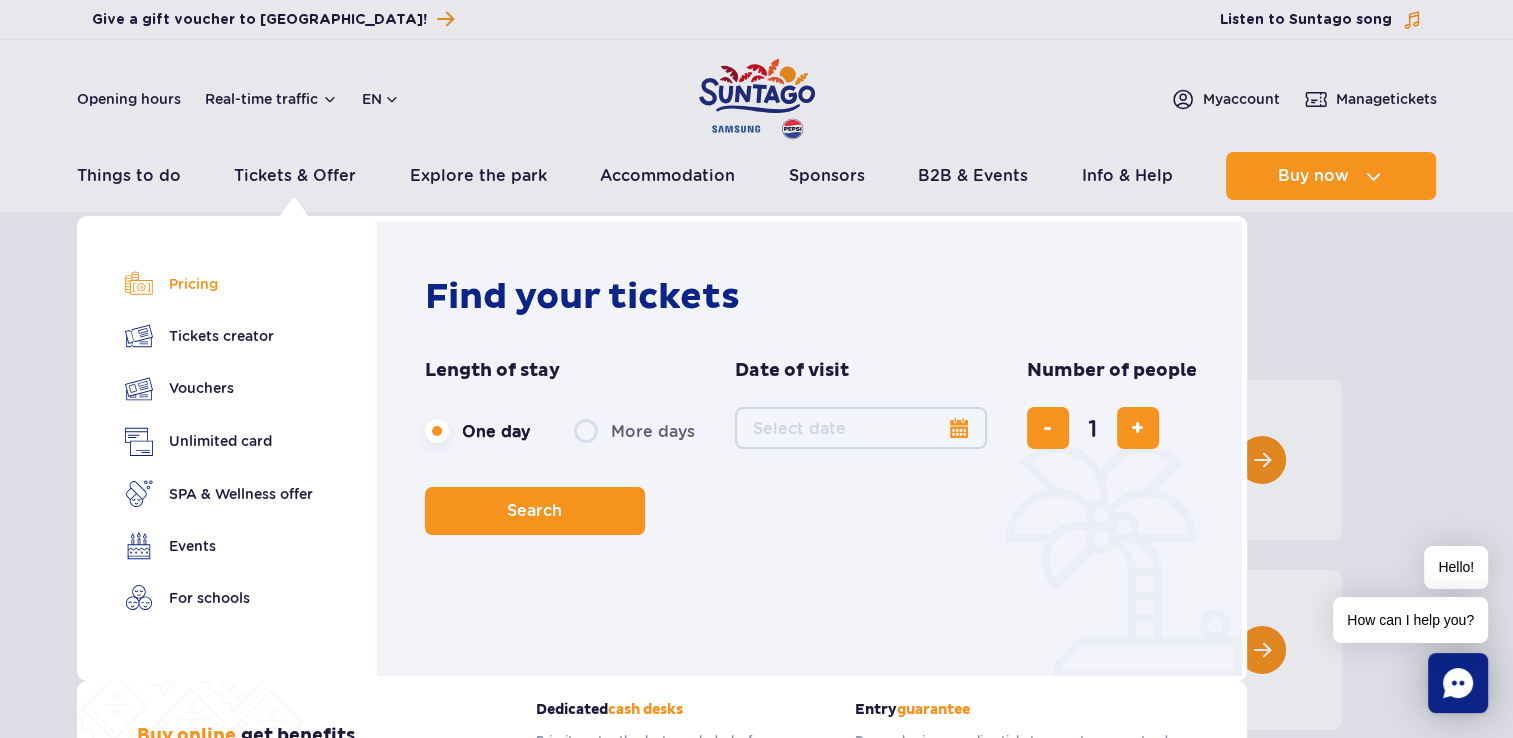 click on "Pricing" at bounding box center (219, 284) 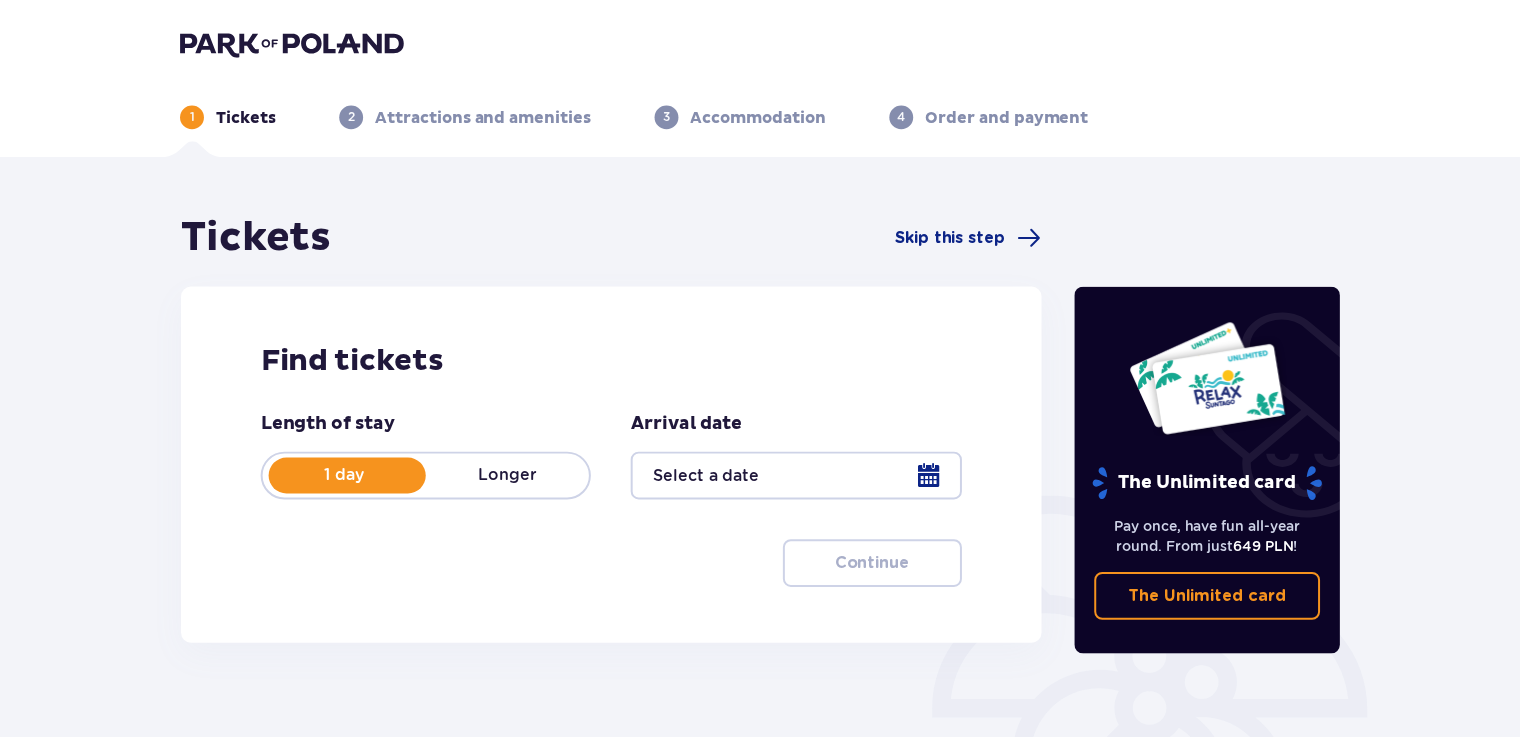 scroll, scrollTop: 0, scrollLeft: 0, axis: both 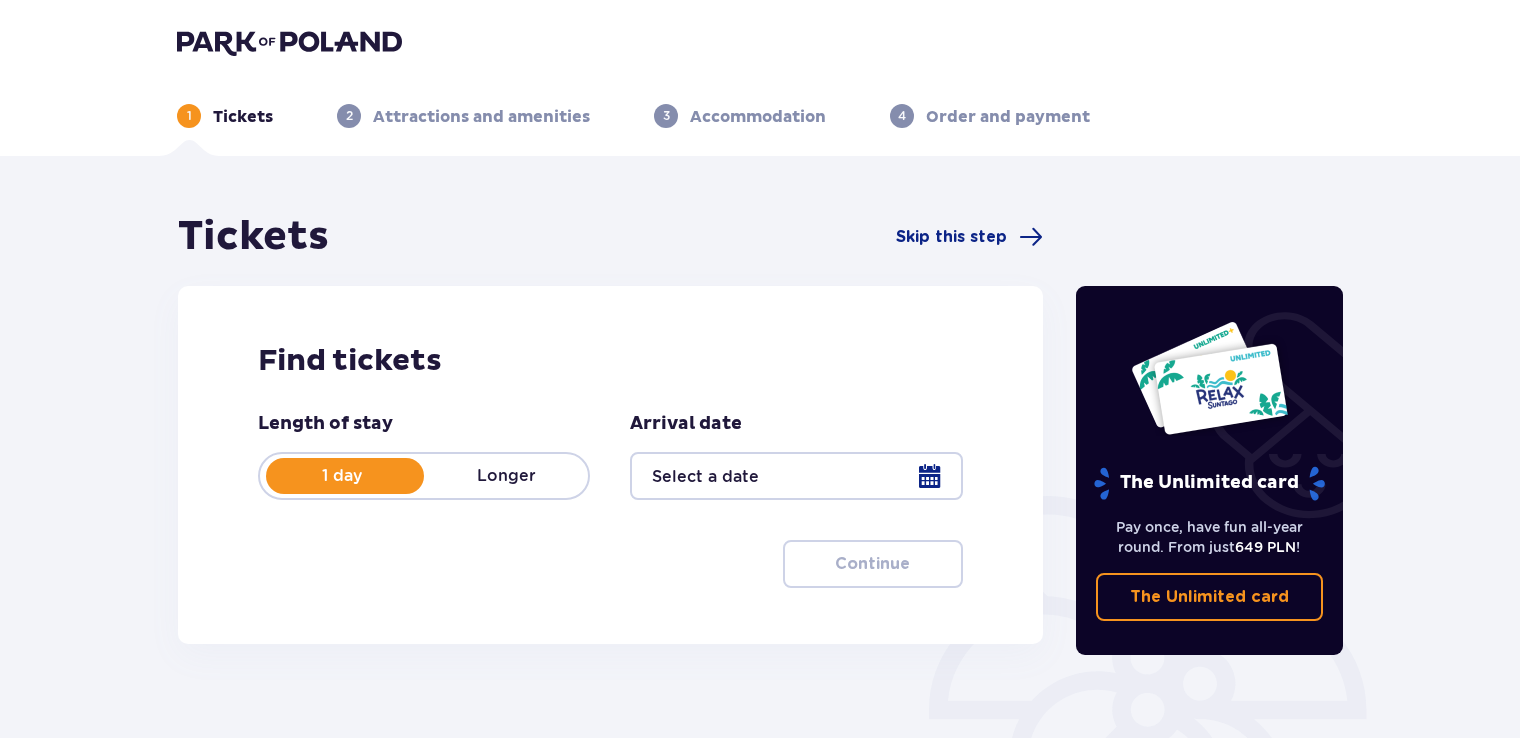 click at bounding box center [796, 476] 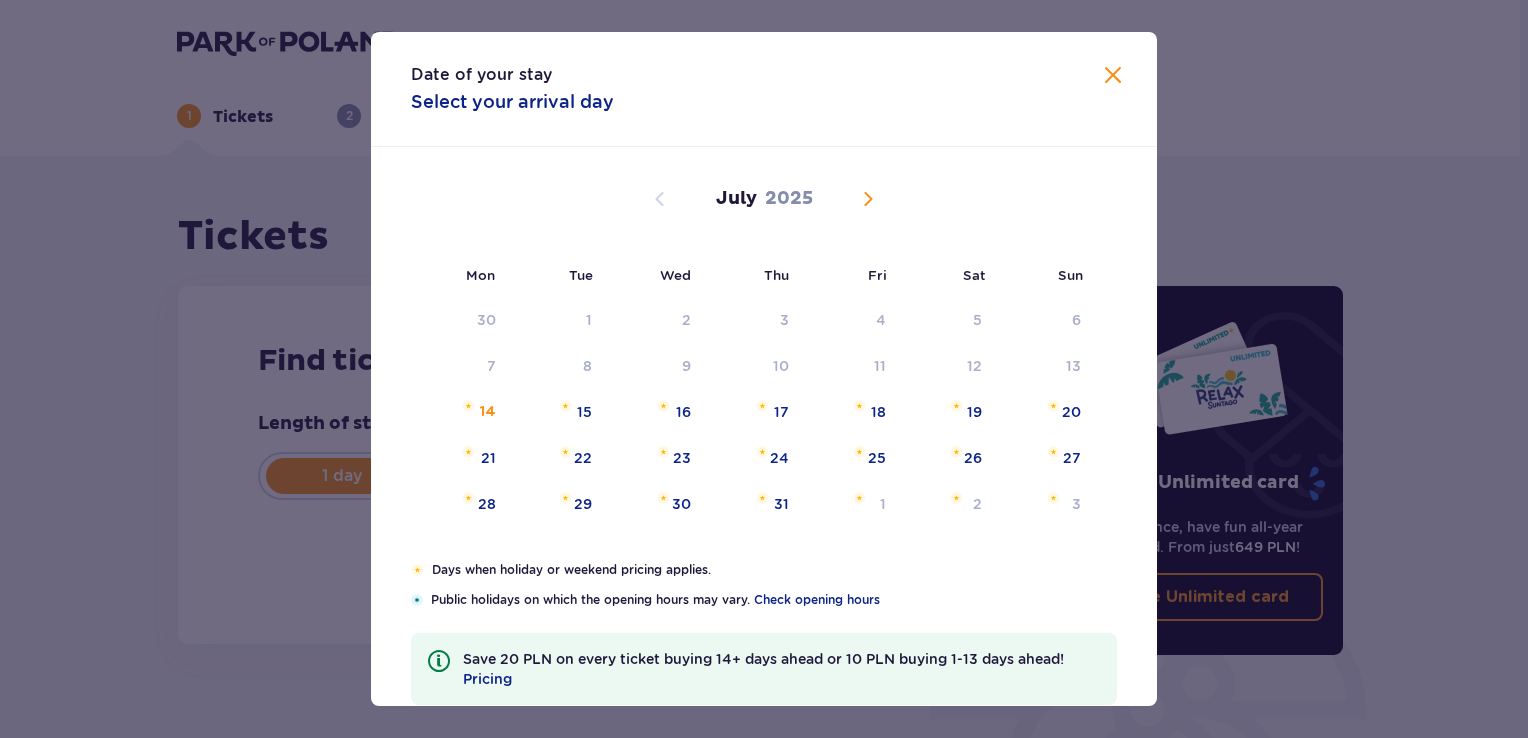 click at bounding box center [868, 199] 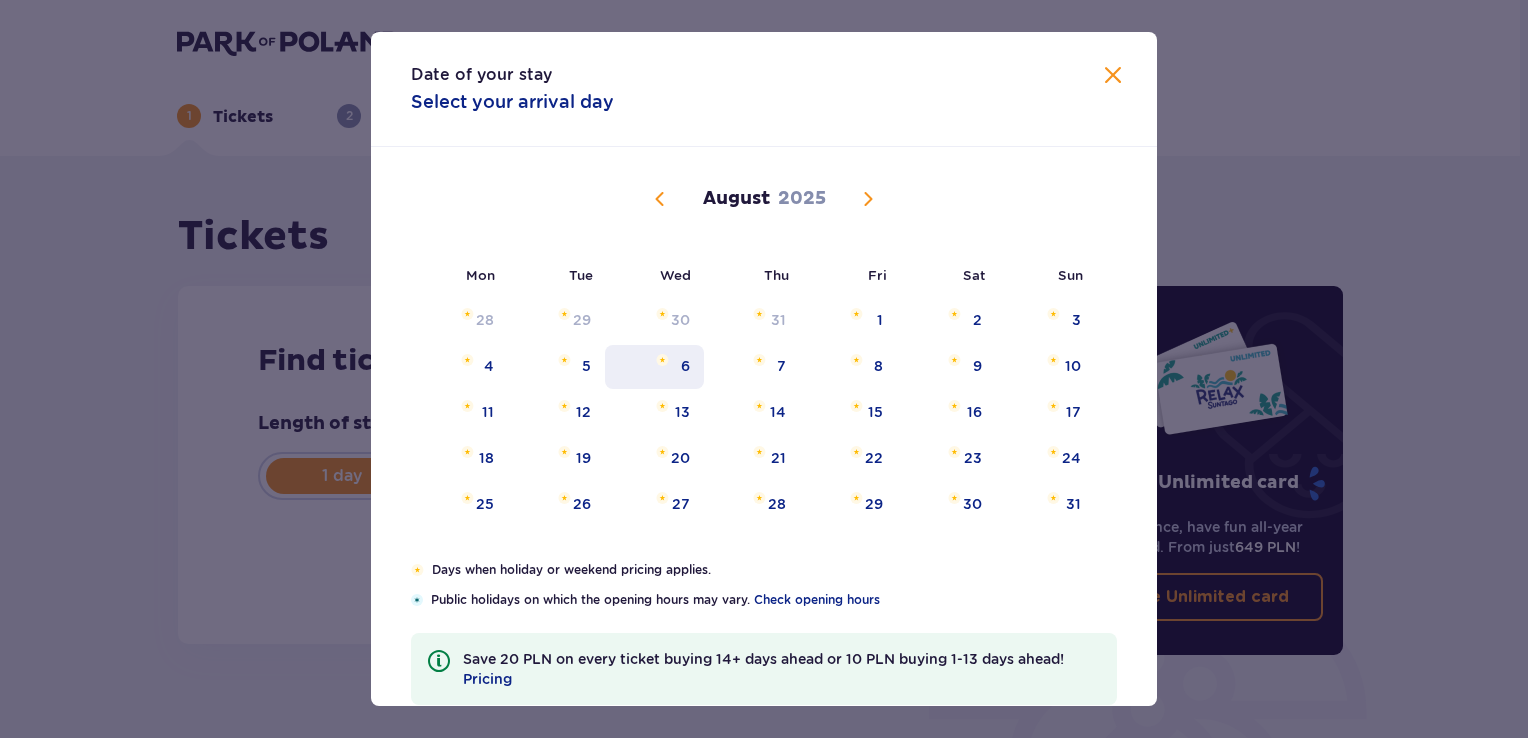 click on "6" at bounding box center [685, 366] 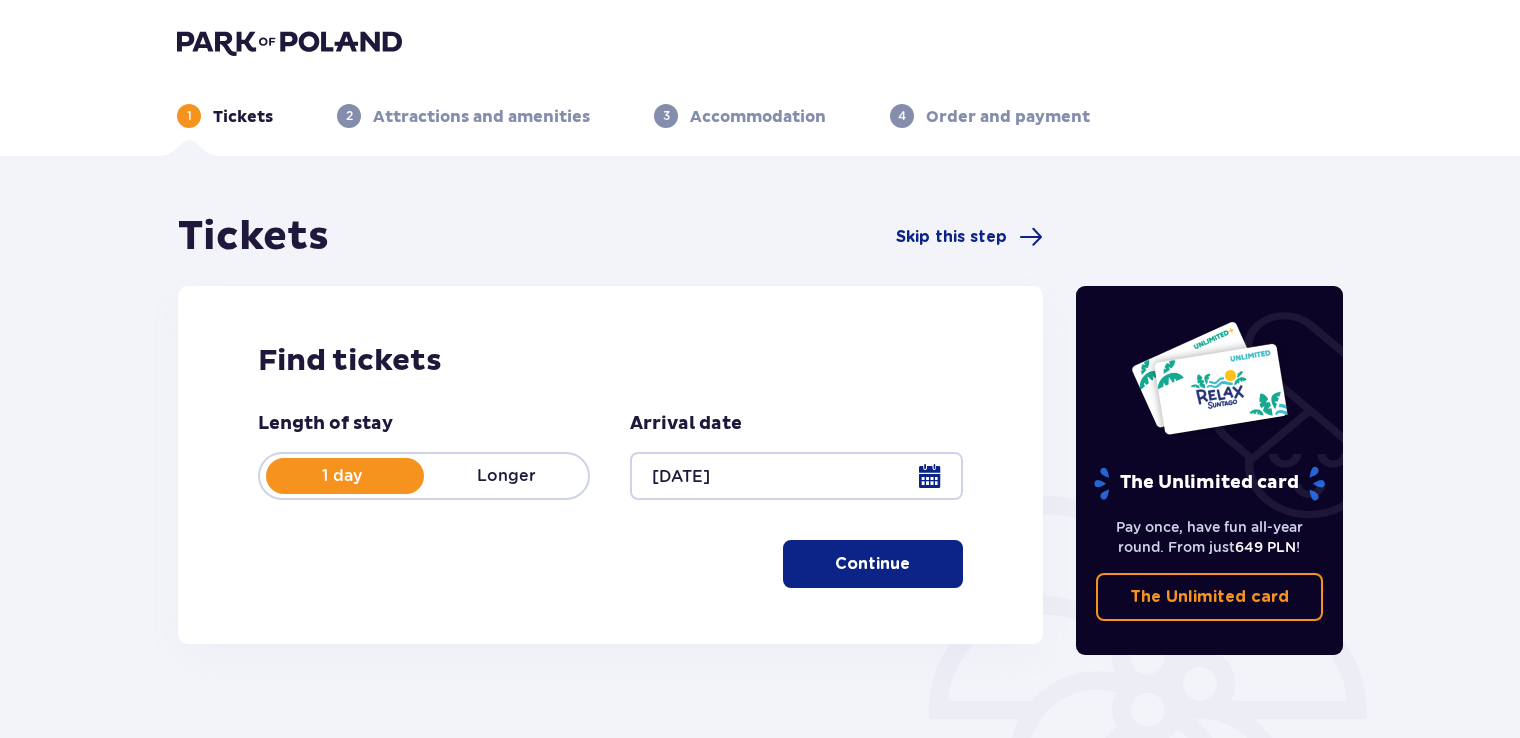 click on "Continue" at bounding box center (872, 564) 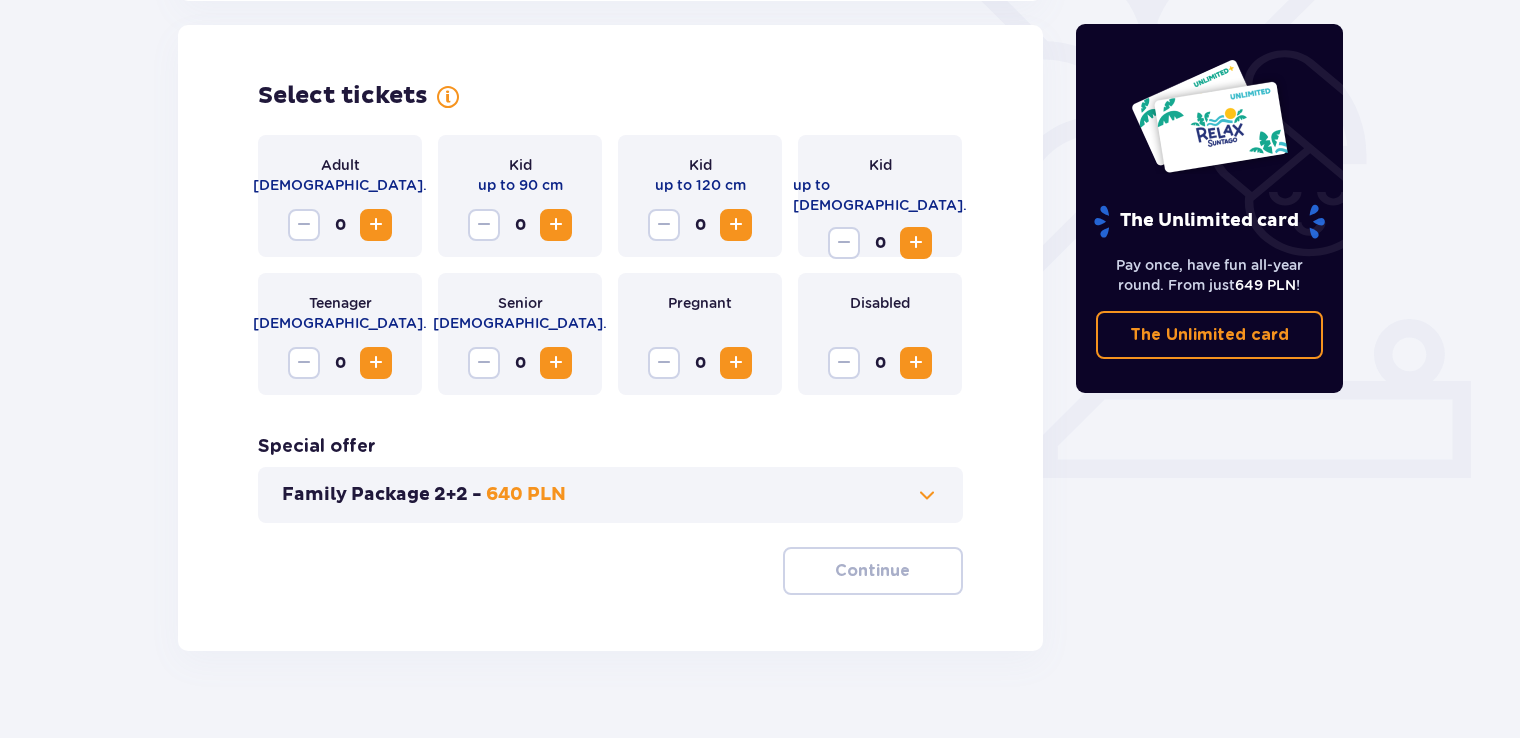 scroll, scrollTop: 556, scrollLeft: 0, axis: vertical 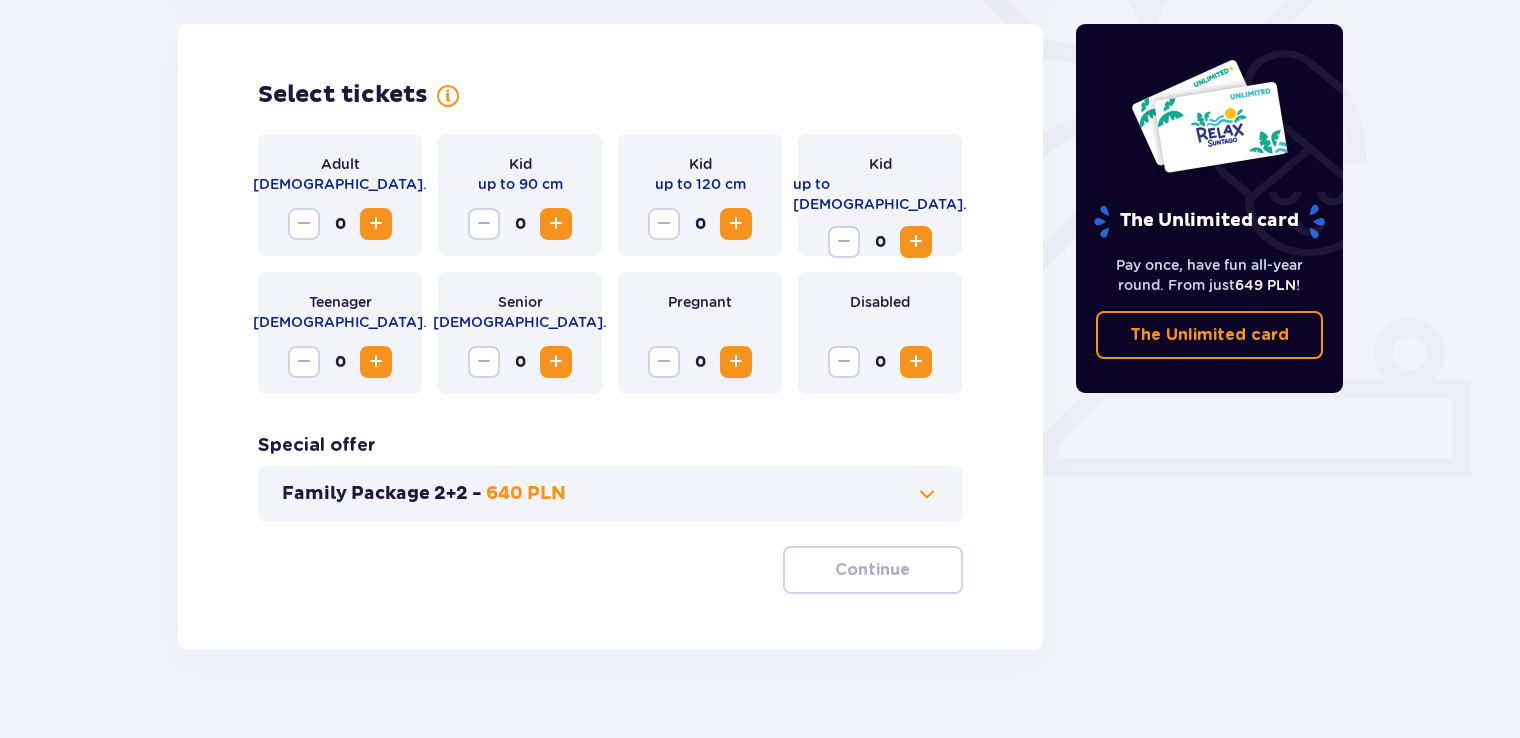 click at bounding box center [376, 224] 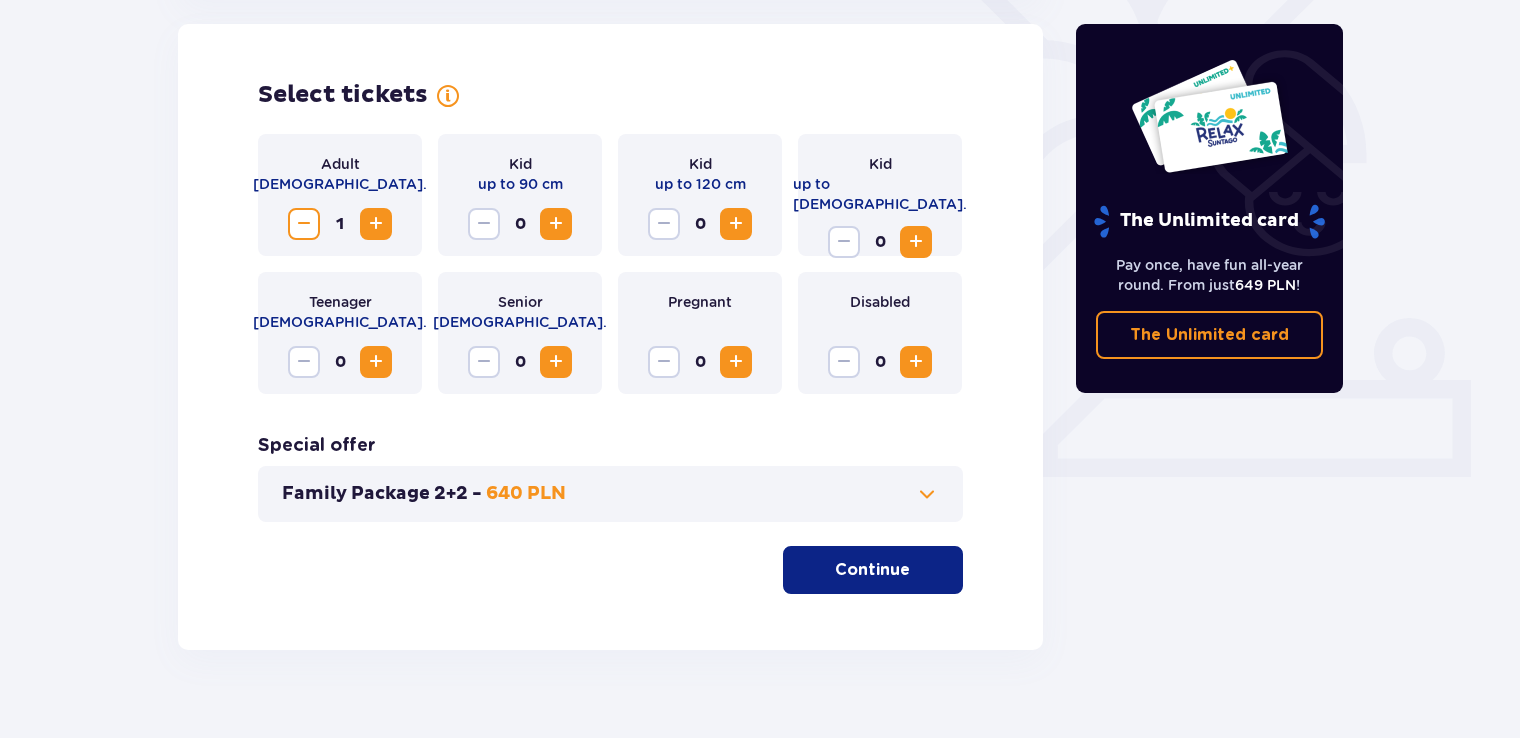 click at bounding box center [376, 224] 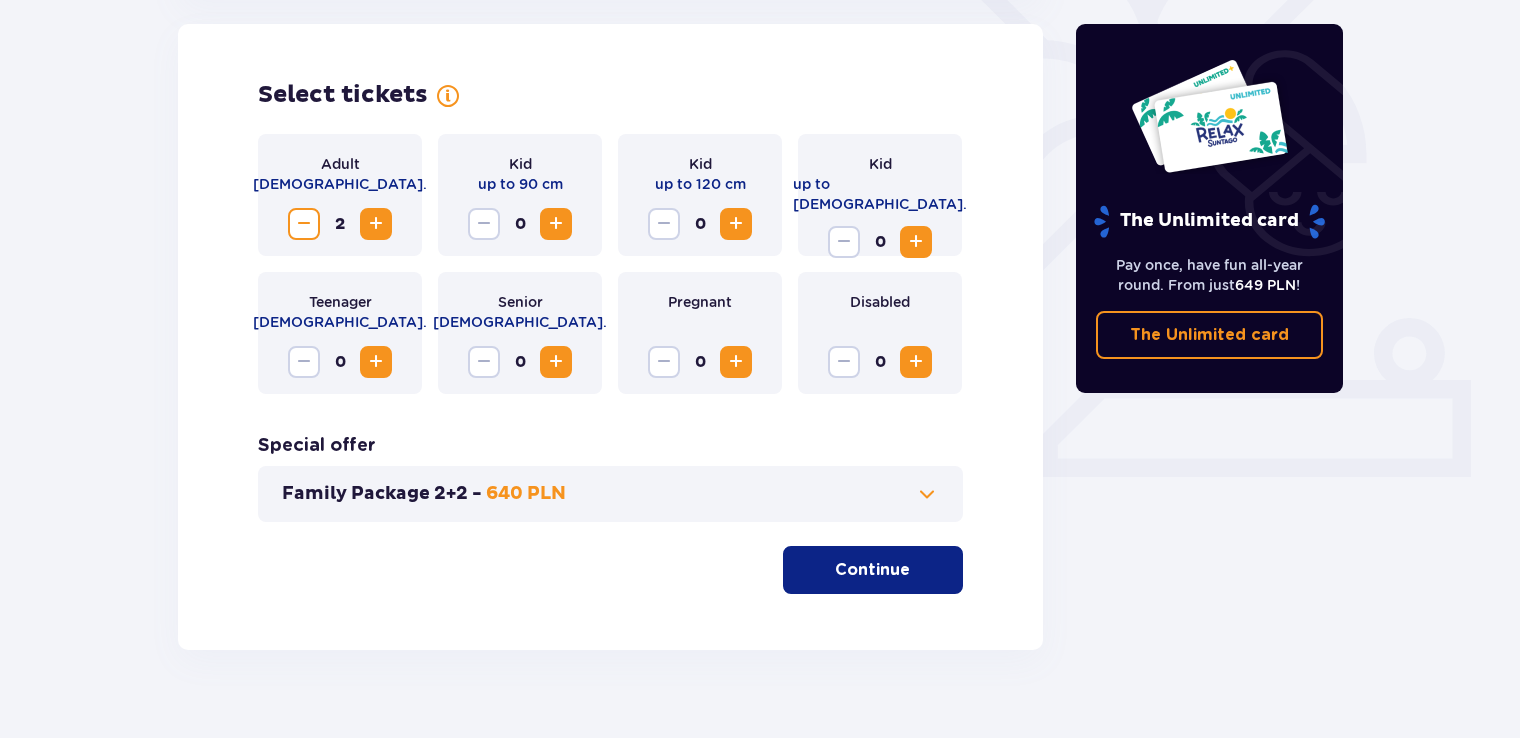 click at bounding box center (376, 224) 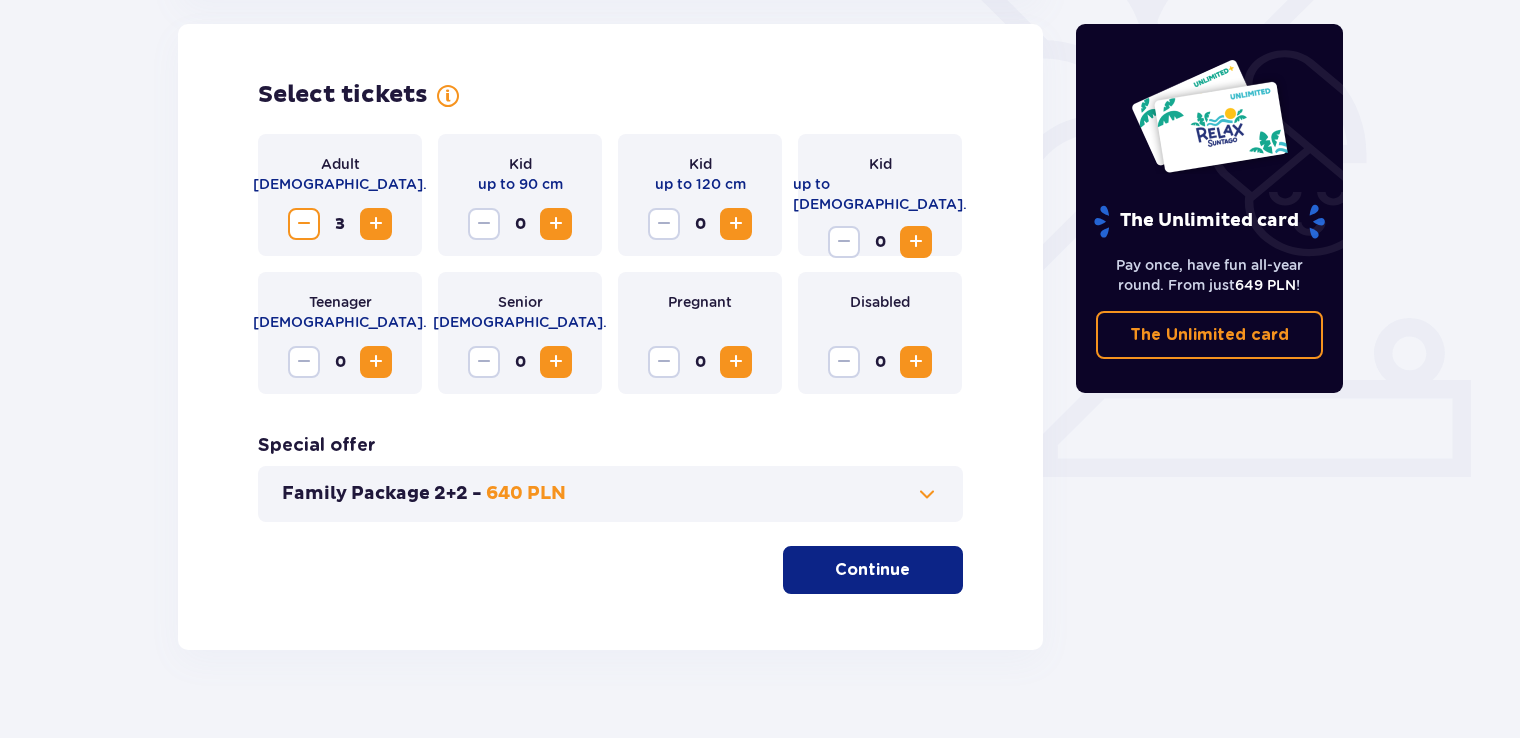 click at bounding box center (376, 224) 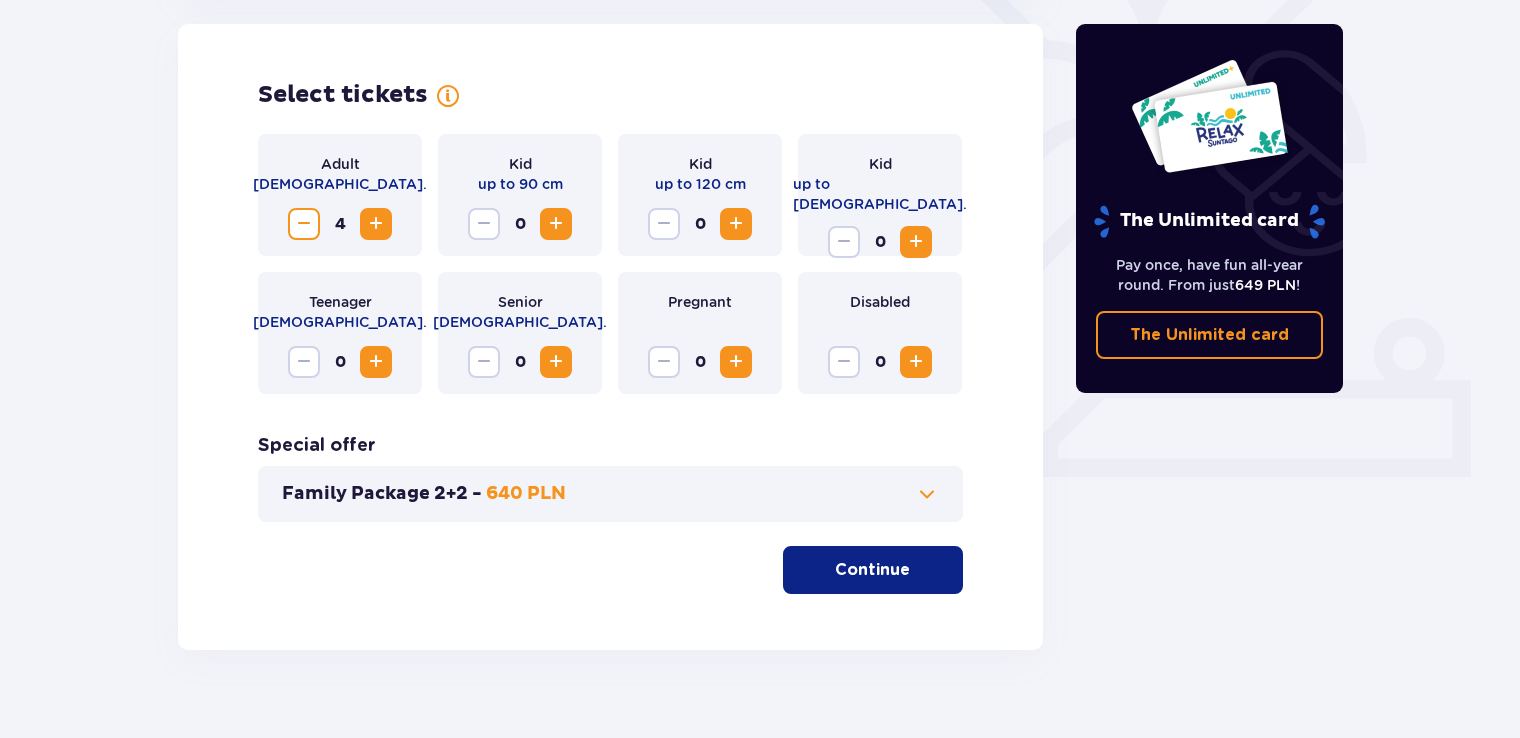 click at bounding box center (916, 242) 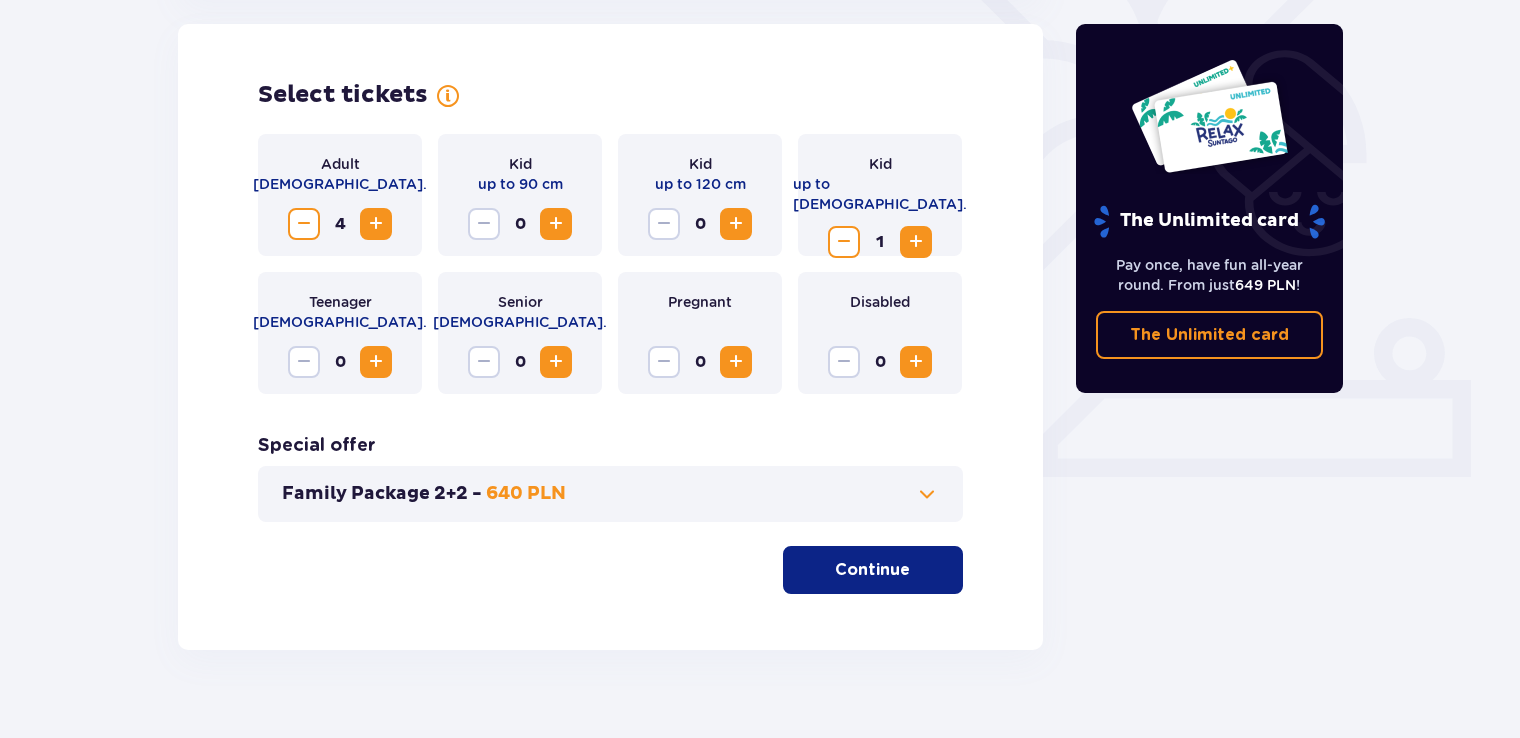 click at bounding box center [916, 242] 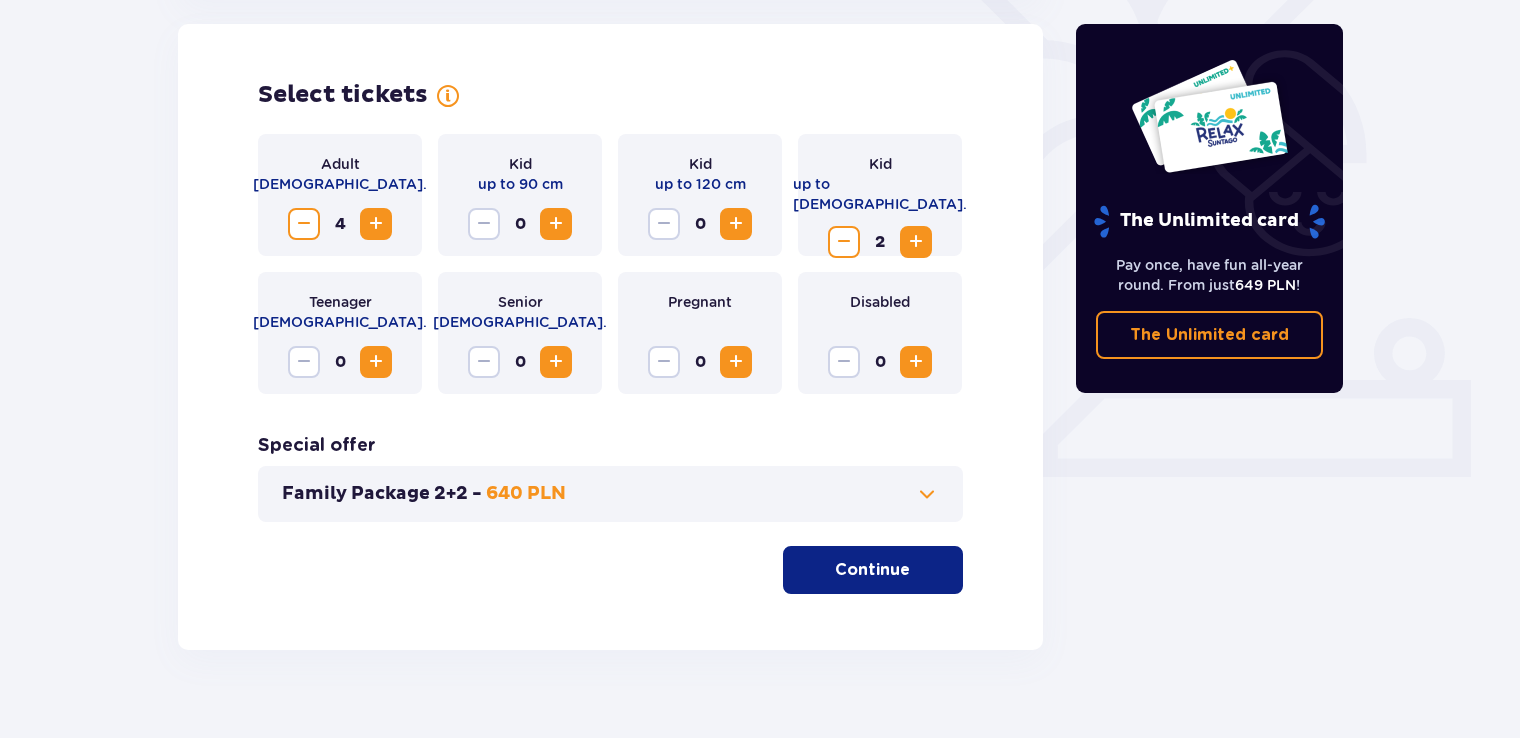 click on "Family Package 2+2 -  640 PLN" at bounding box center [610, 494] 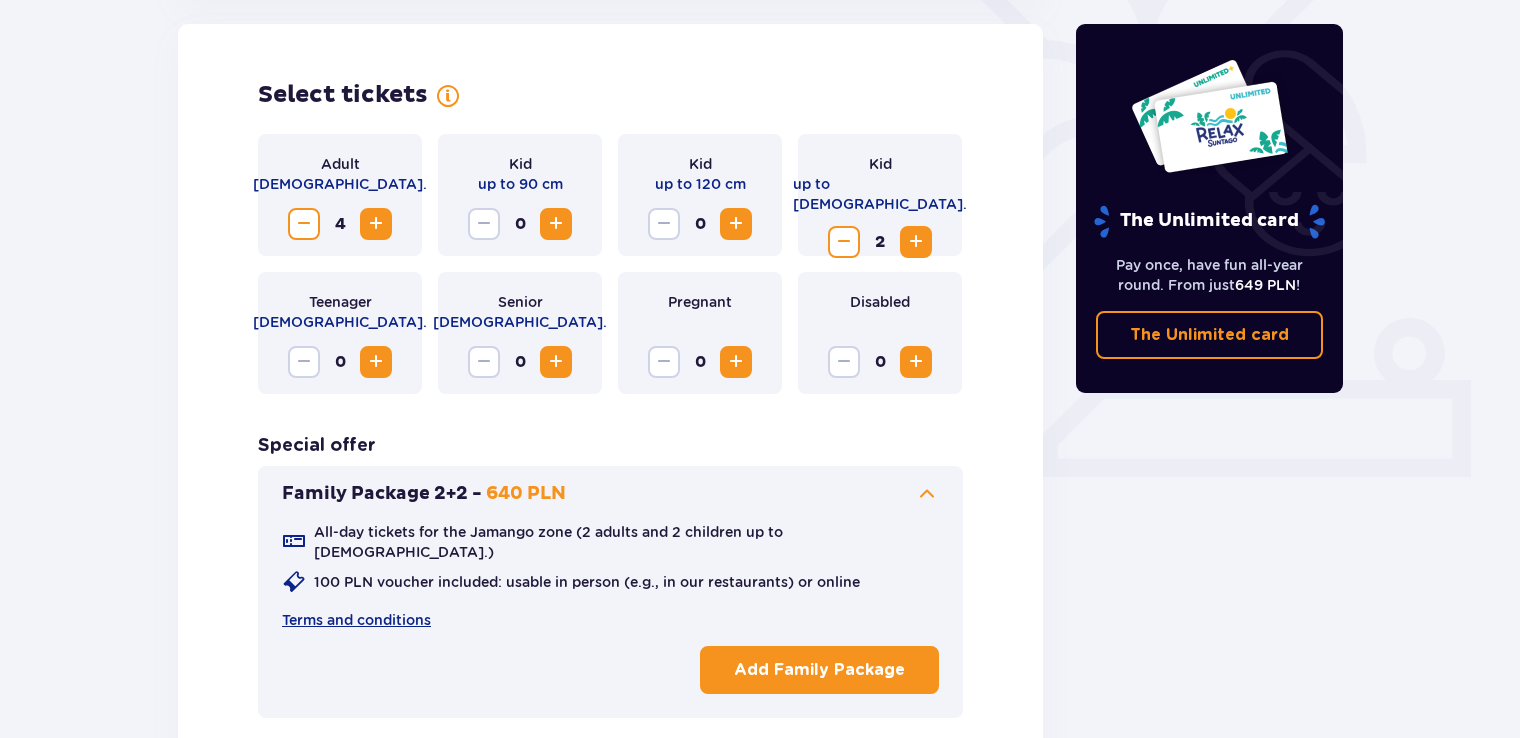 click on "Add Family Package" at bounding box center (819, 670) 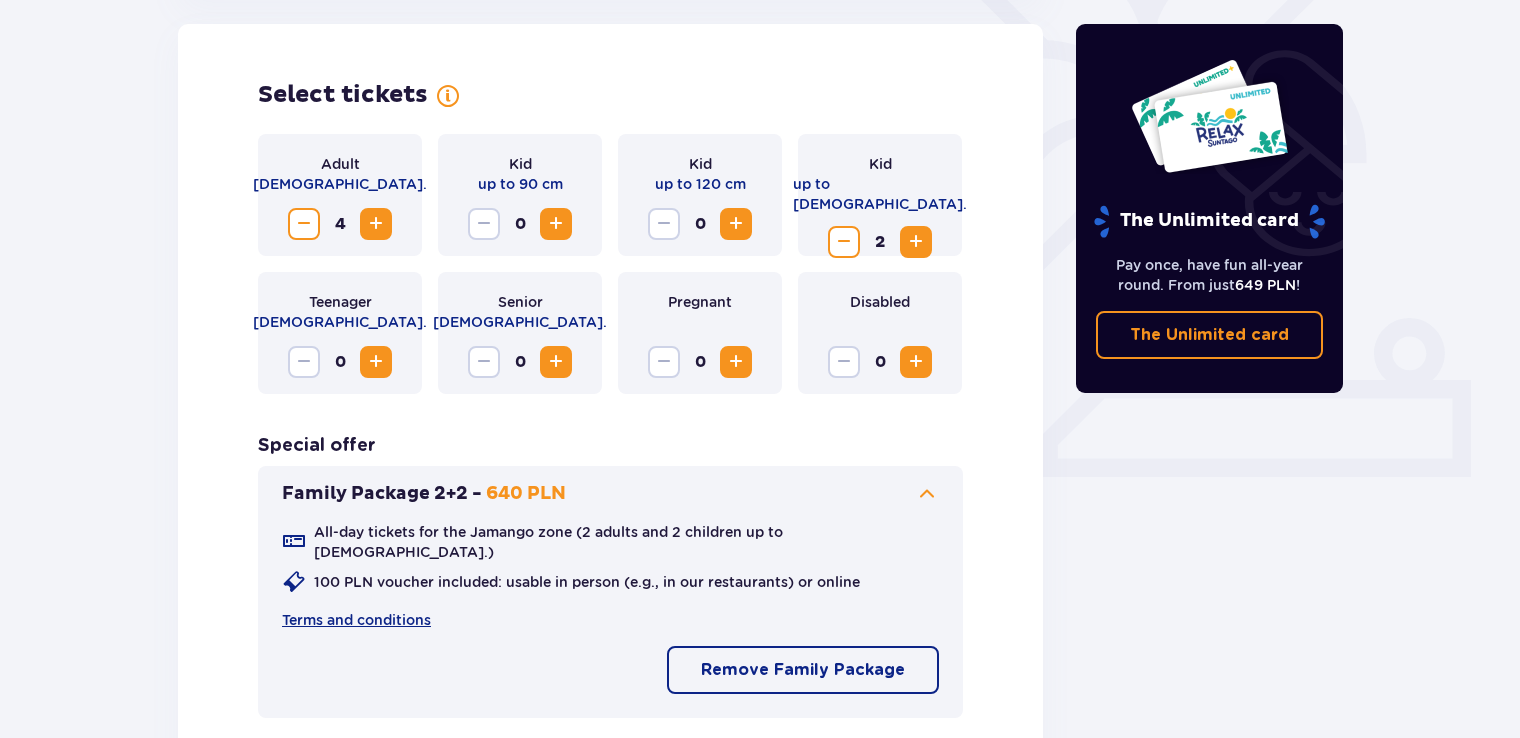 click at bounding box center (844, 242) 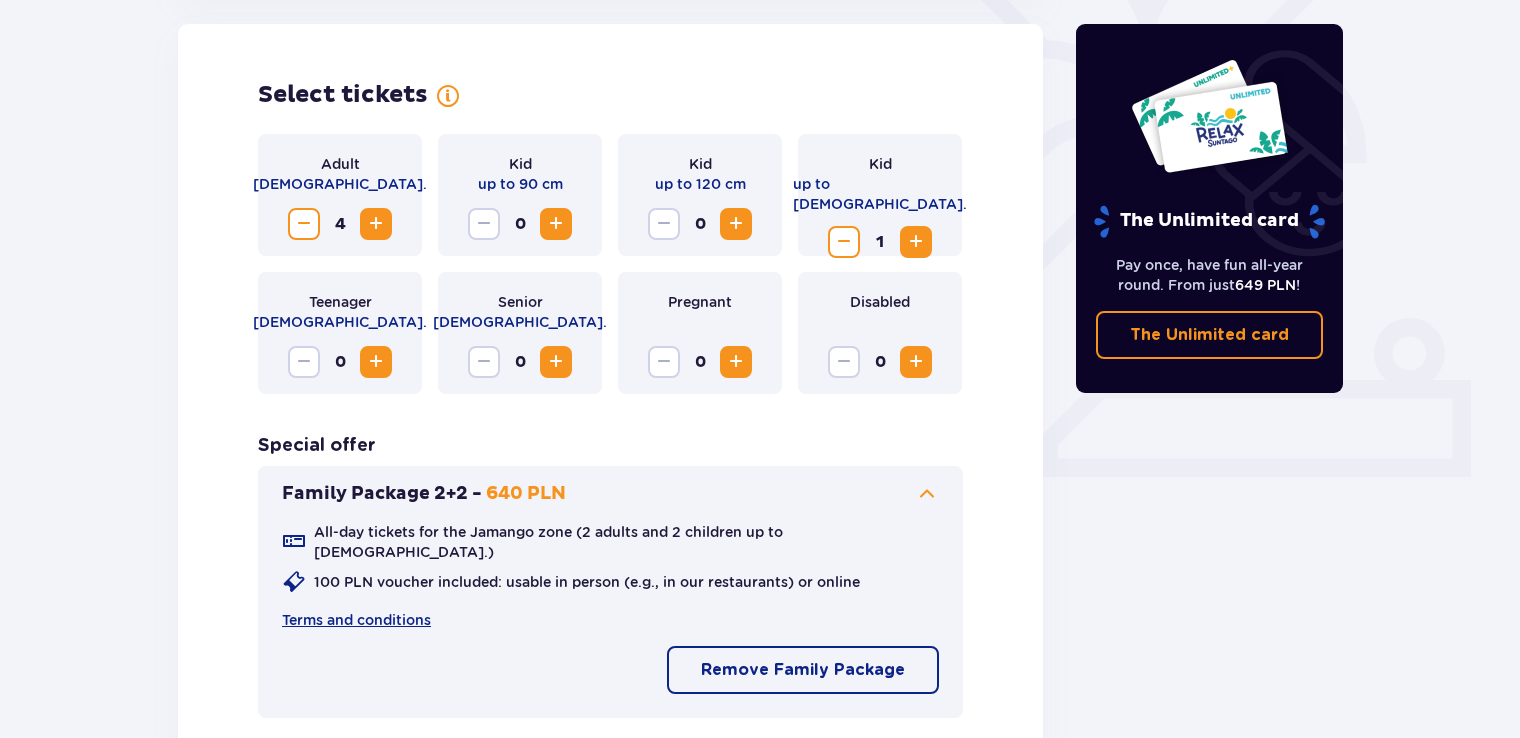 click at bounding box center [844, 242] 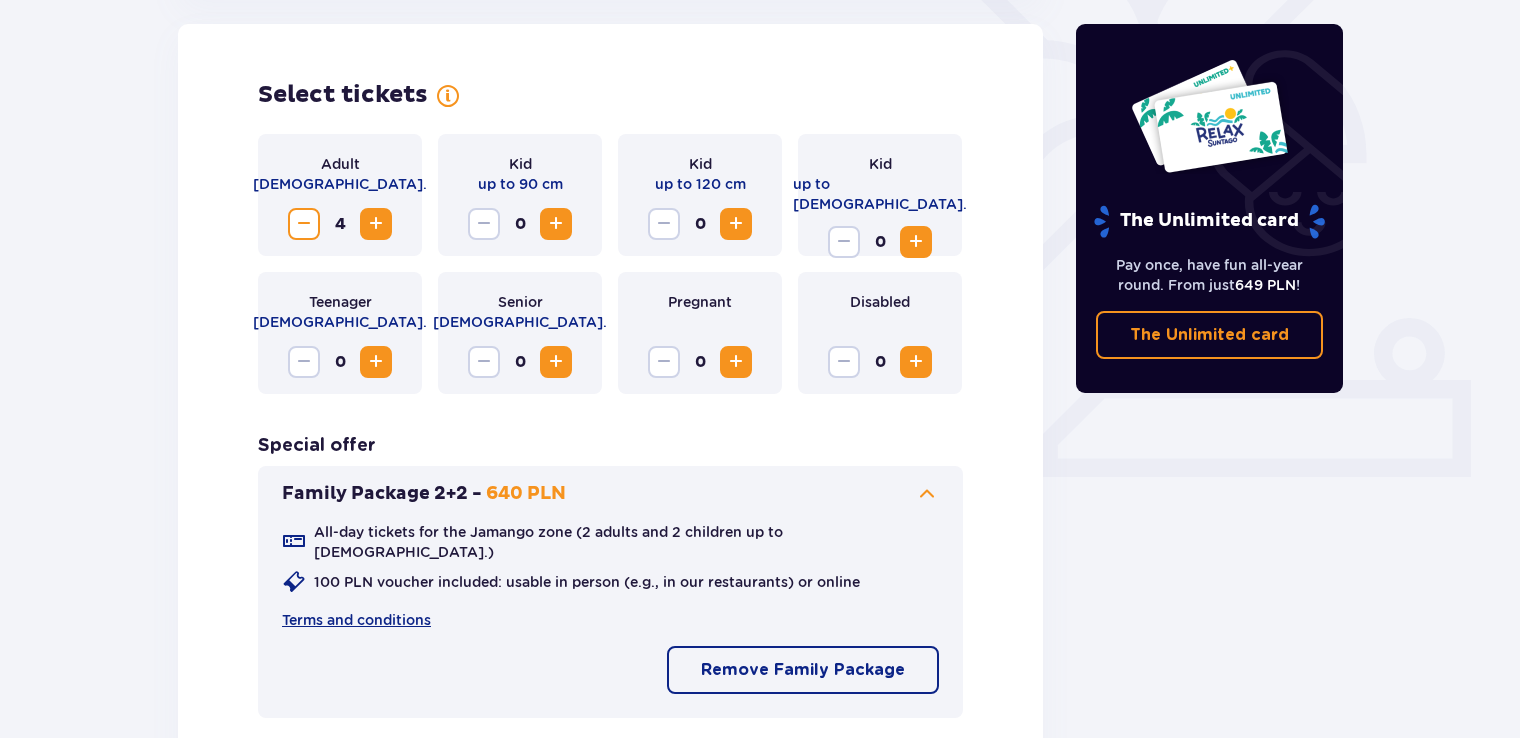 click at bounding box center [304, 224] 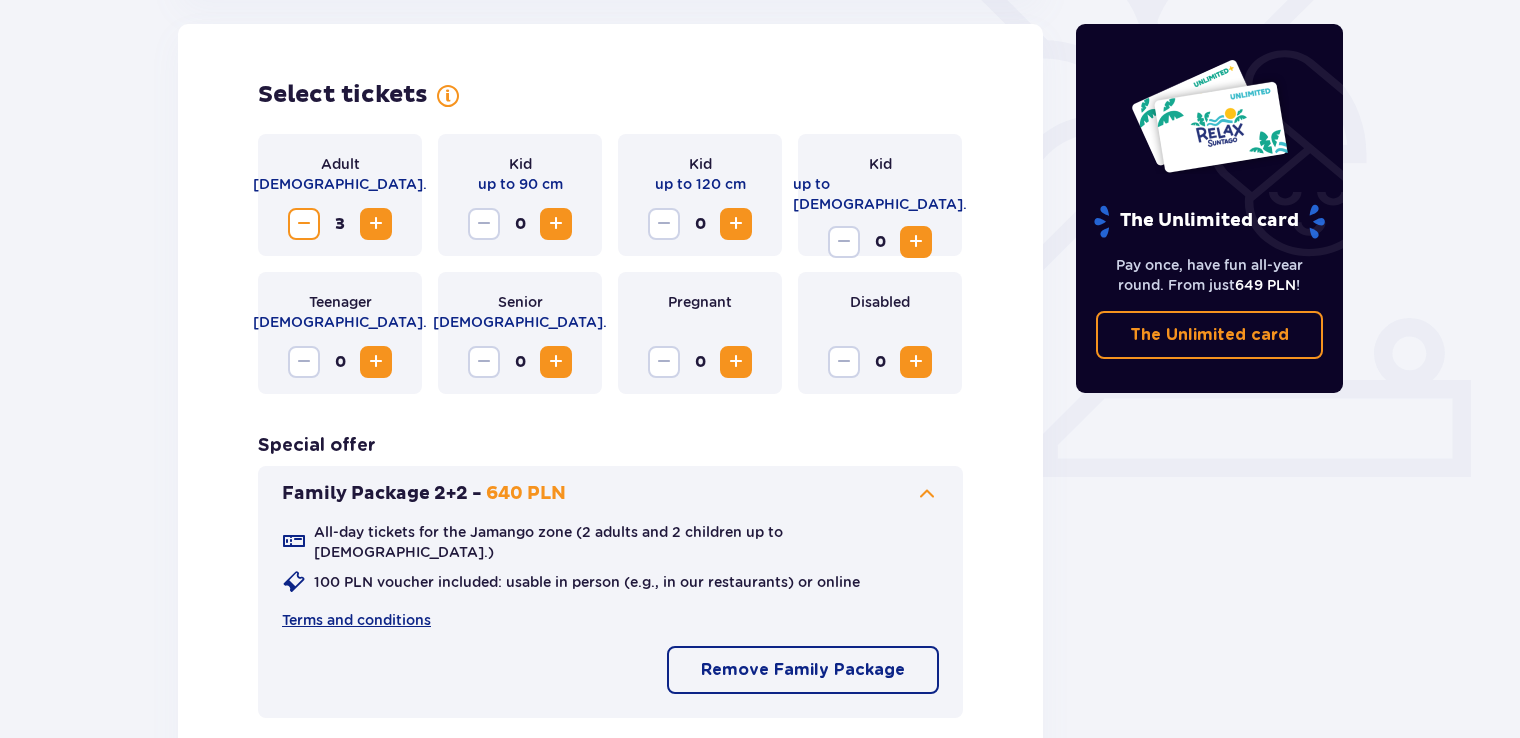 click at bounding box center (304, 224) 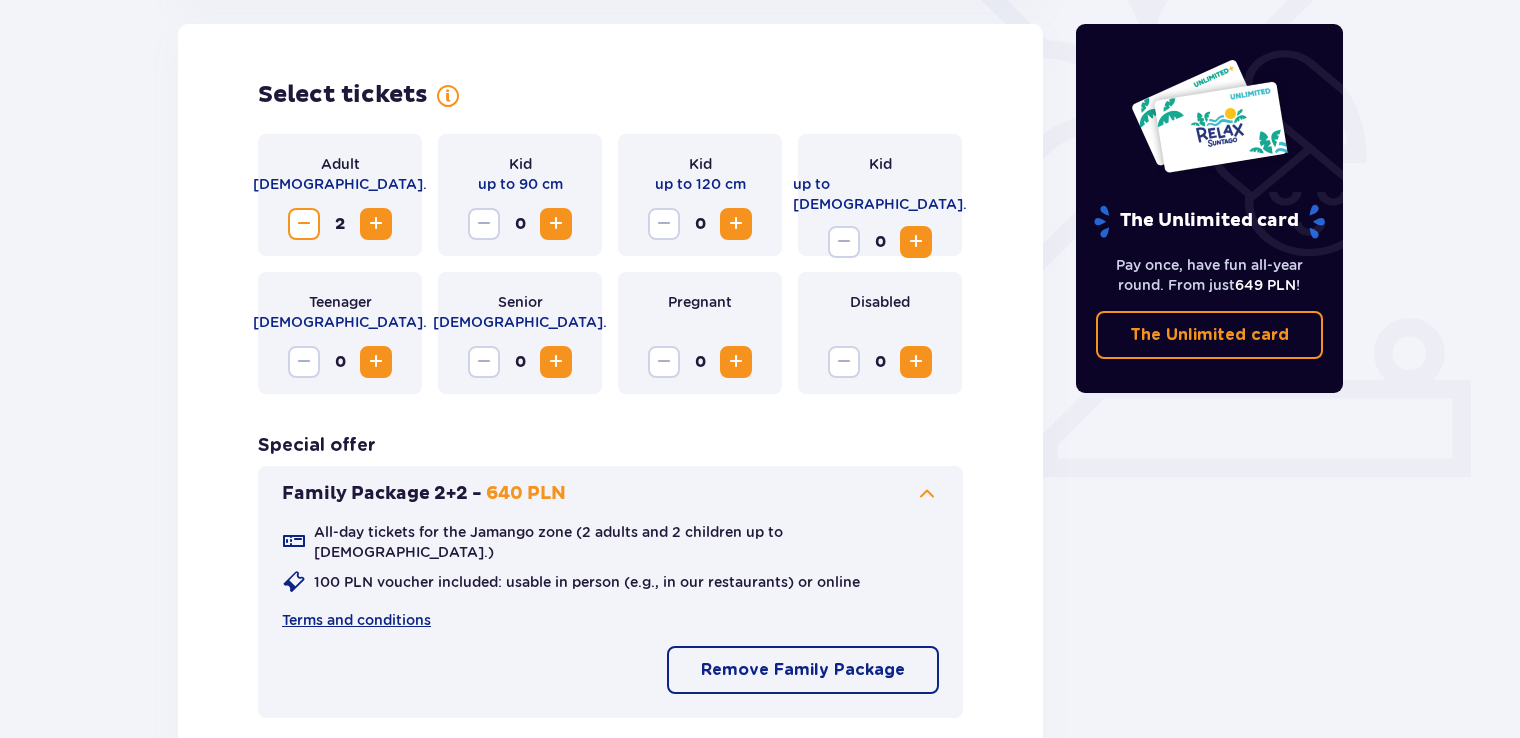 click at bounding box center [304, 224] 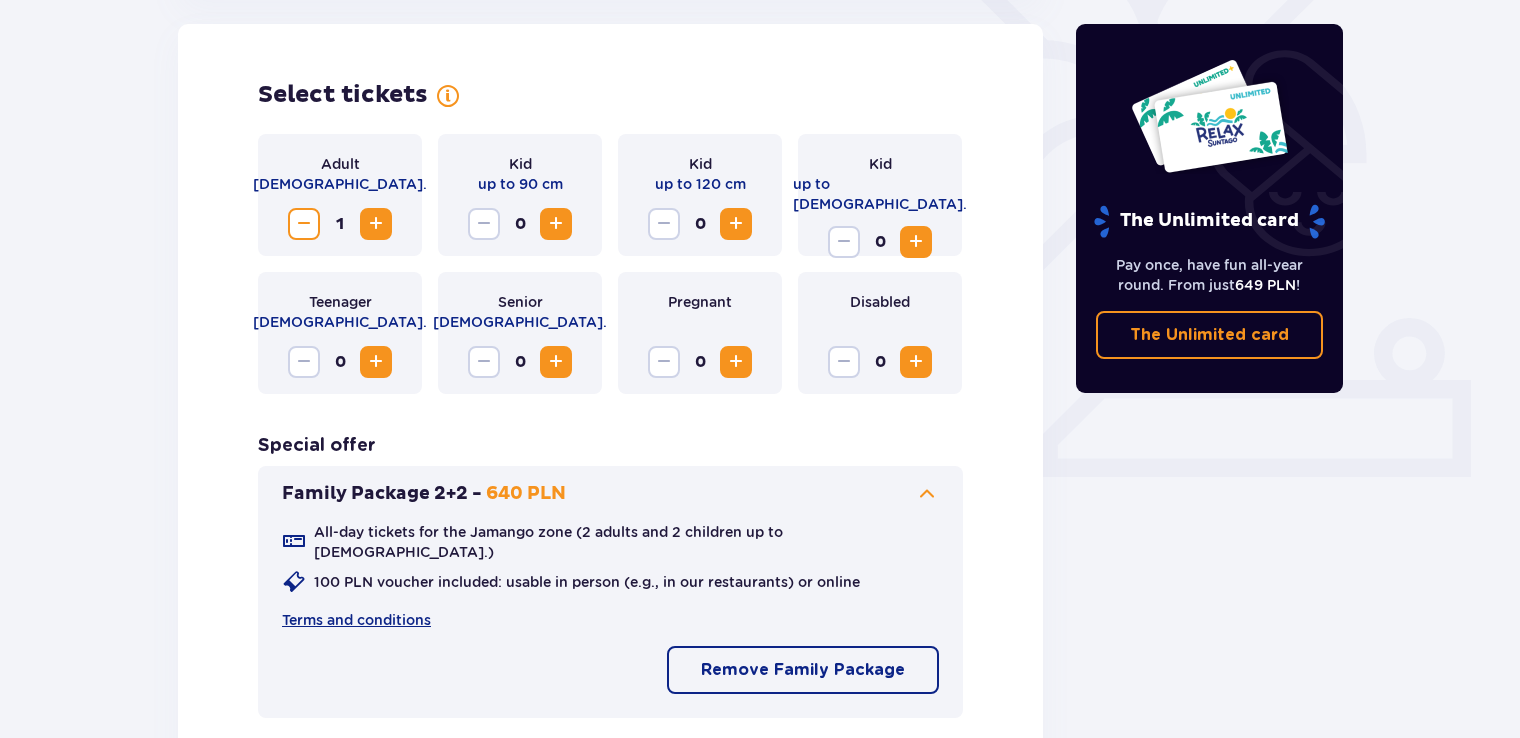 drag, startPoint x: 1517, startPoint y: 380, endPoint x: 1531, endPoint y: 474, distance: 95.036835 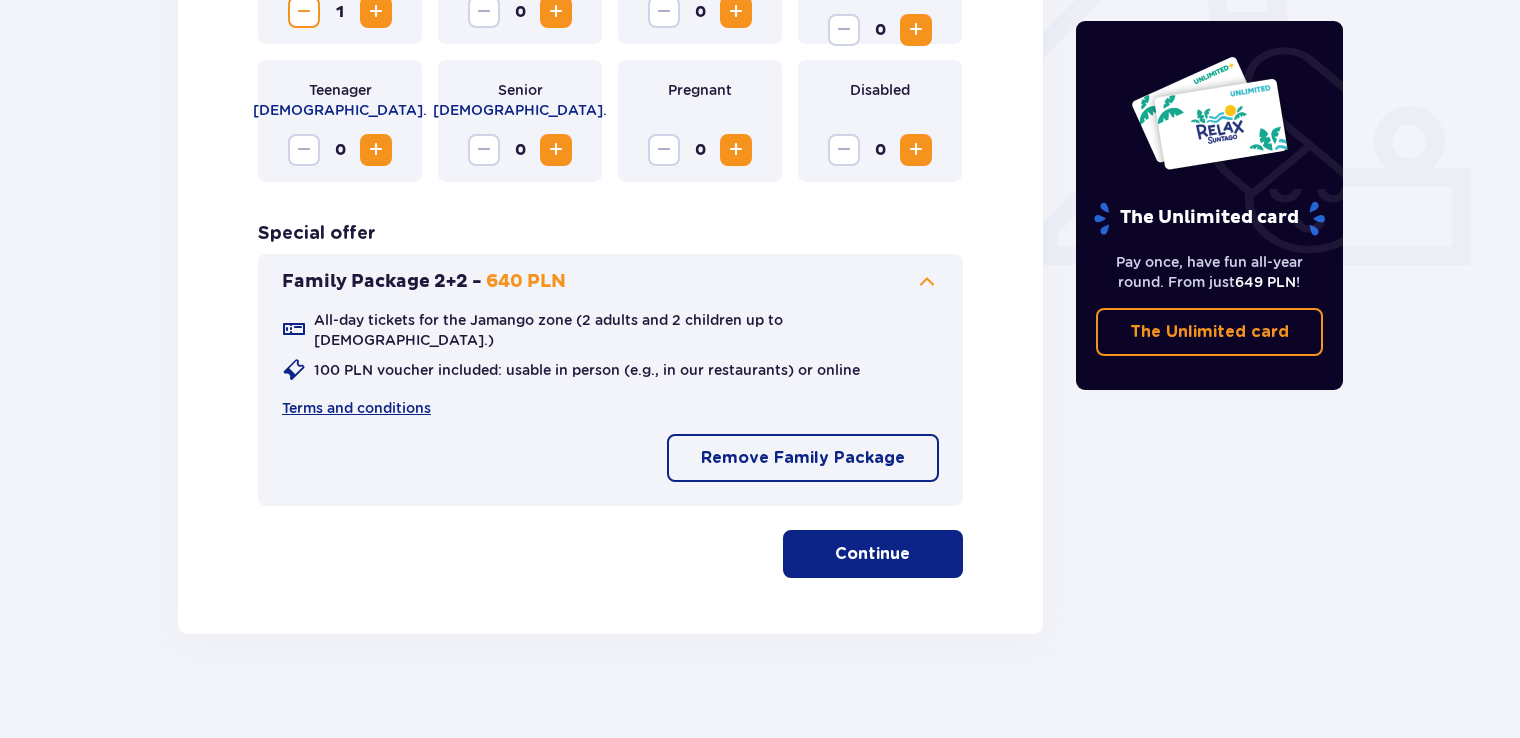 click on "Continue" at bounding box center [873, 554] 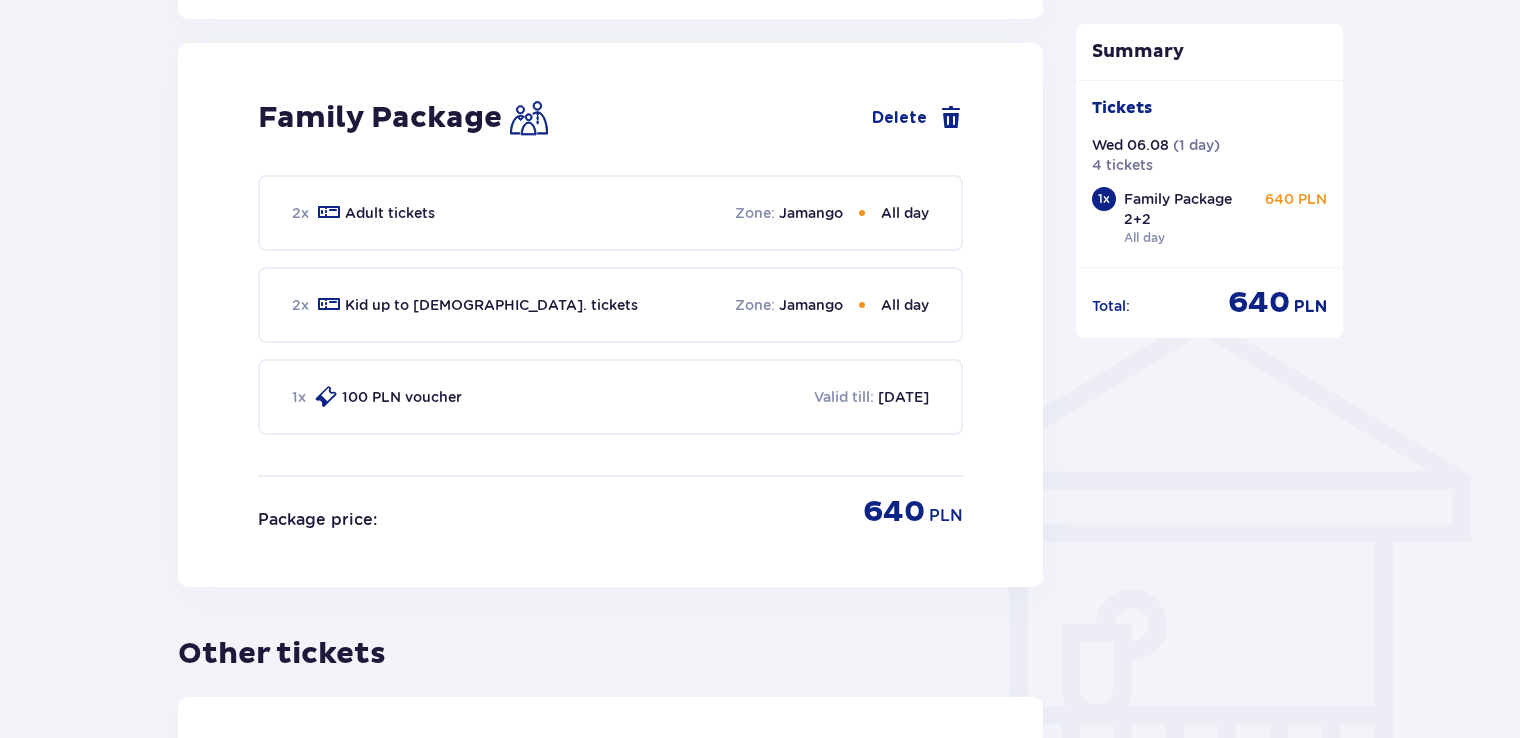 scroll, scrollTop: 1314, scrollLeft: 0, axis: vertical 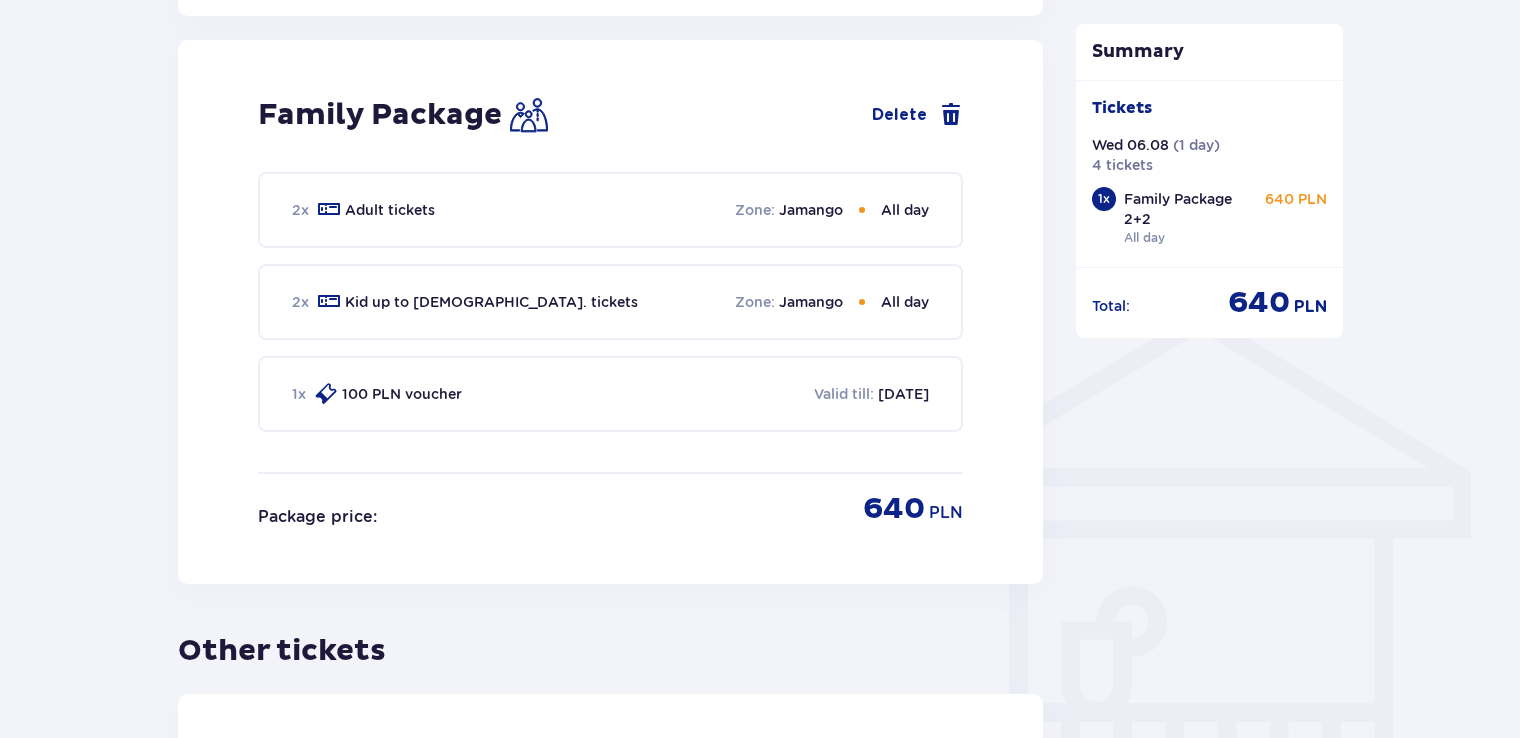 click on "All day" at bounding box center [905, 210] 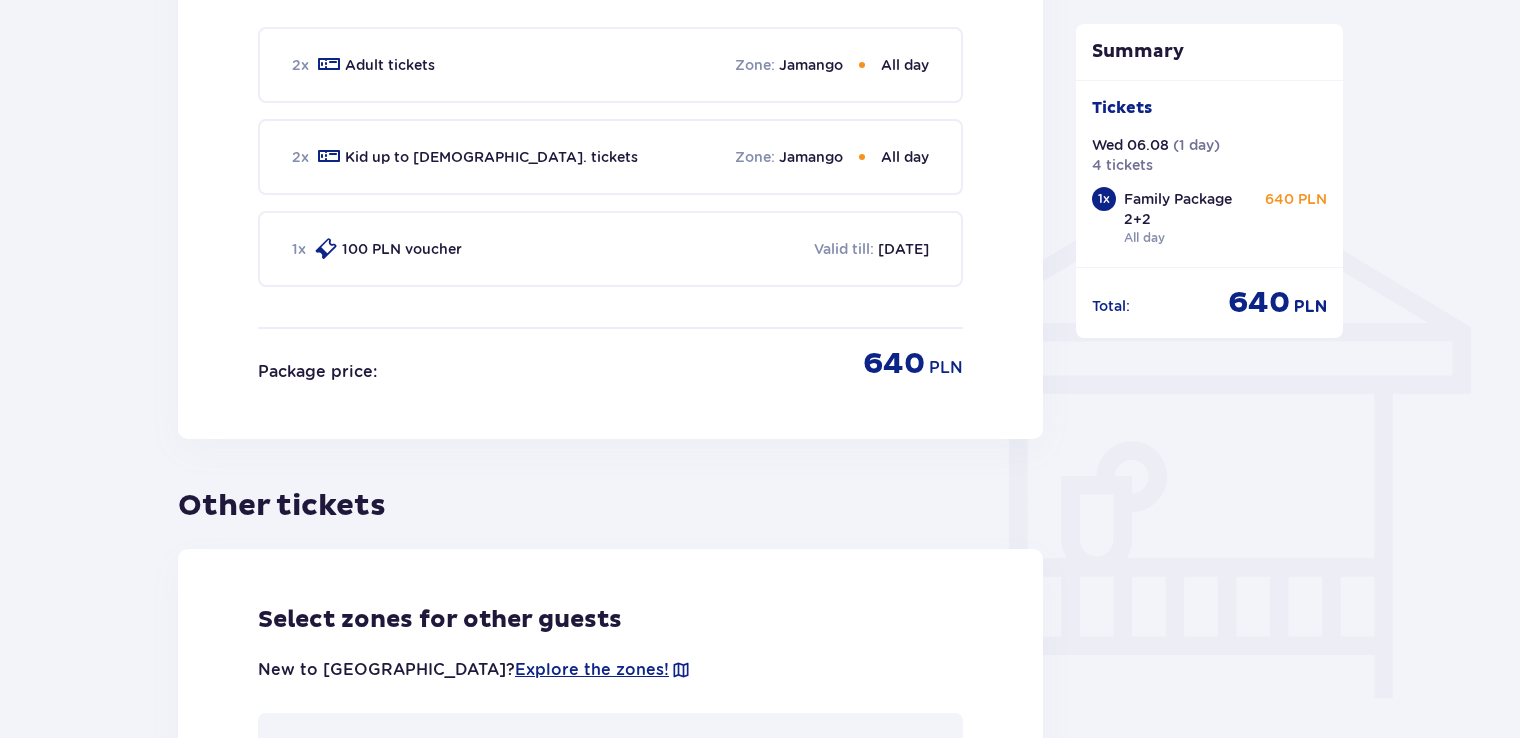 scroll, scrollTop: 1240, scrollLeft: 0, axis: vertical 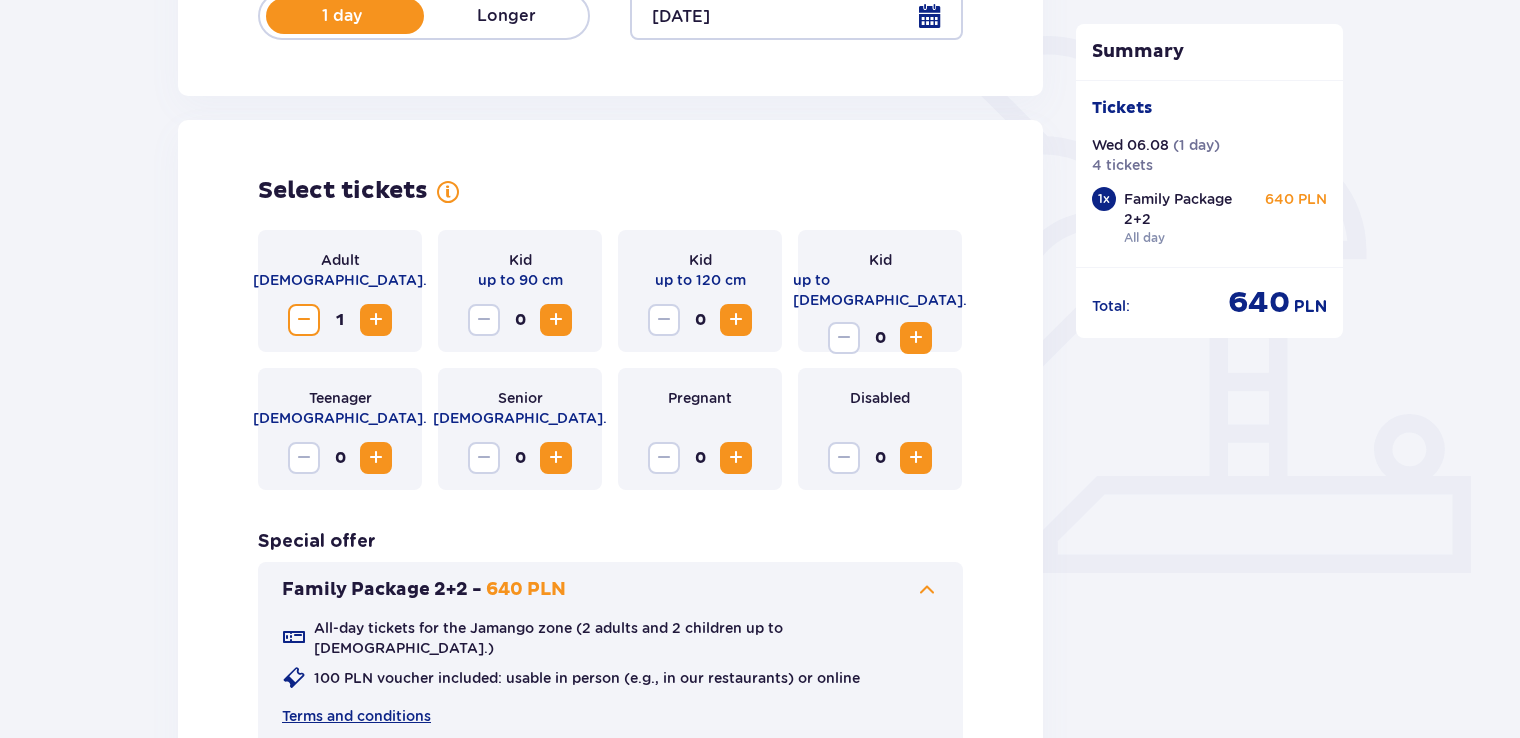click at bounding box center (376, 320) 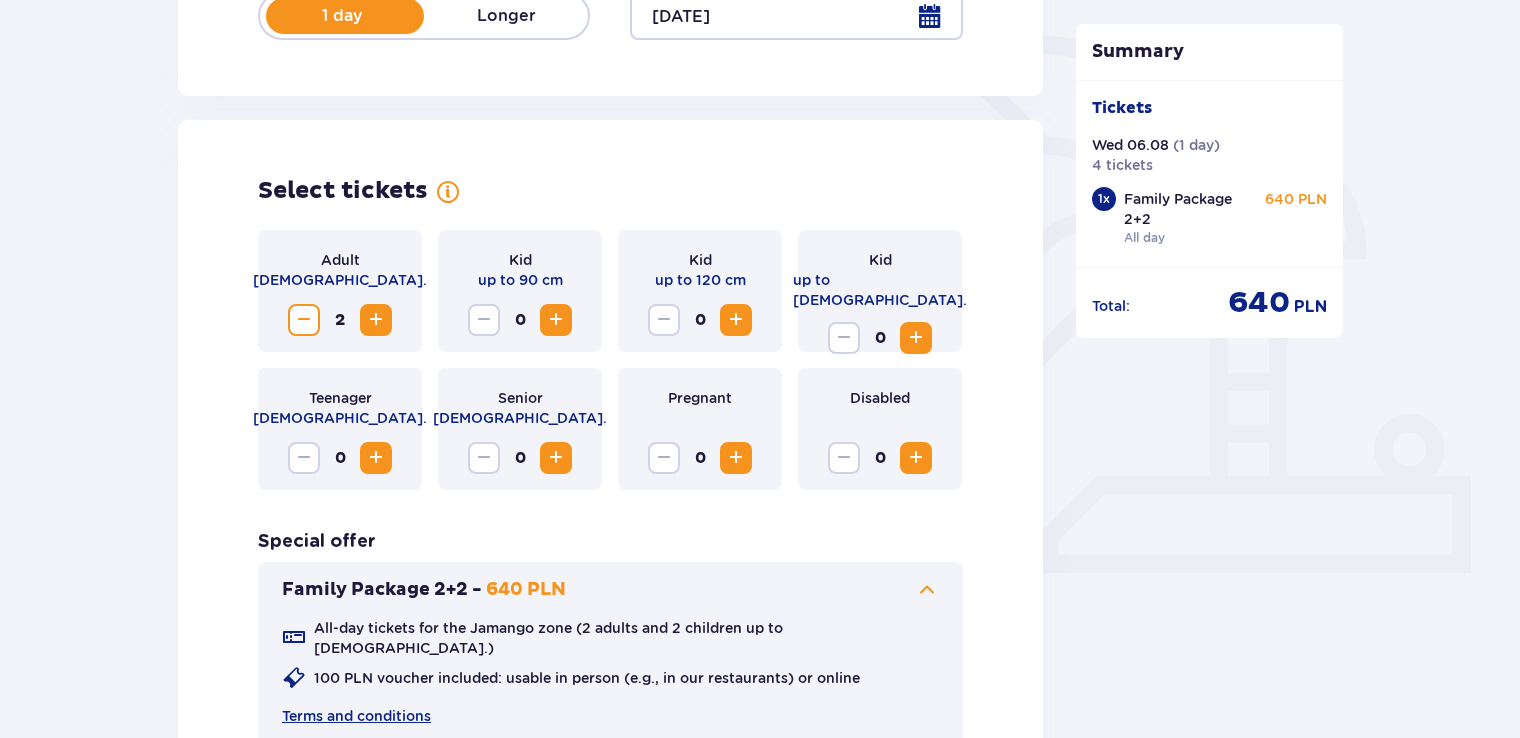 click at bounding box center (304, 320) 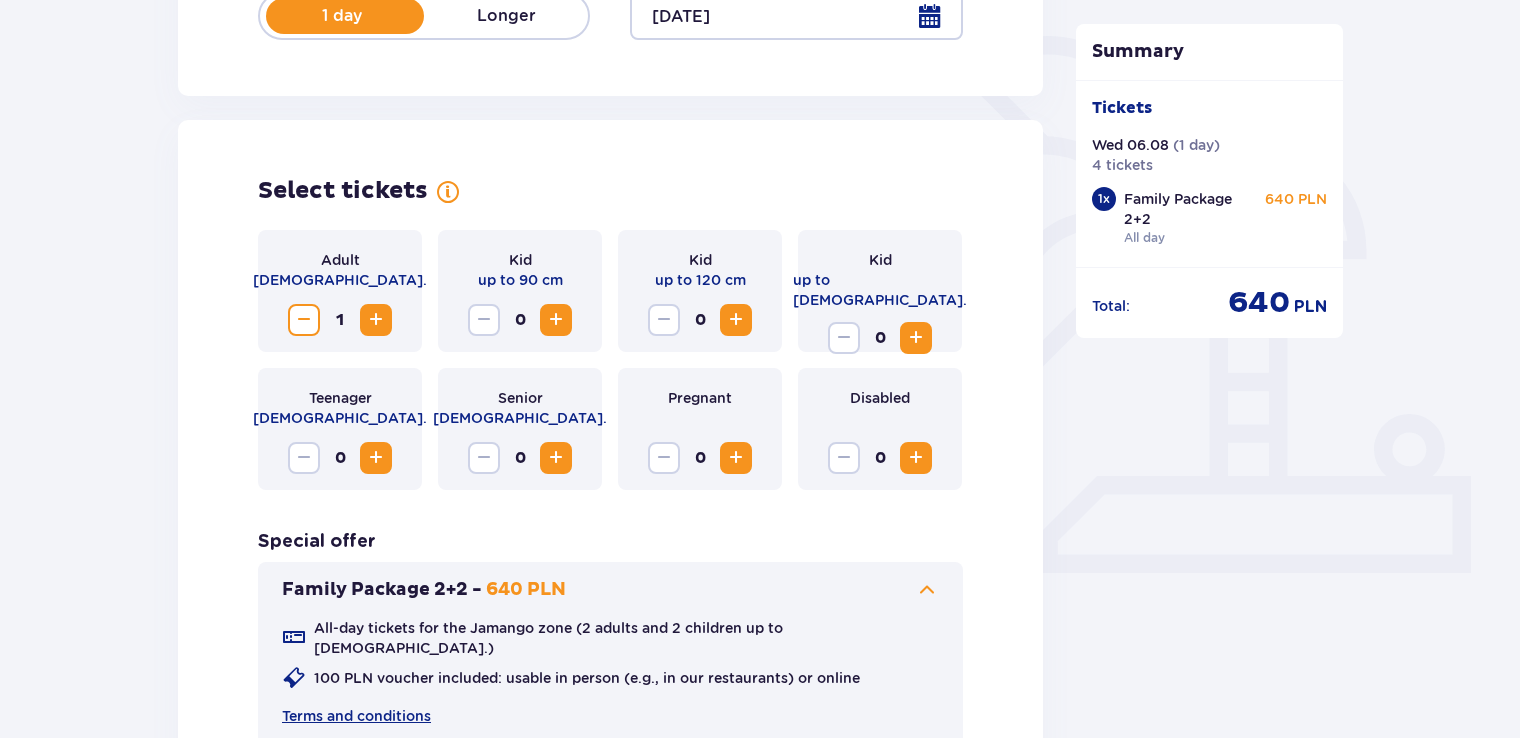 click at bounding box center [304, 320] 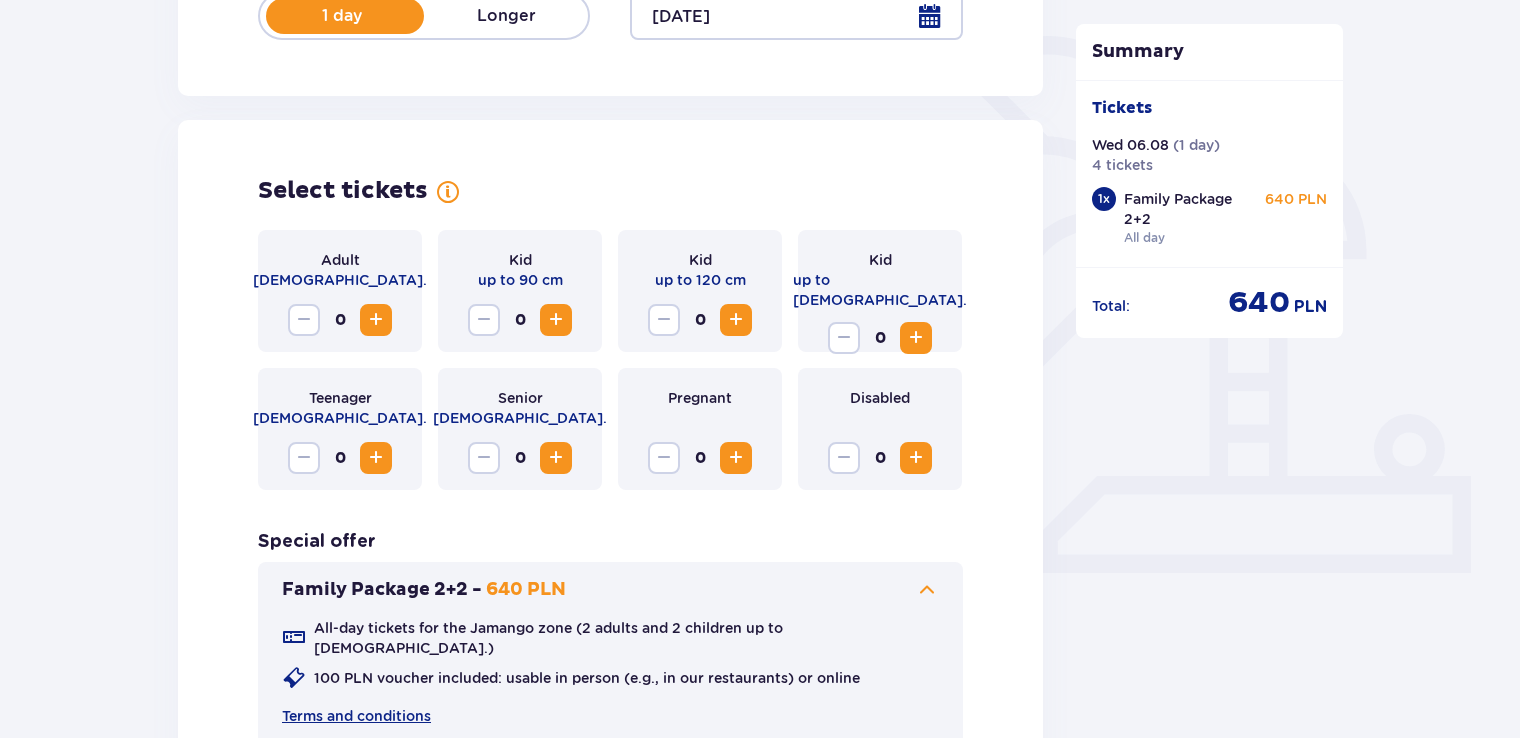click at bounding box center [376, 320] 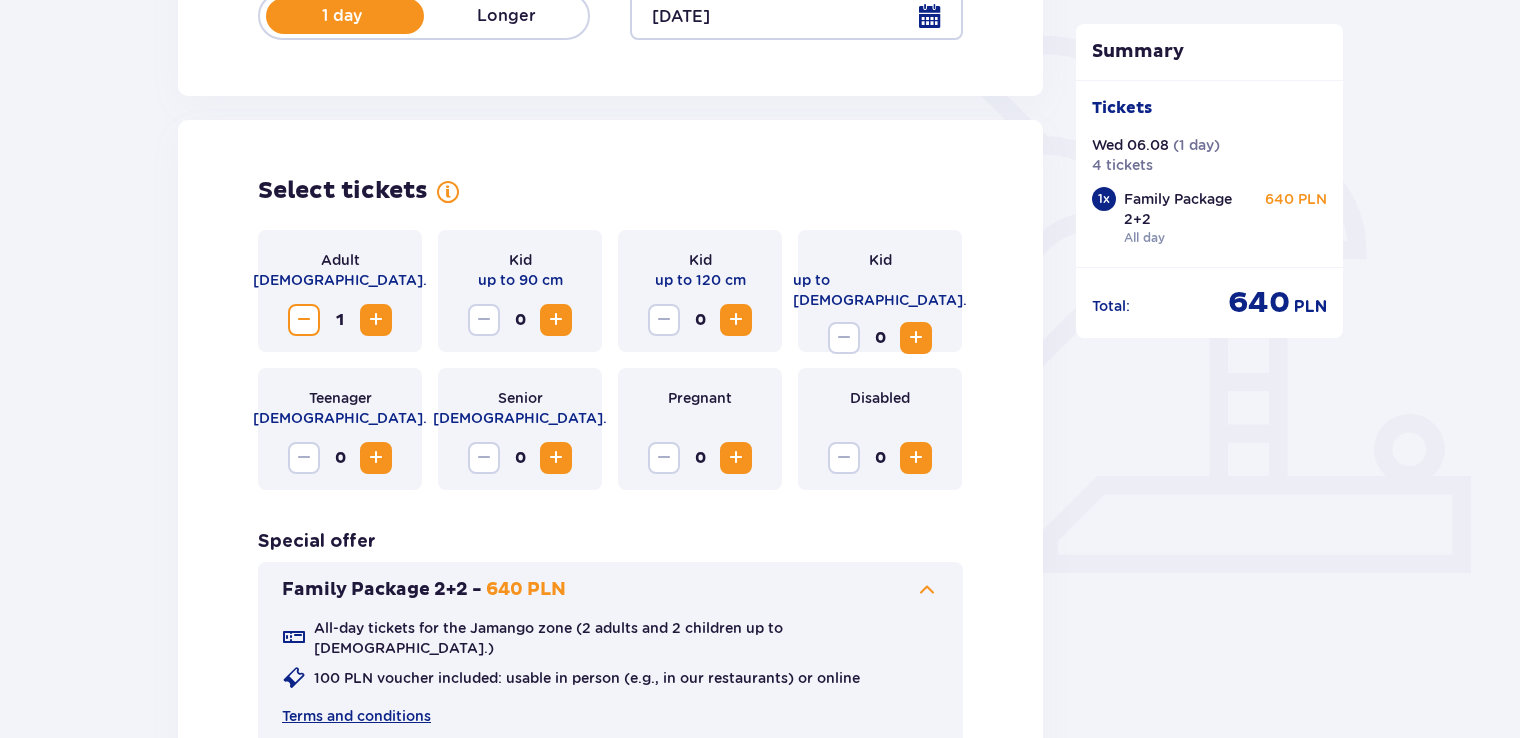 click on "Special offer Family Package 2+2 -  640 PLN All-day tickets for the Jamango zone (2 adults and 2 children up to 16 y.o.) 100 PLN voucher included: usable in person (e.g., in our restaurants) or online Terms and conditions Remove Family Package" at bounding box center (610, 672) 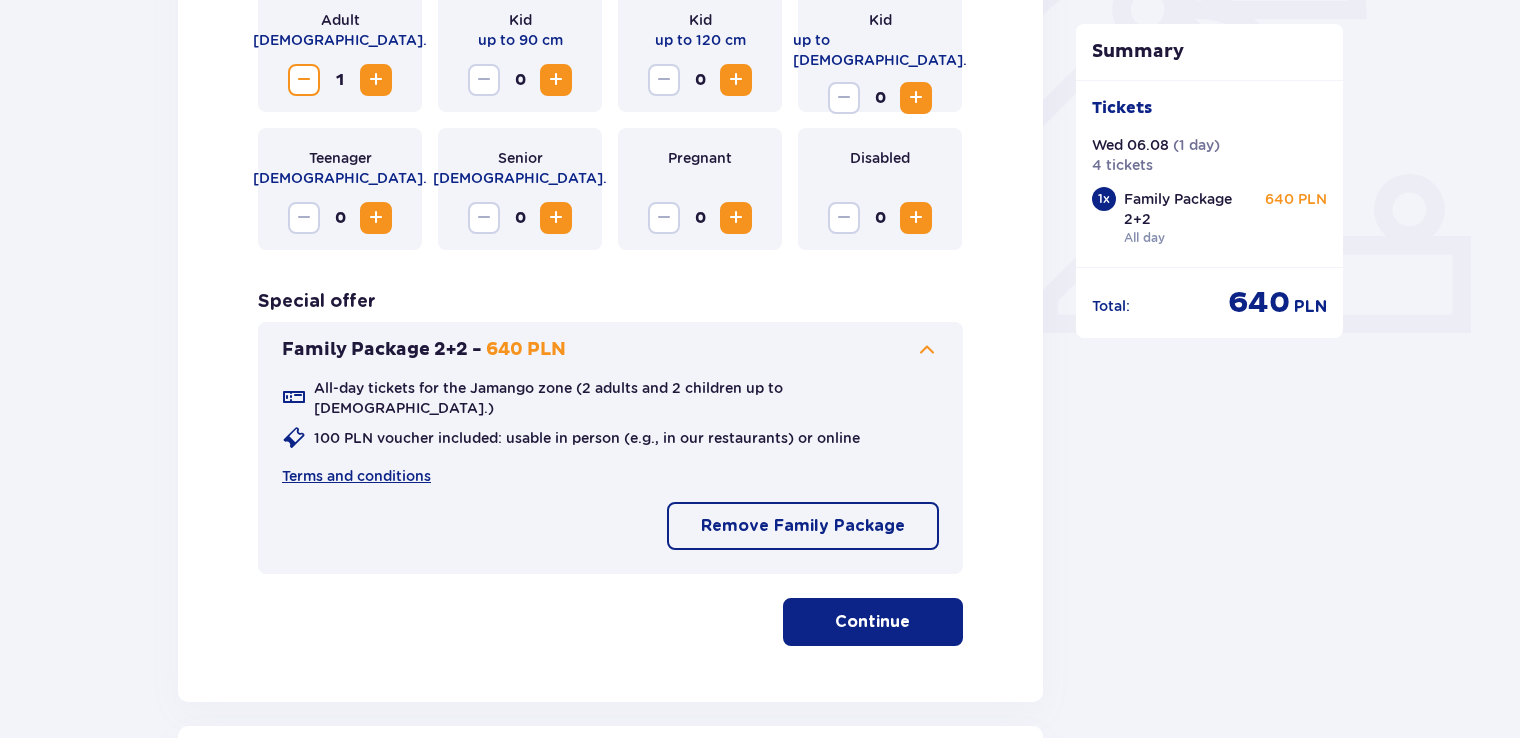 scroll, scrollTop: 0, scrollLeft: 0, axis: both 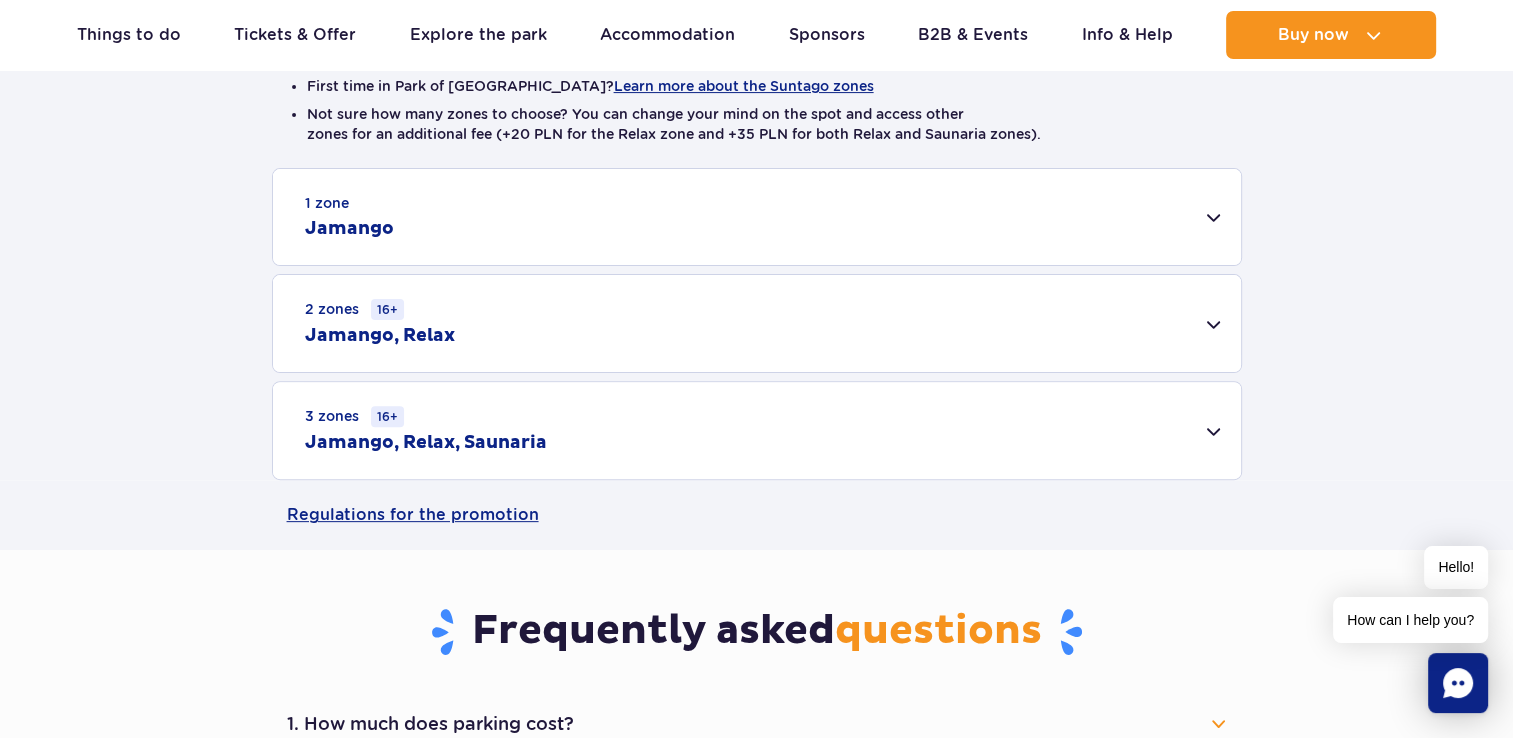 click on "1 zone
Jamango" at bounding box center (757, 217) 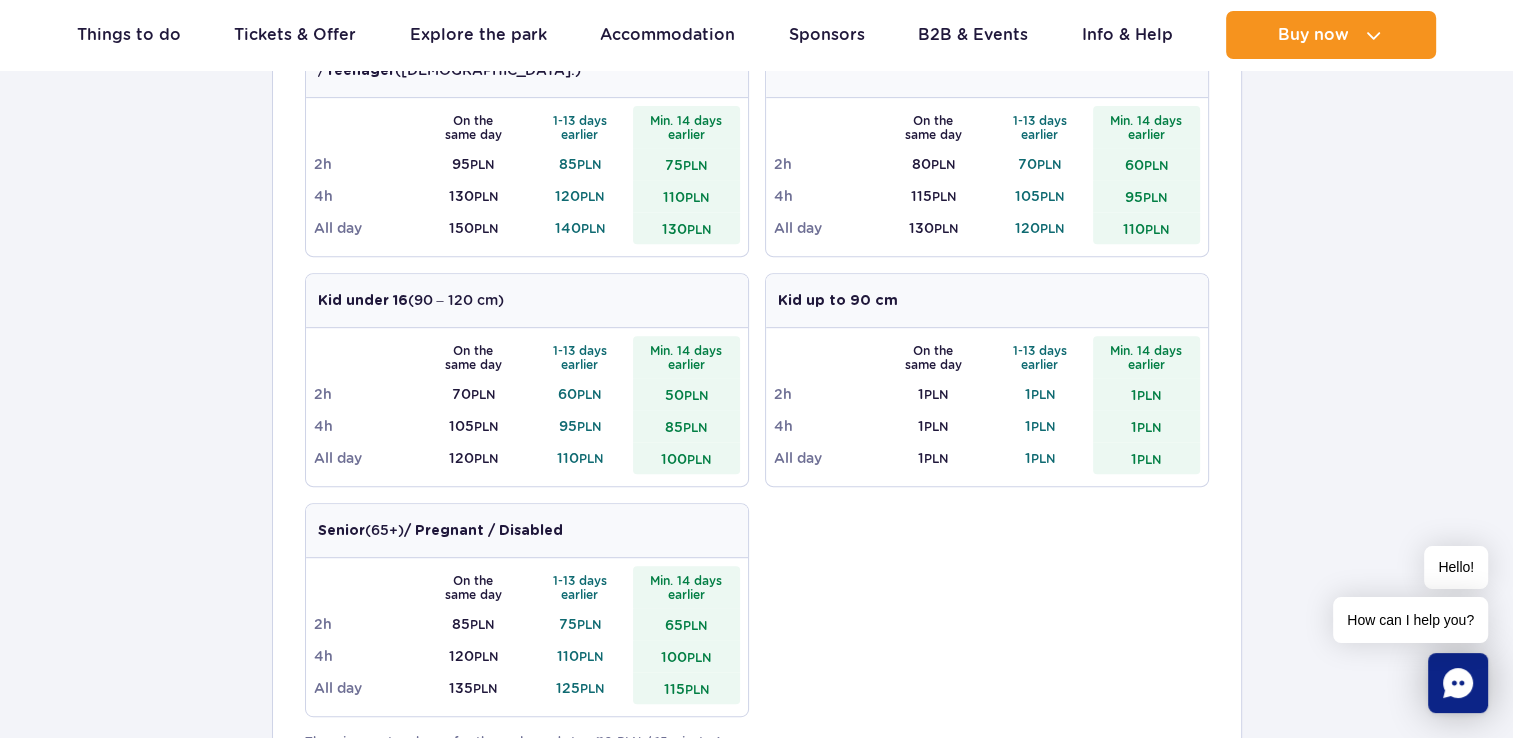scroll, scrollTop: 739, scrollLeft: 0, axis: vertical 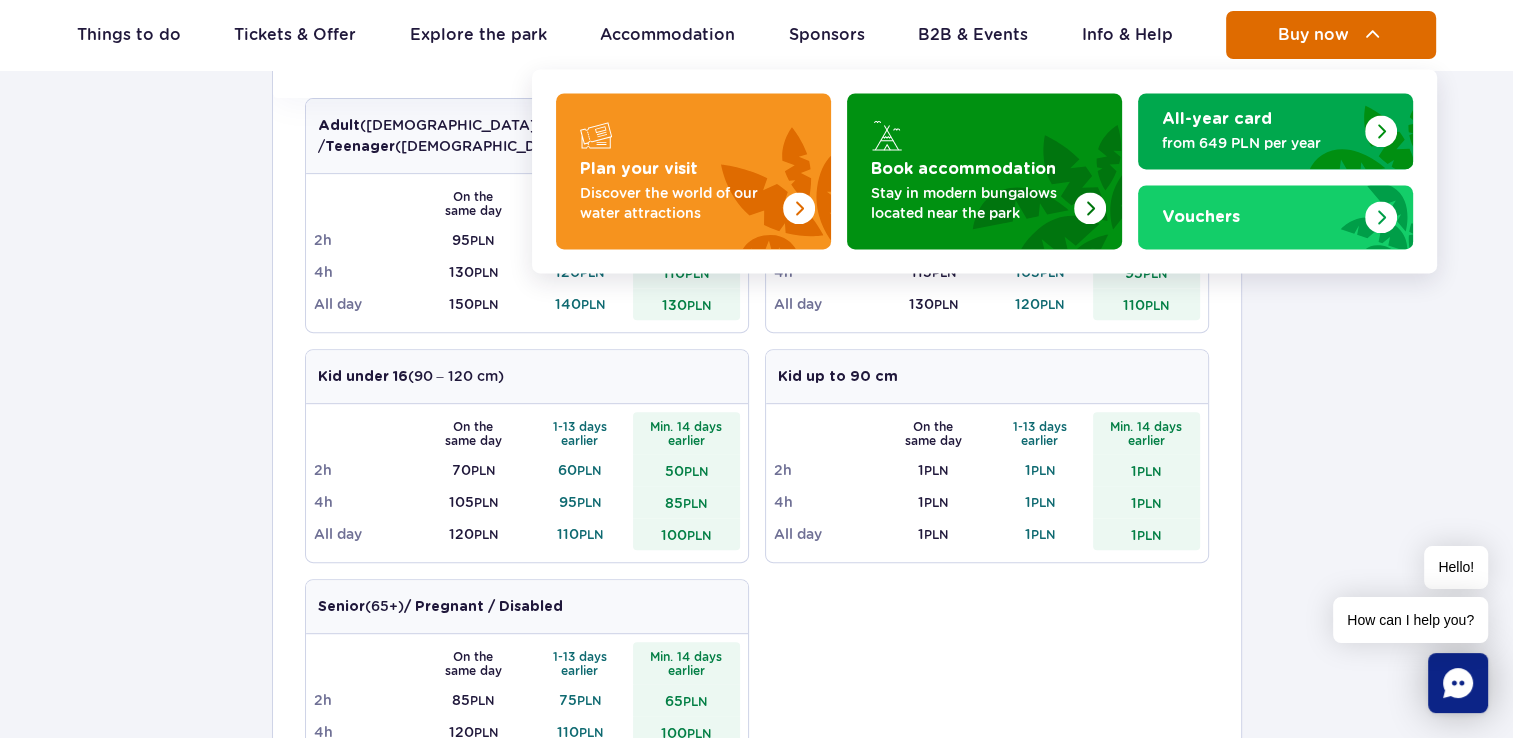 click on "Buy now" at bounding box center [1313, 35] 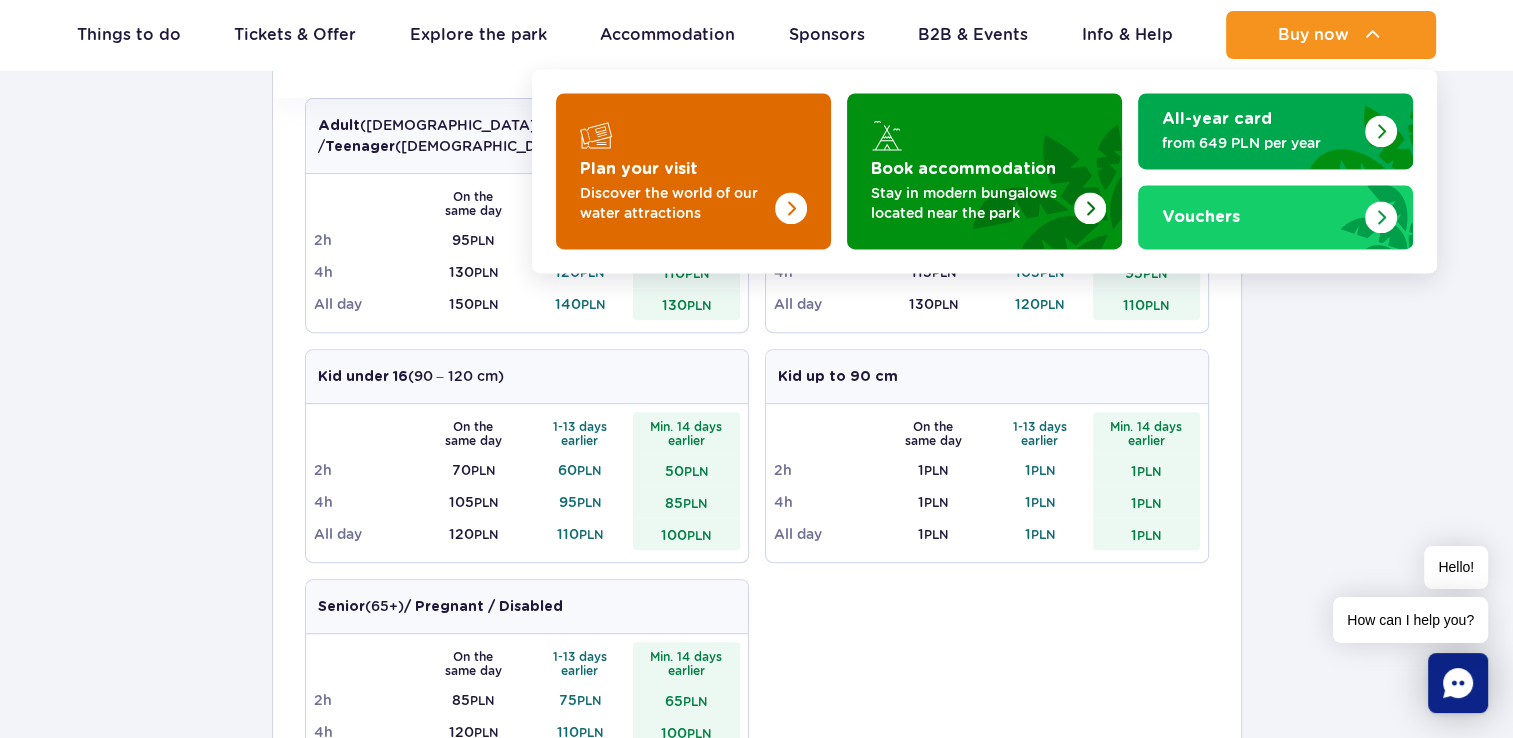 click at bounding box center [791, 209] 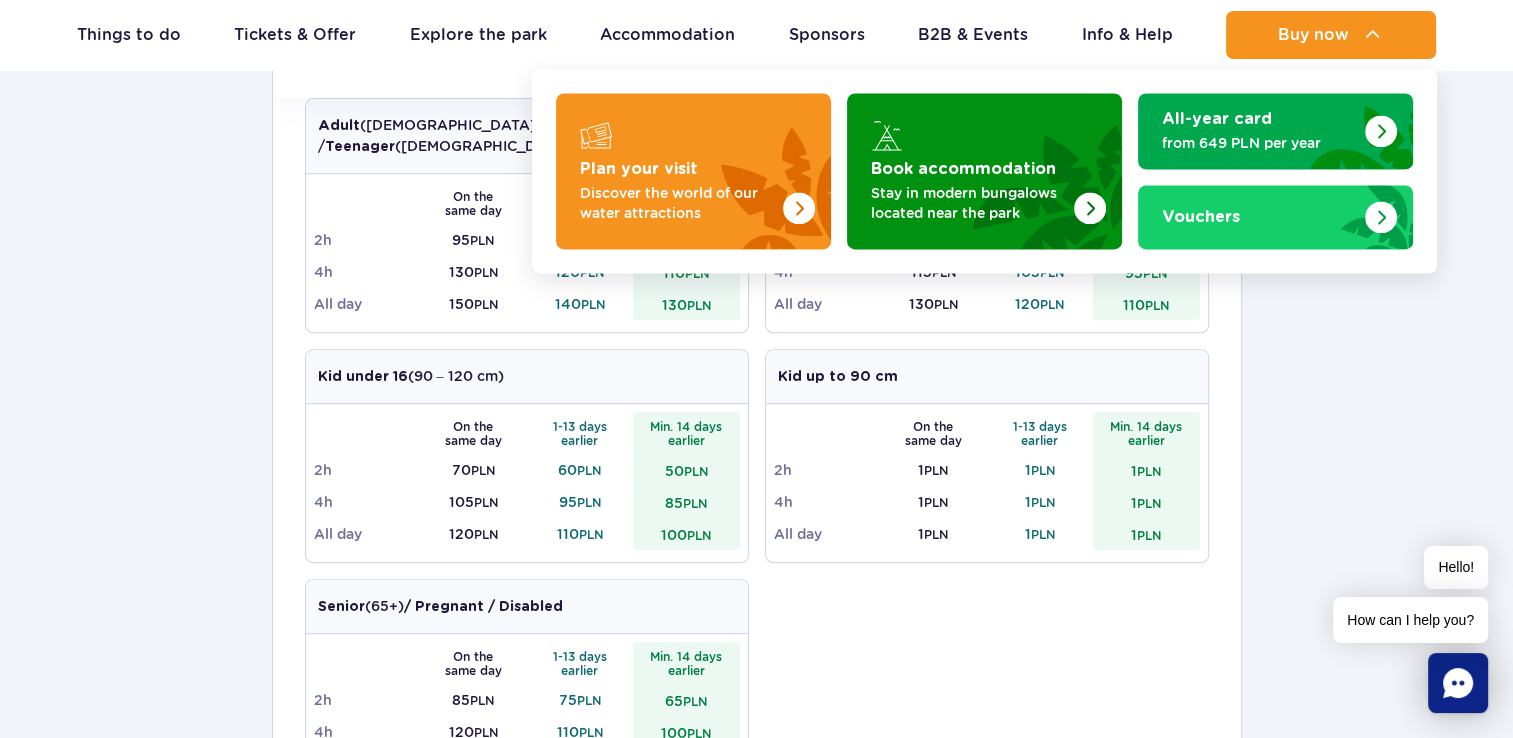 click on "Adult  (18 – 65 y.o.) /  Teenager  (16 – 18 y.o.)
On the same day
1-13 days earlier
Min. 14 days earlier
2h 95  PLN 85  PLN 75  PLN
4h 130  PLN 120  PLN 110  PLN
All day 150  PLN 140  PLN 130  PLN
Kid under 16  (over 120 cm)
On the same day
1-13 days earlier
Min. 14 days earlier
2h 80  PLN 70  PLN 60  PLN
4h 115  PLN 105  PLN 95  PLN
All day 130  PLN 120  PLN 110  PLN
Kid under 16  (90 – 120 cm)
2h" at bounding box center [757, 453] 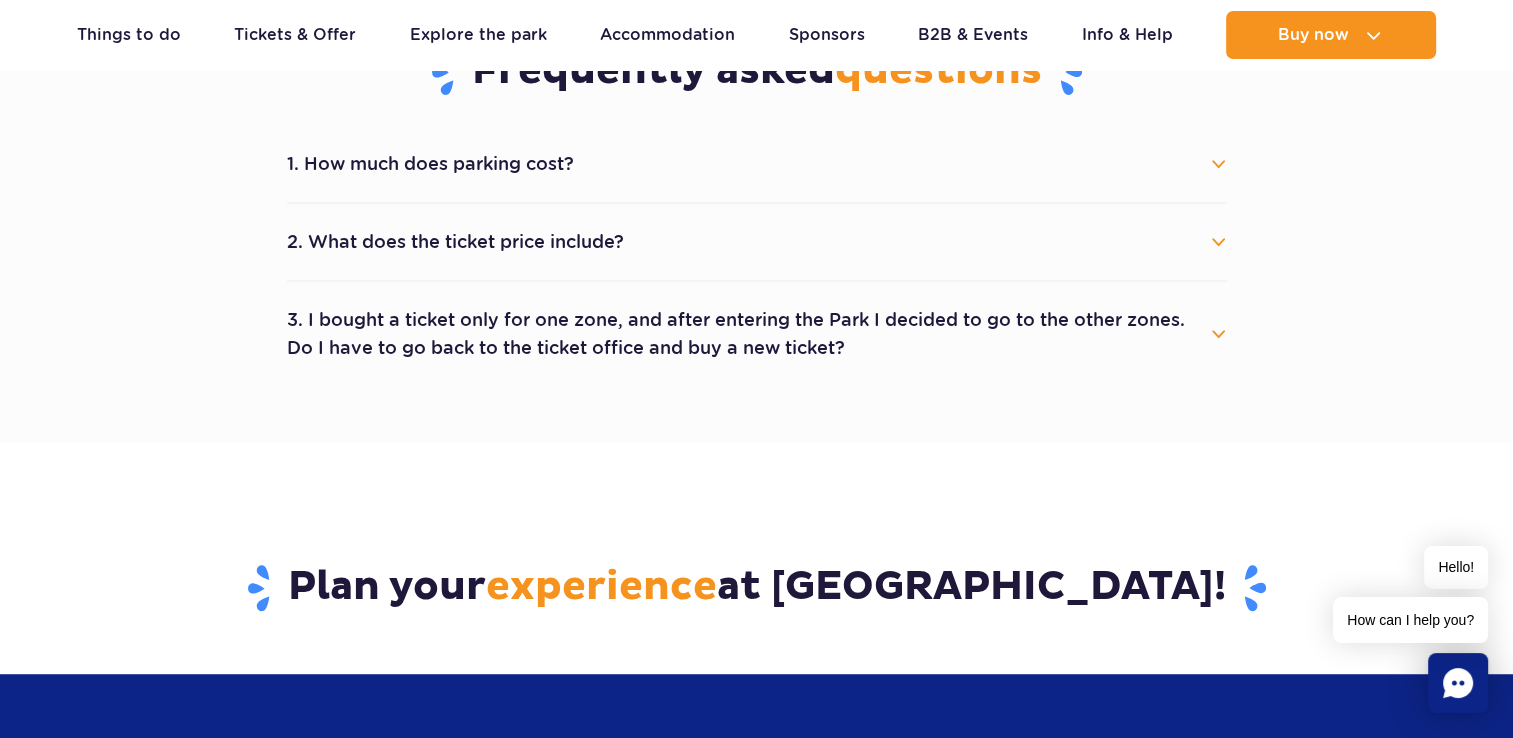 scroll, scrollTop: 1136, scrollLeft: 0, axis: vertical 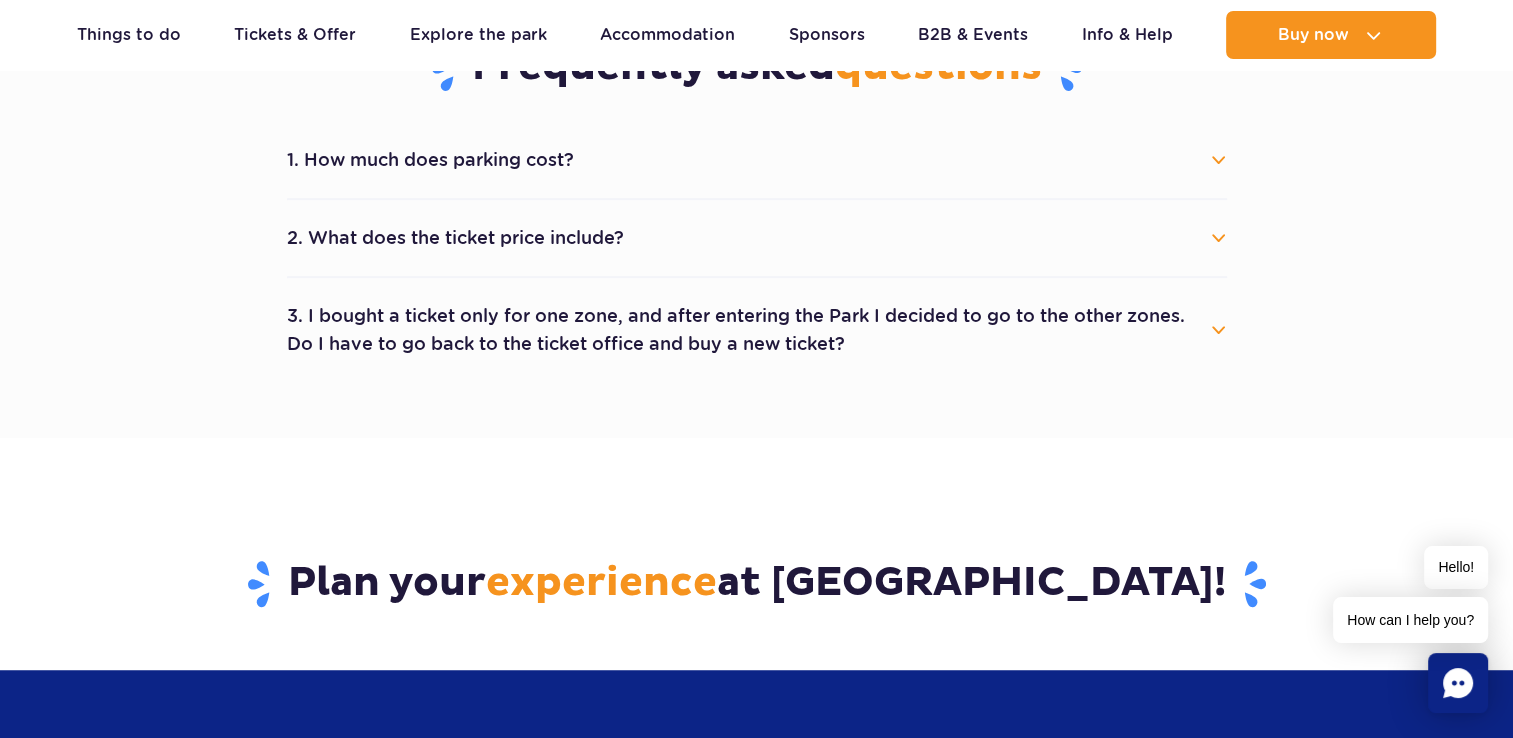 click on "1. How much does parking cost?" at bounding box center (757, 160) 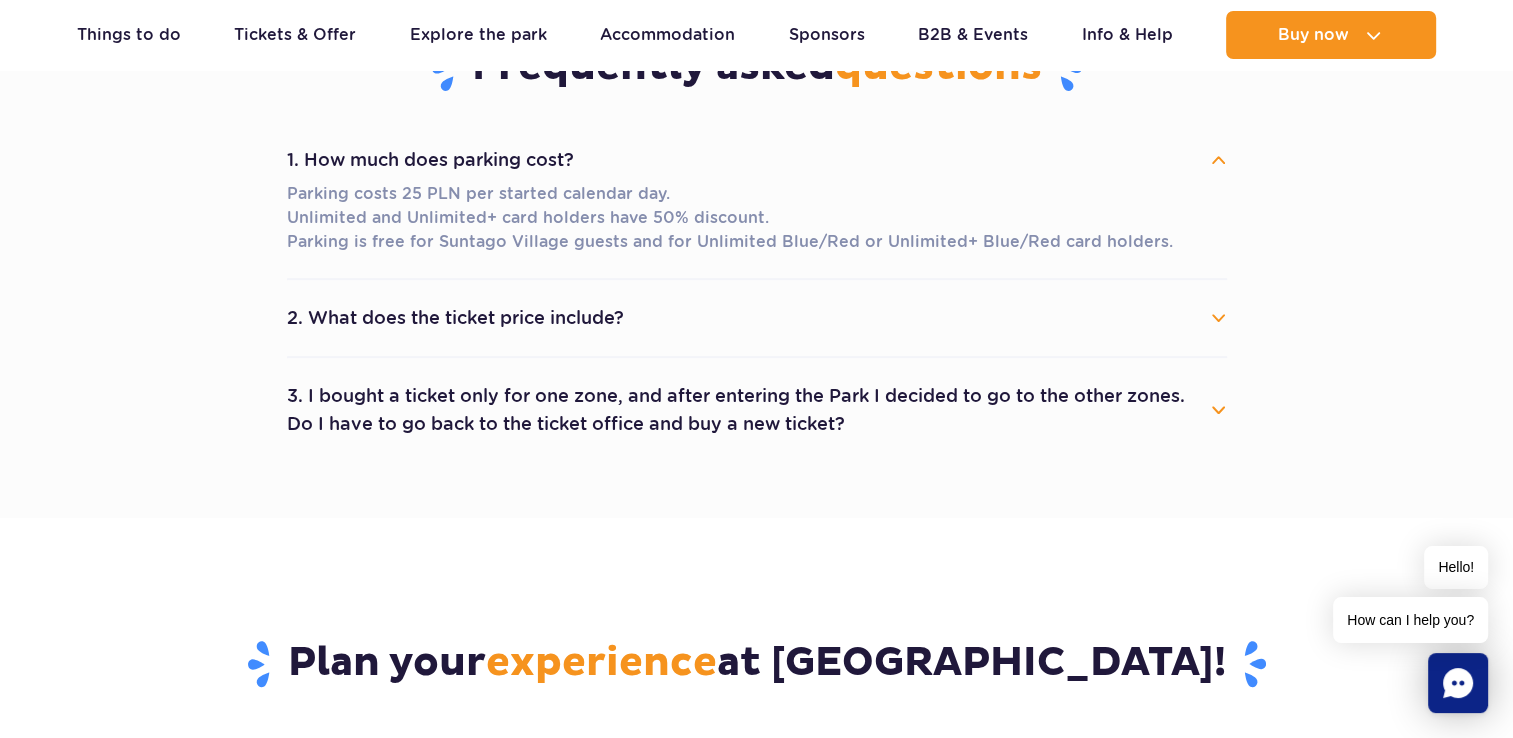 click on "2. What does the ticket price include?" at bounding box center [757, 318] 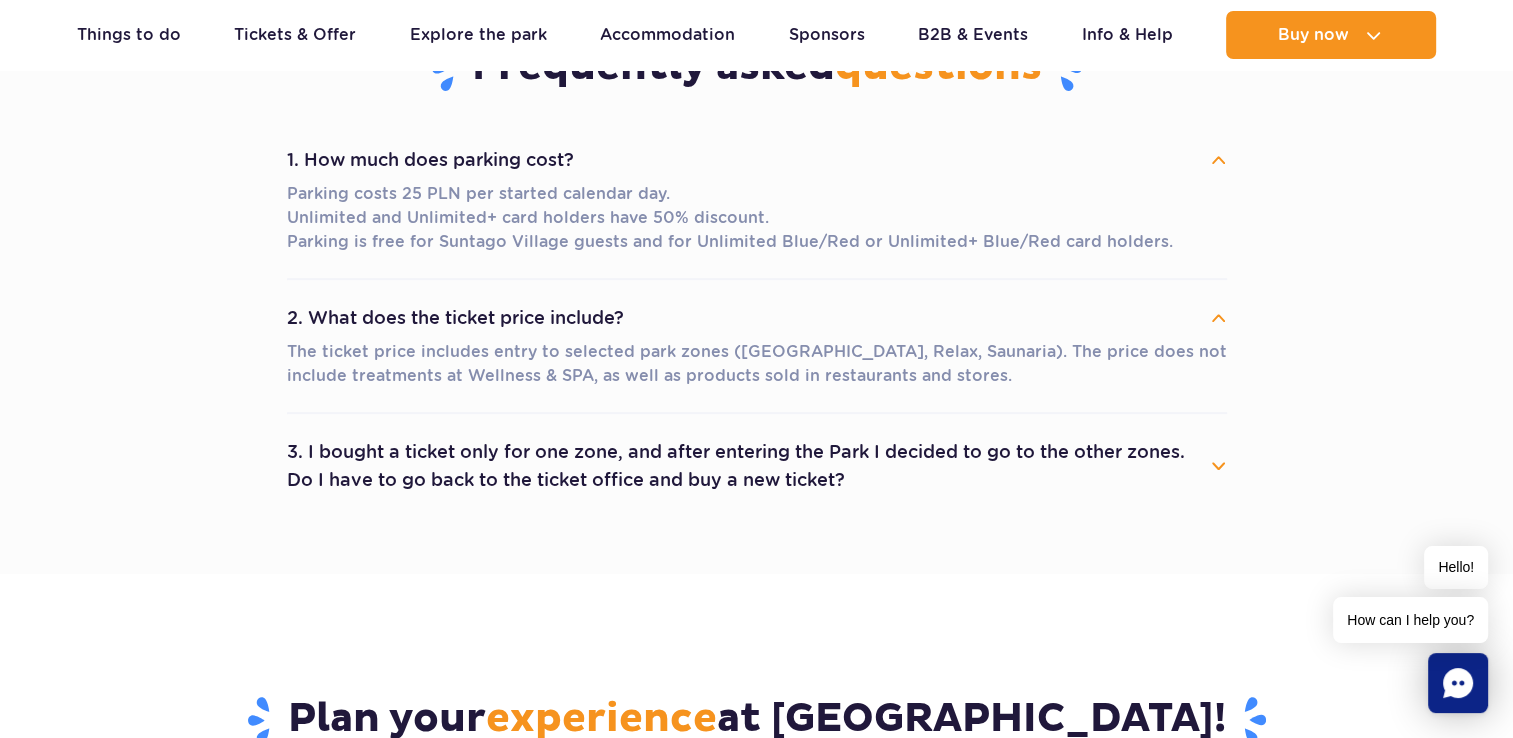 click on "3. I bought a ticket only for one zone, and after entering the Park I decided to go to the other zones. Do I have to go back to the ticket office and buy a new ticket?" at bounding box center (757, 466) 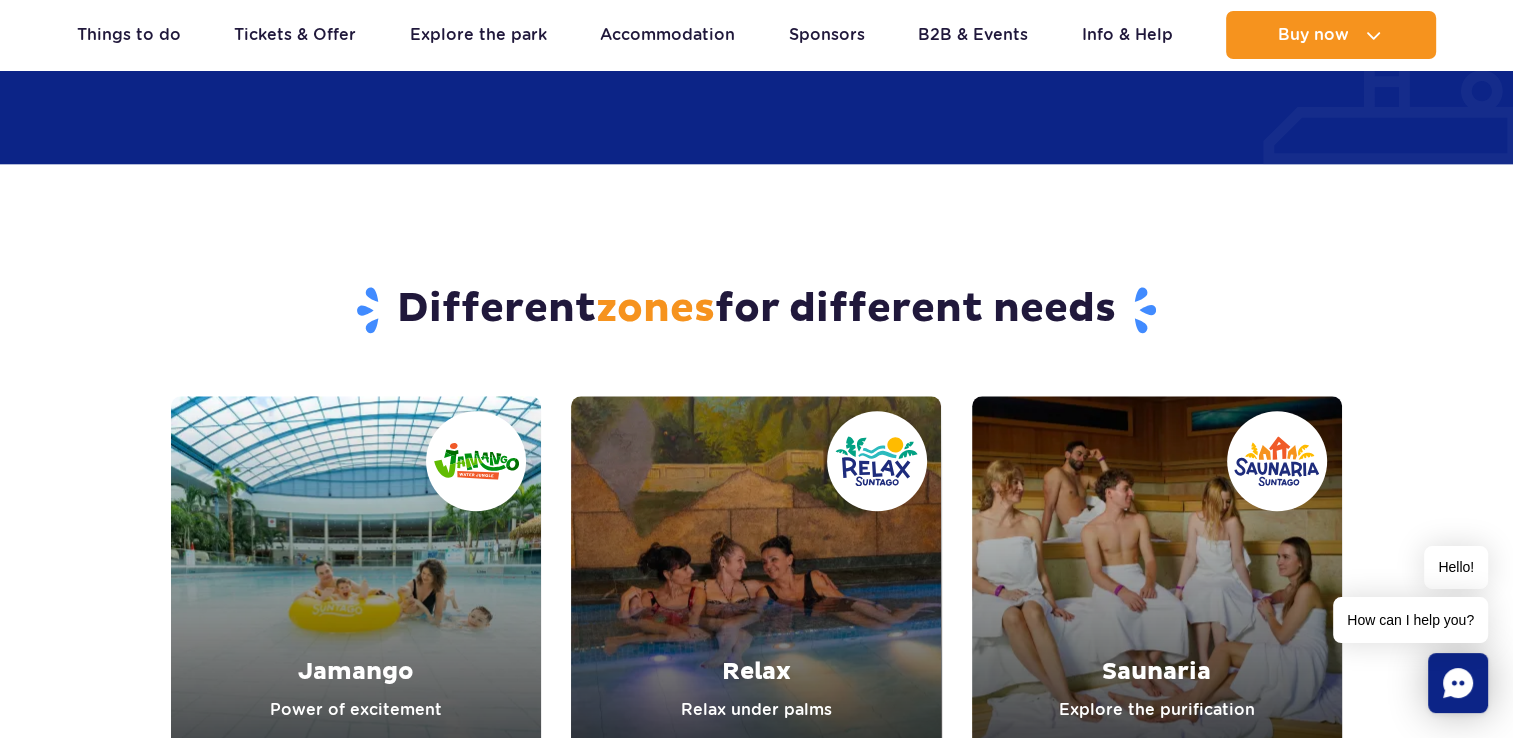 scroll, scrollTop: 2214, scrollLeft: 0, axis: vertical 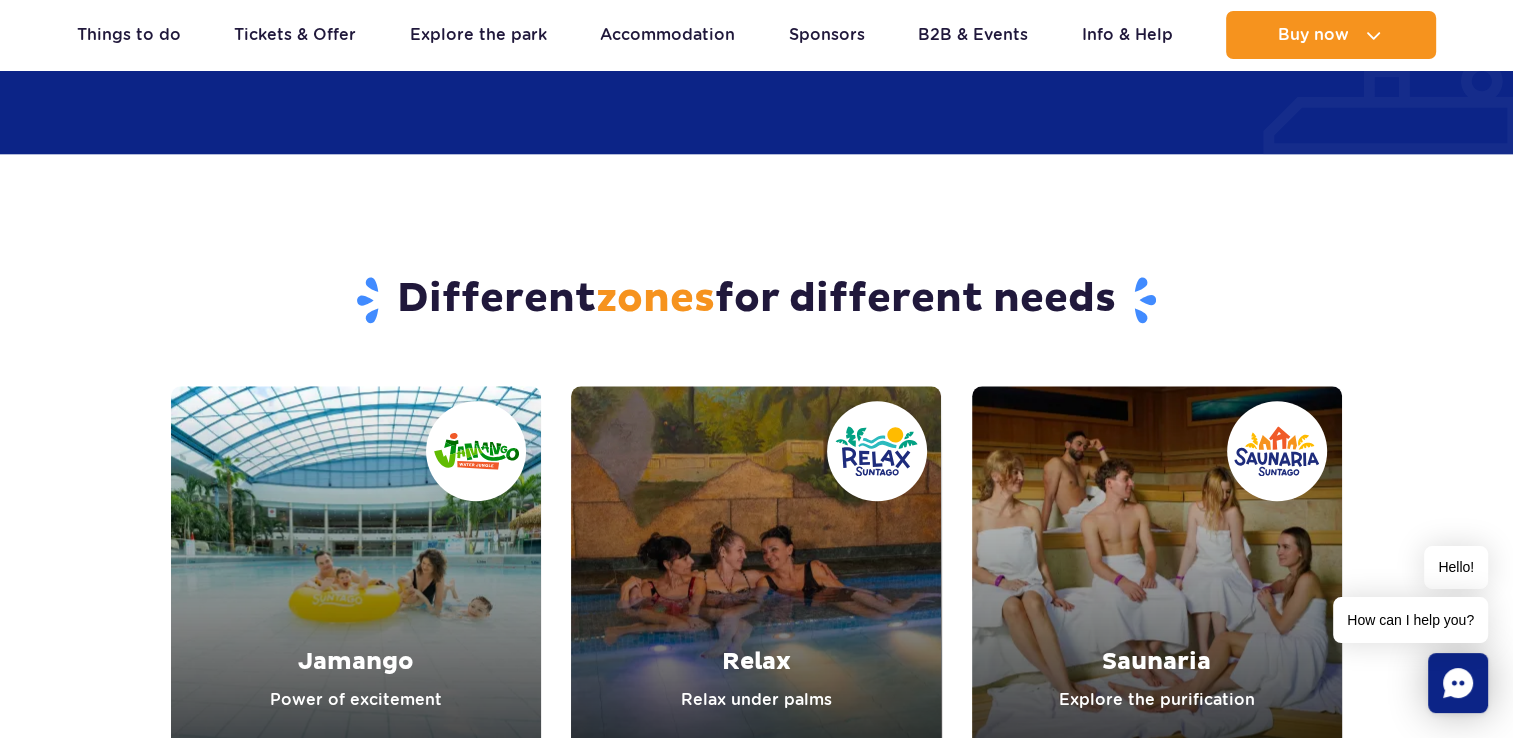 click at bounding box center (356, 571) 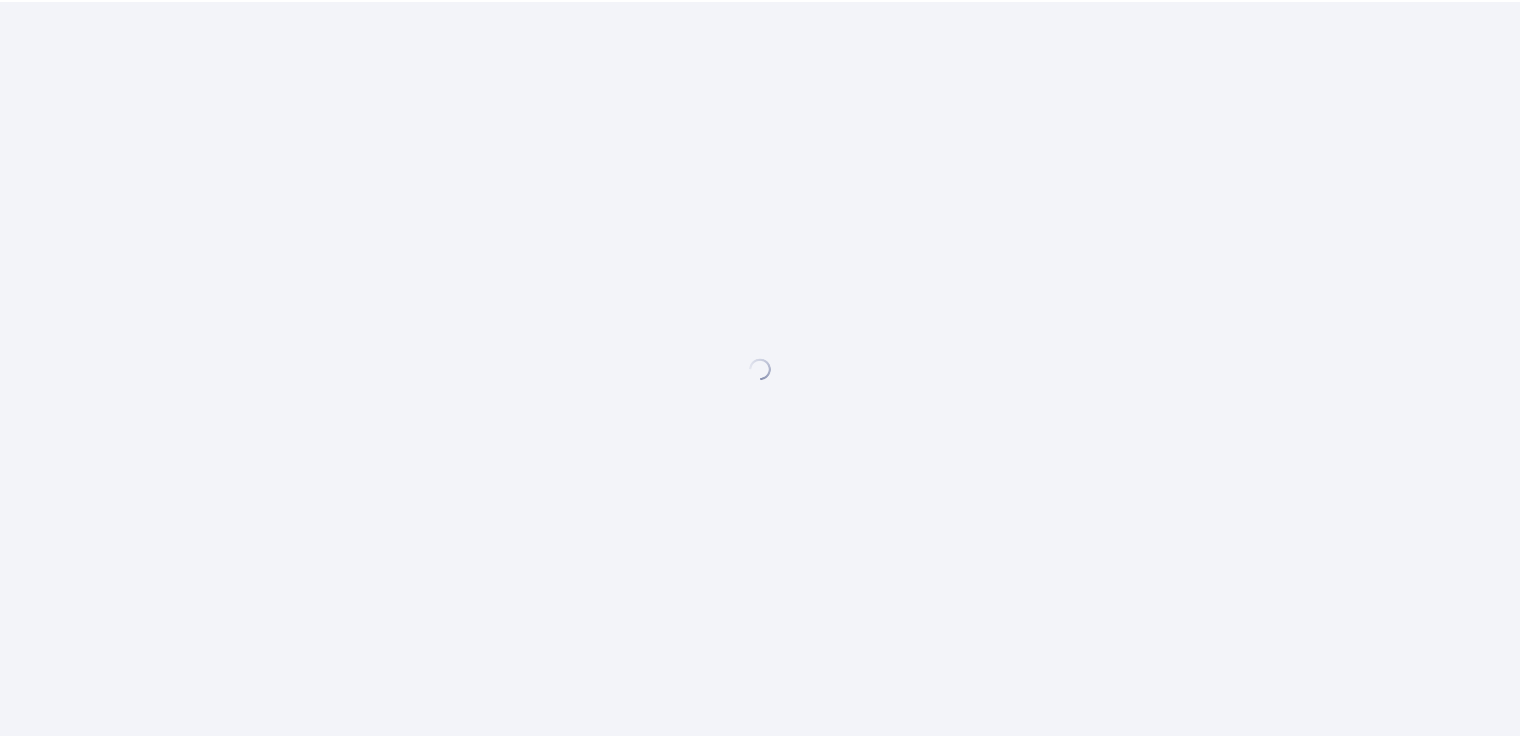 scroll, scrollTop: 0, scrollLeft: 0, axis: both 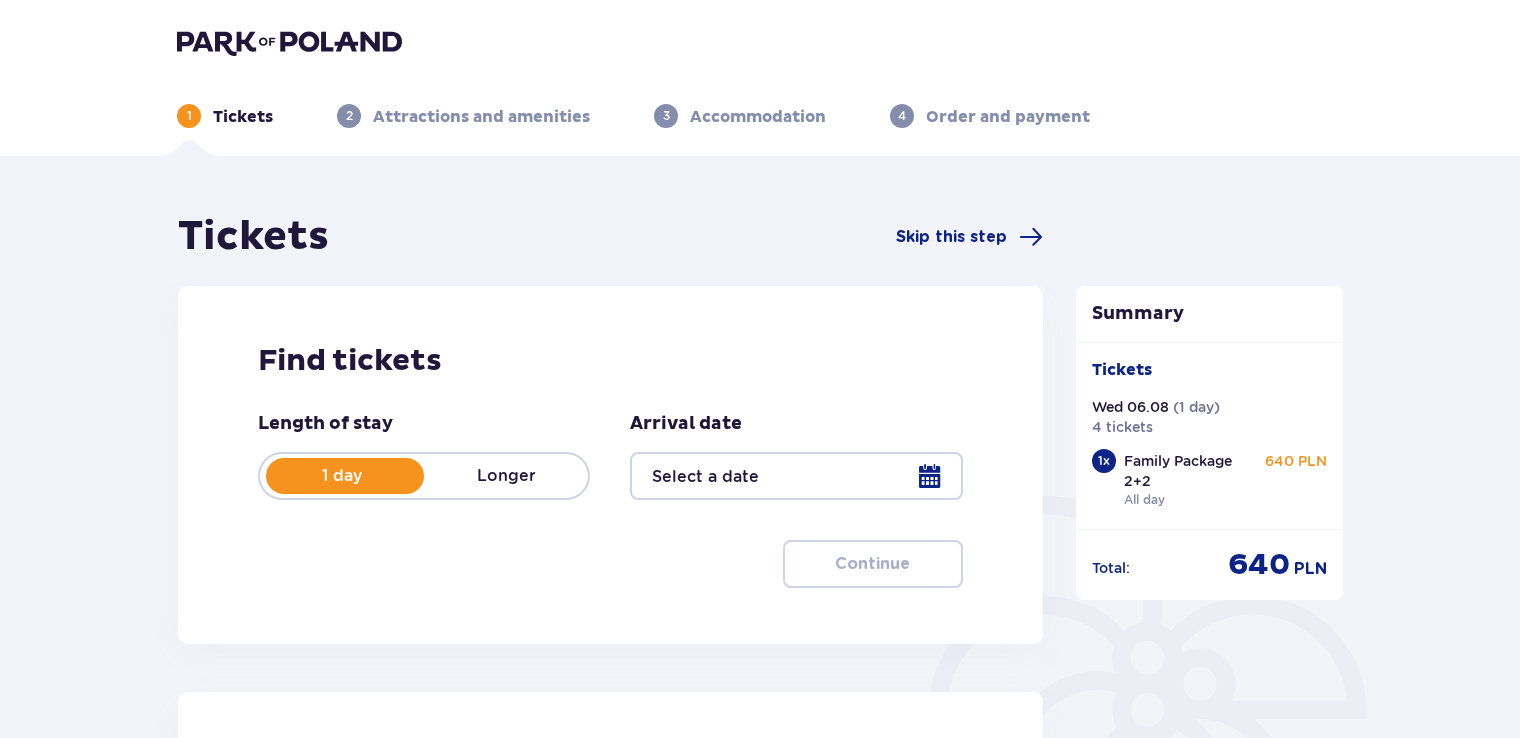 type on "[DATE]" 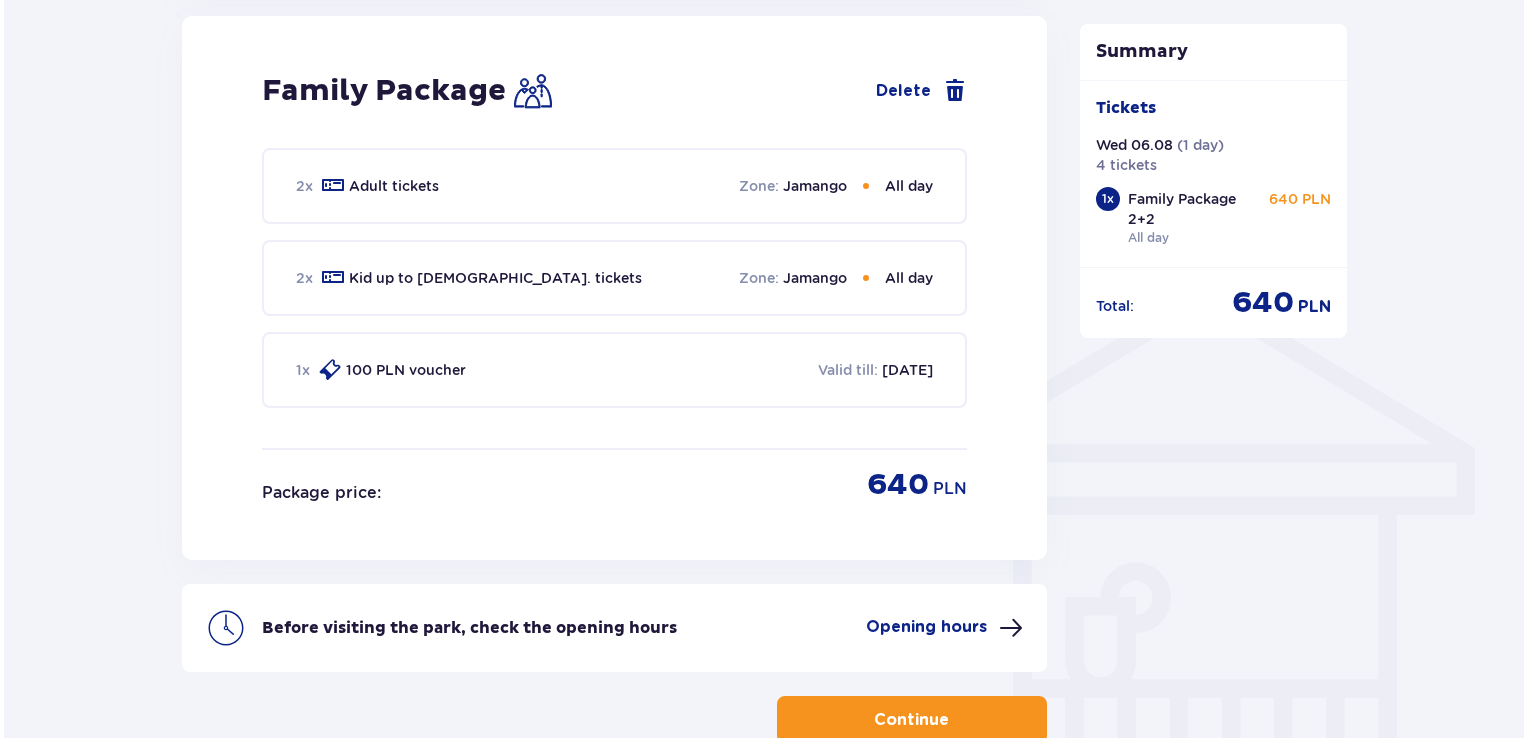 scroll, scrollTop: 1444, scrollLeft: 0, axis: vertical 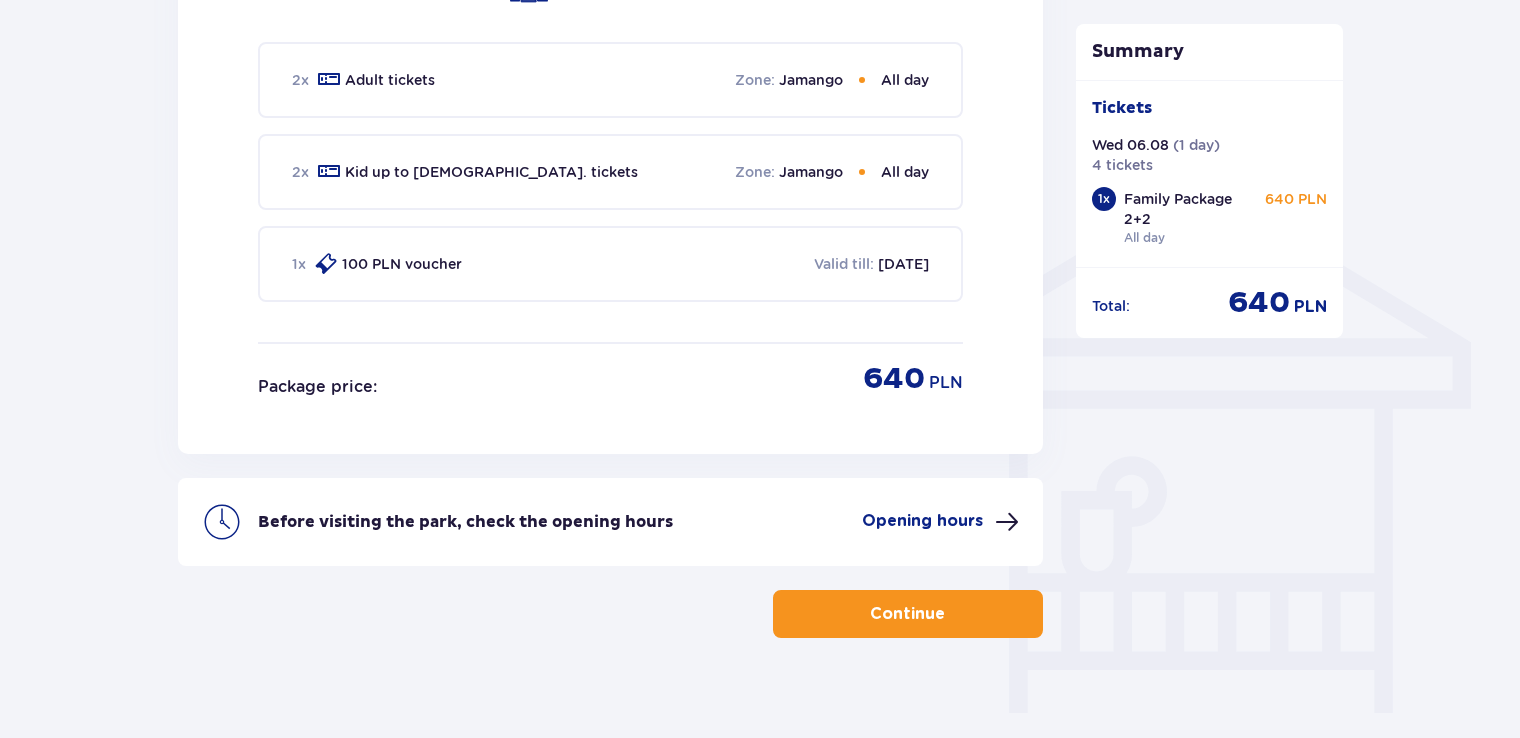 click on "Opening hours" at bounding box center (940, 522) 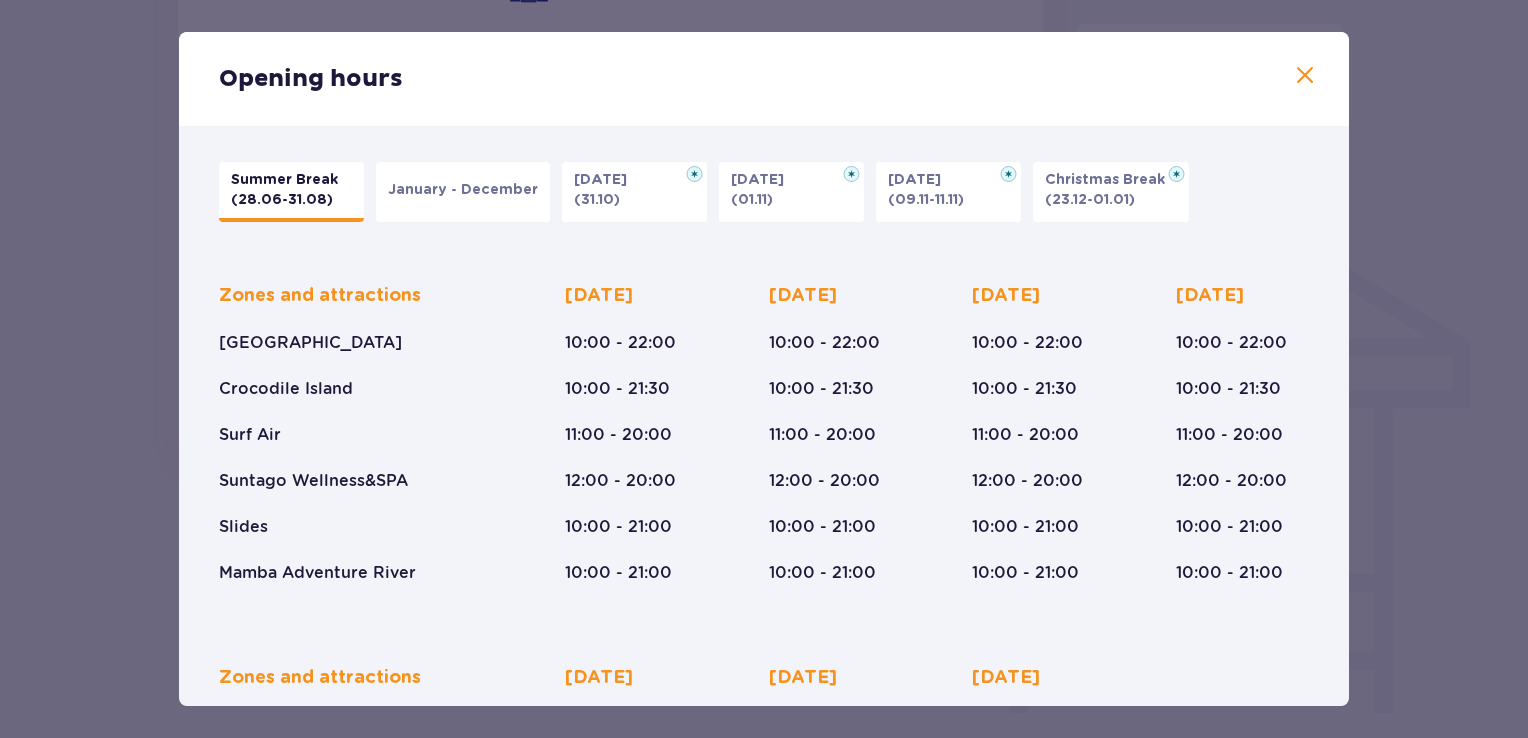 click on "Zones and attractions" at bounding box center (320, 678) 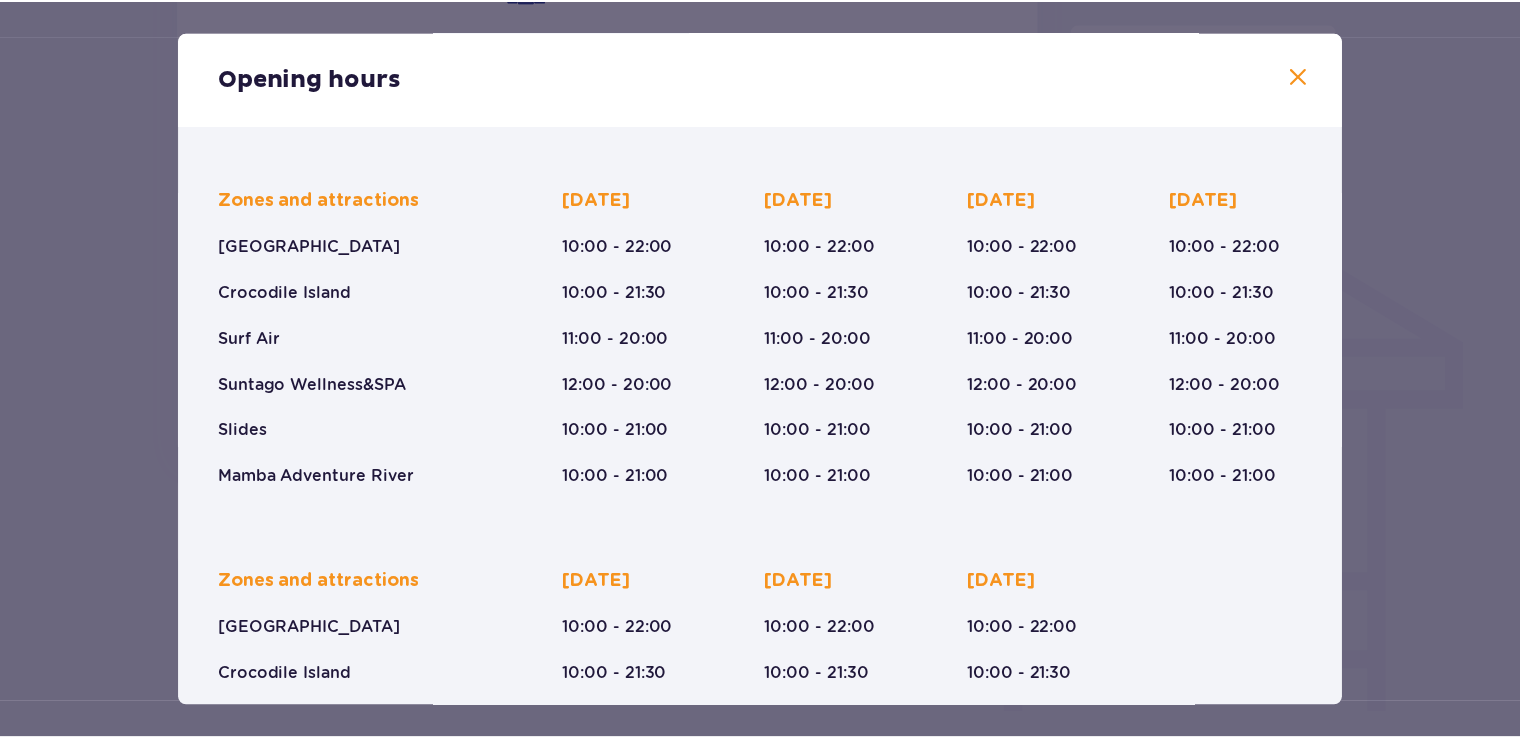 scroll, scrollTop: 0, scrollLeft: 0, axis: both 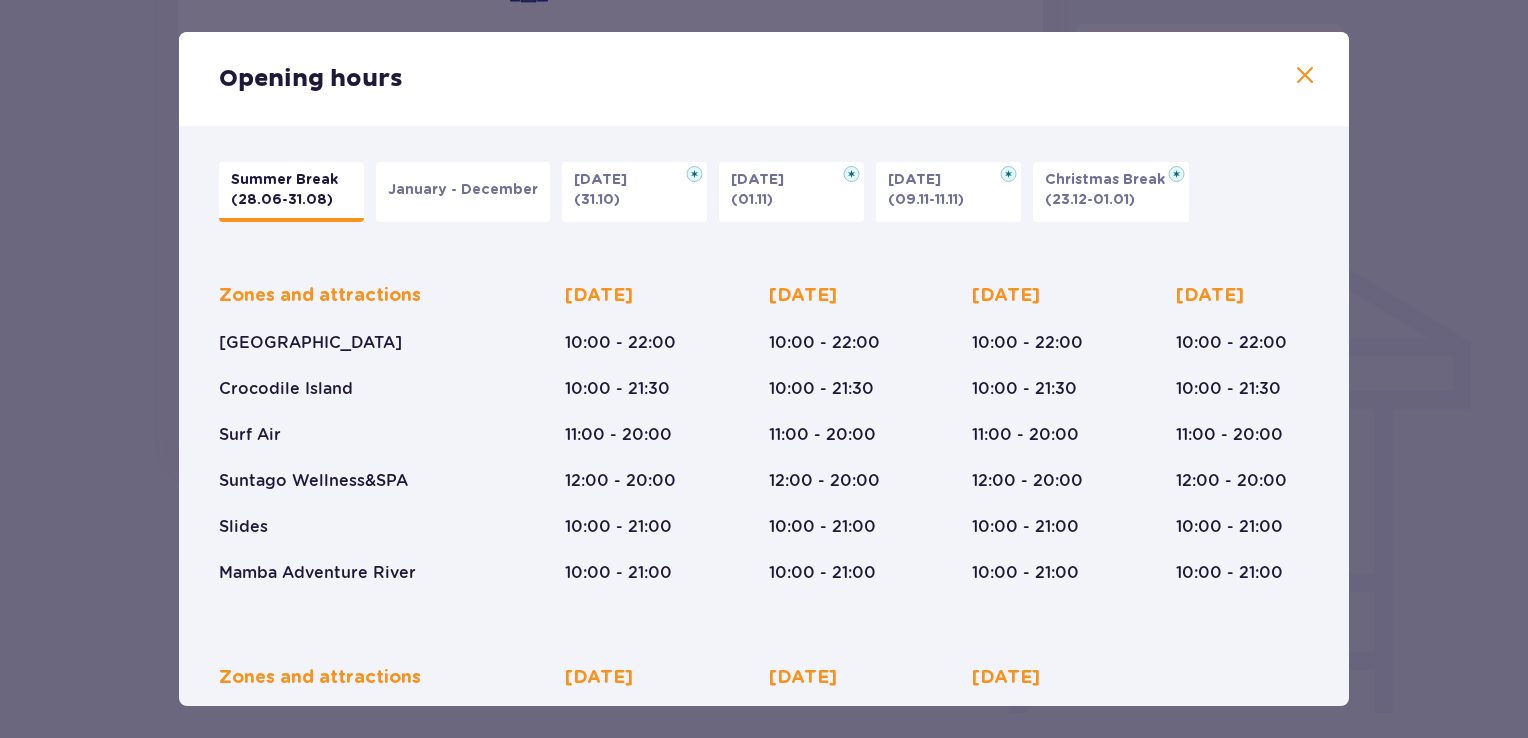 click at bounding box center [1305, 76] 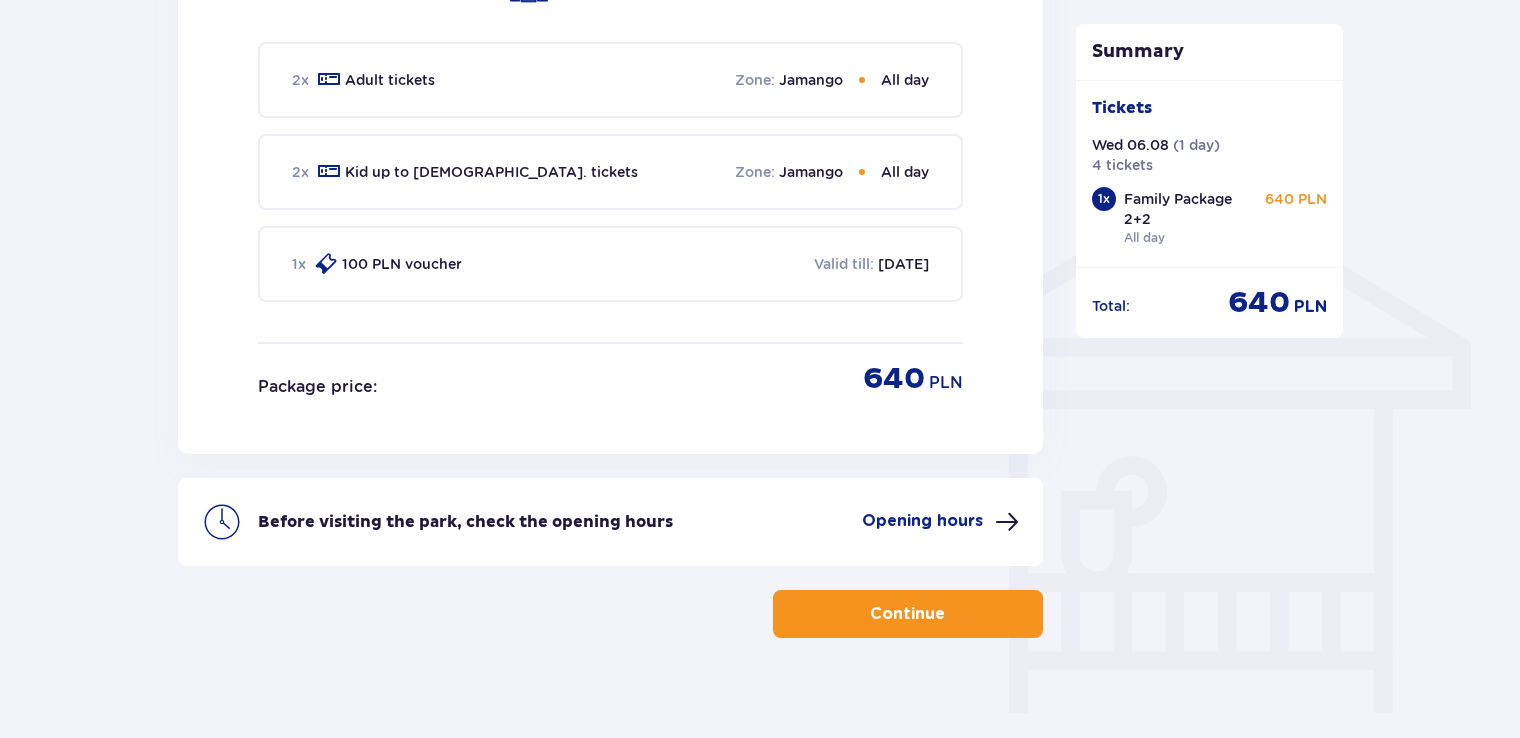 drag, startPoint x: 1517, startPoint y: 557, endPoint x: 1522, endPoint y: 276, distance: 281.0445 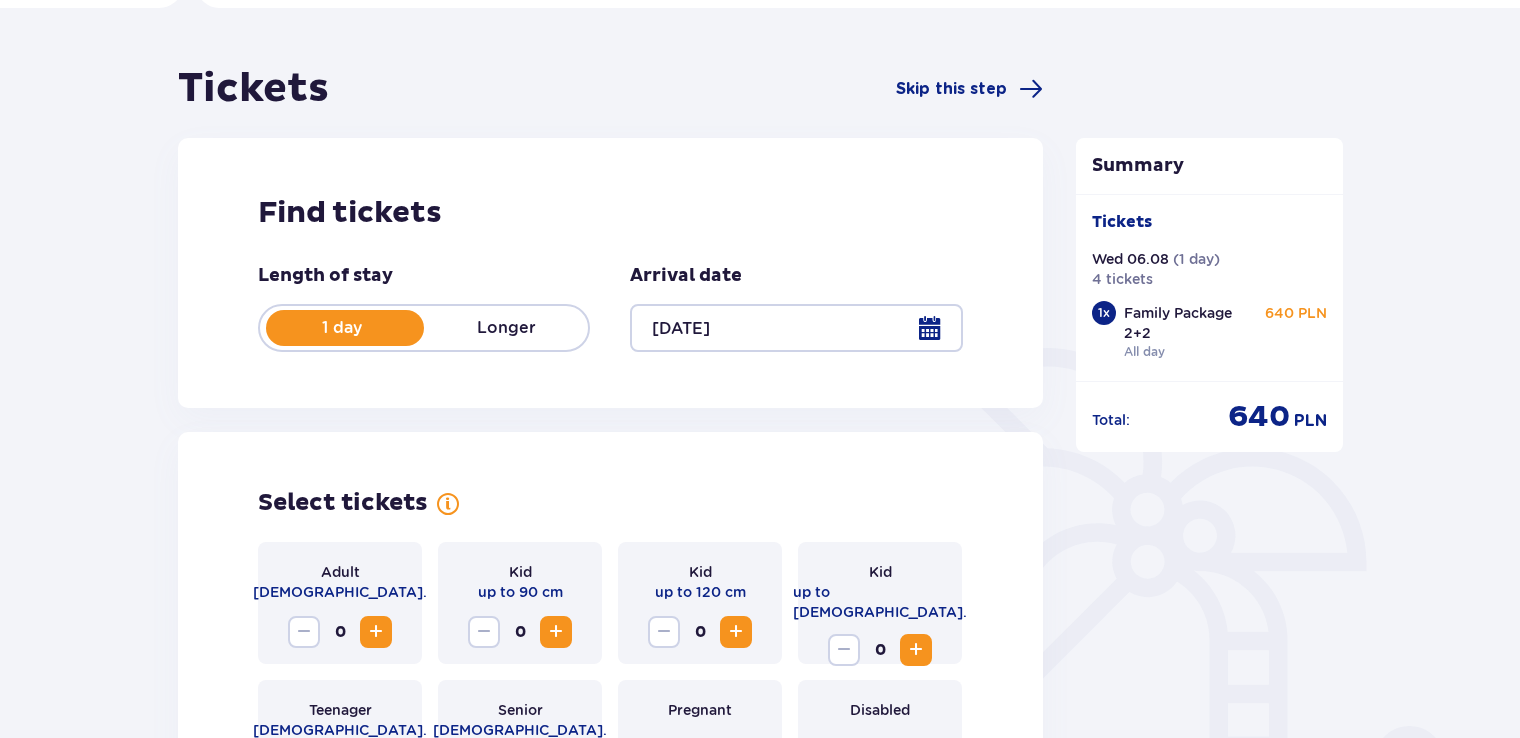scroll, scrollTop: 134, scrollLeft: 0, axis: vertical 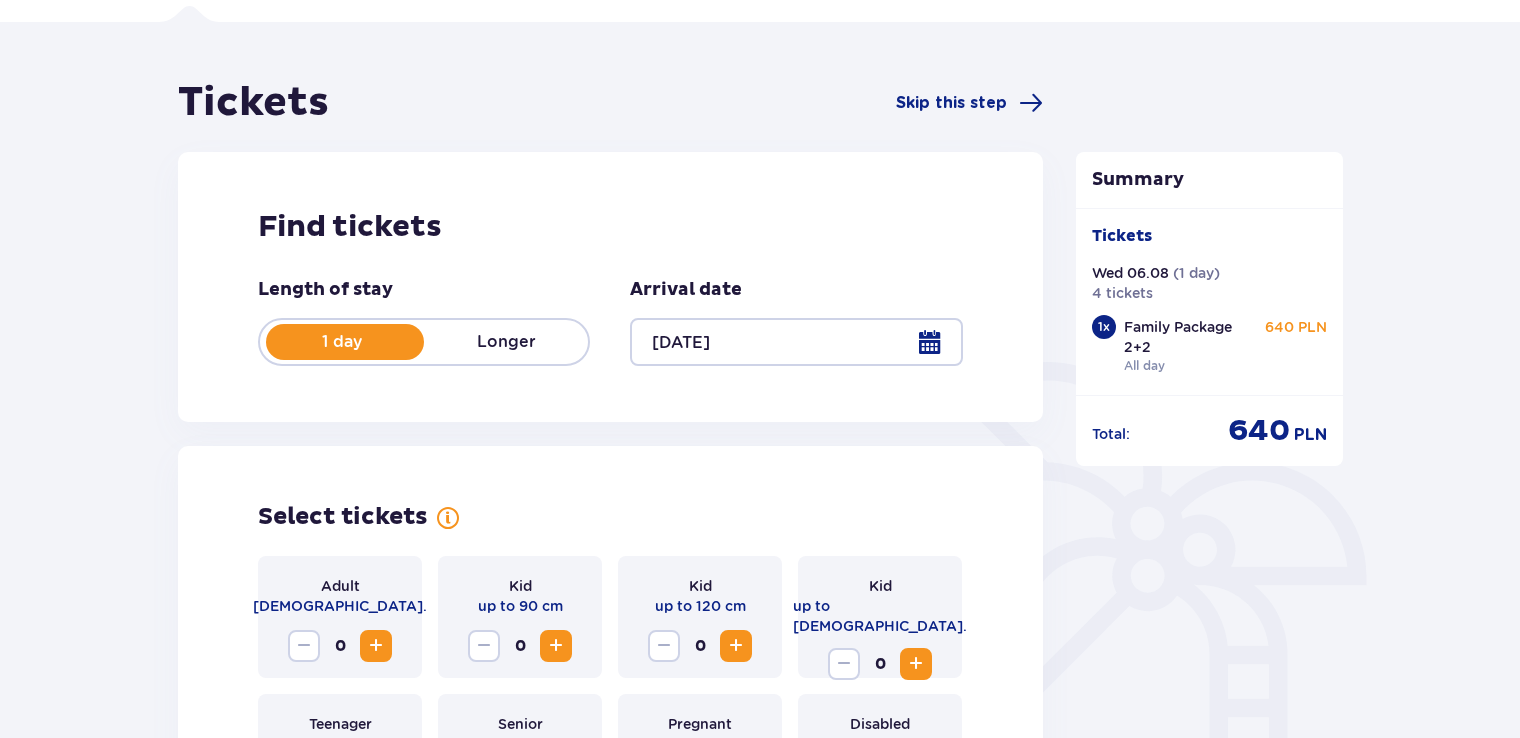 click on "Find tickets" at bounding box center (610, 227) 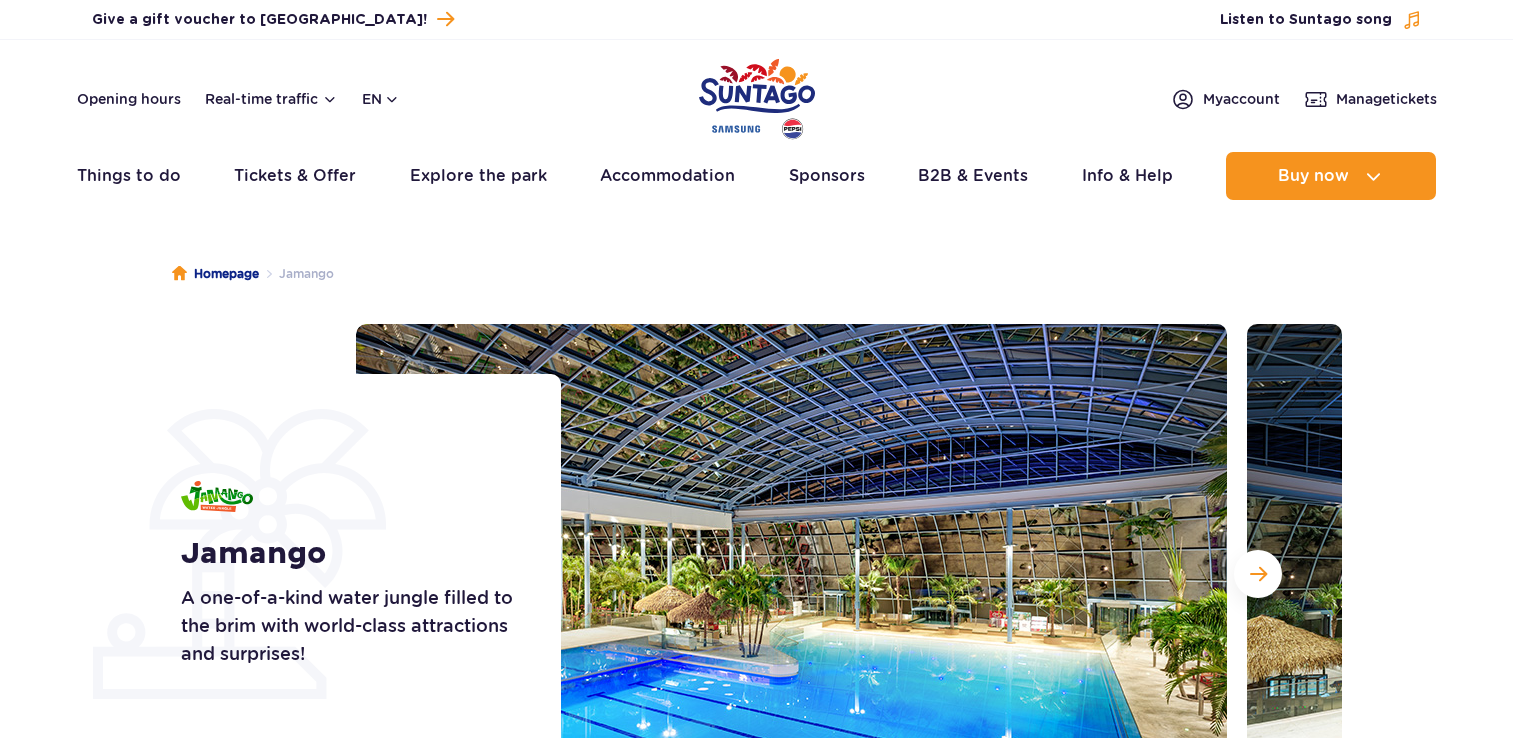 scroll, scrollTop: 0, scrollLeft: 0, axis: both 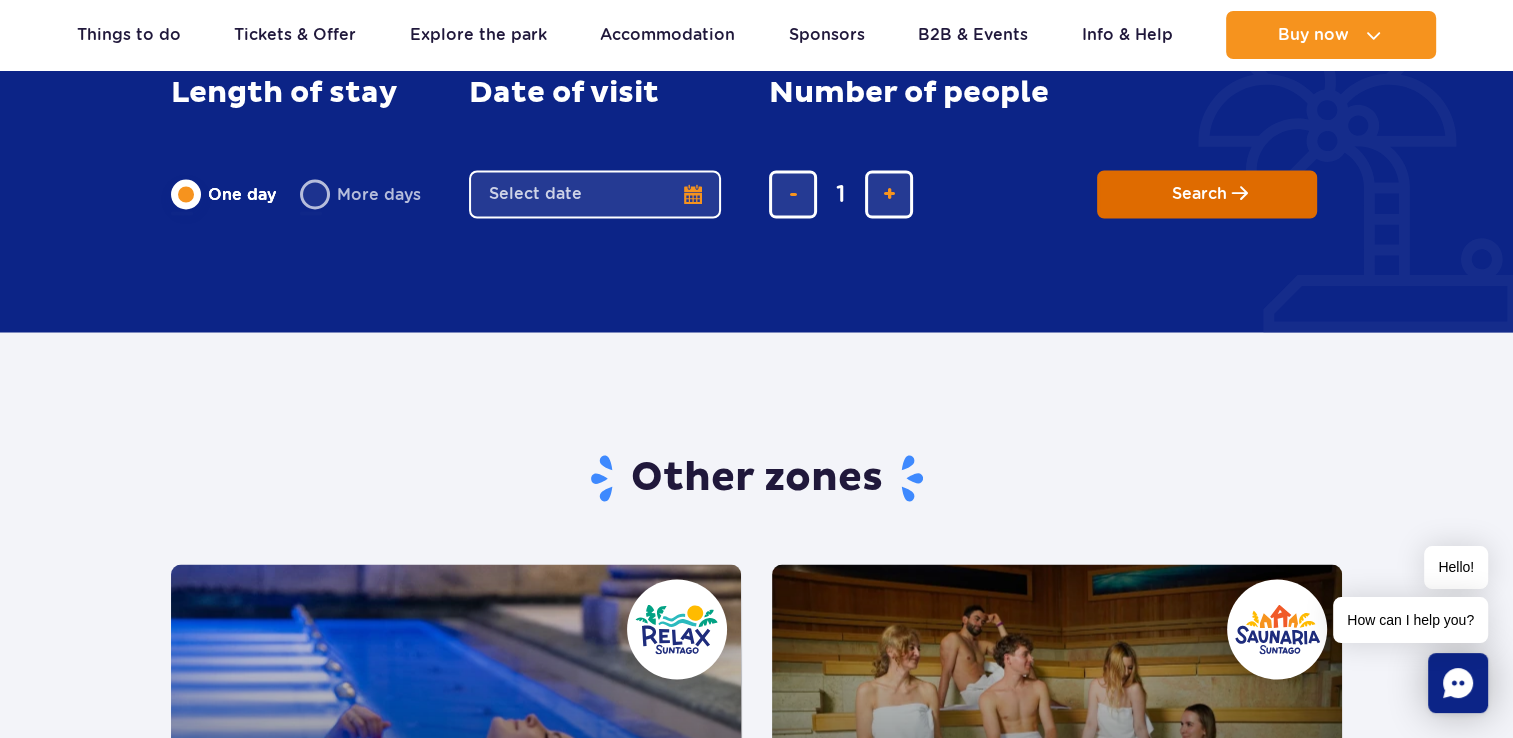 click on "Search" at bounding box center (1207, 194) 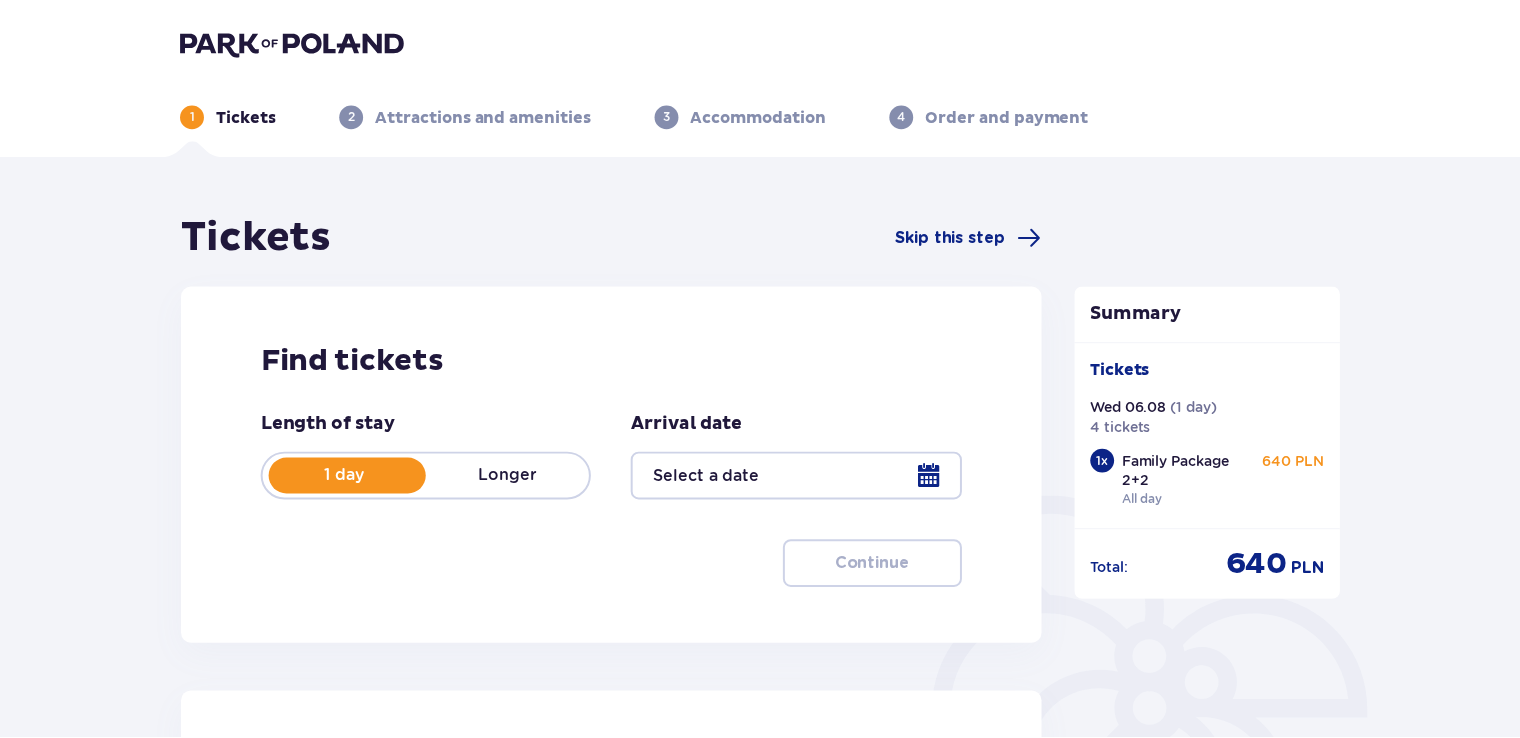 scroll, scrollTop: 0, scrollLeft: 0, axis: both 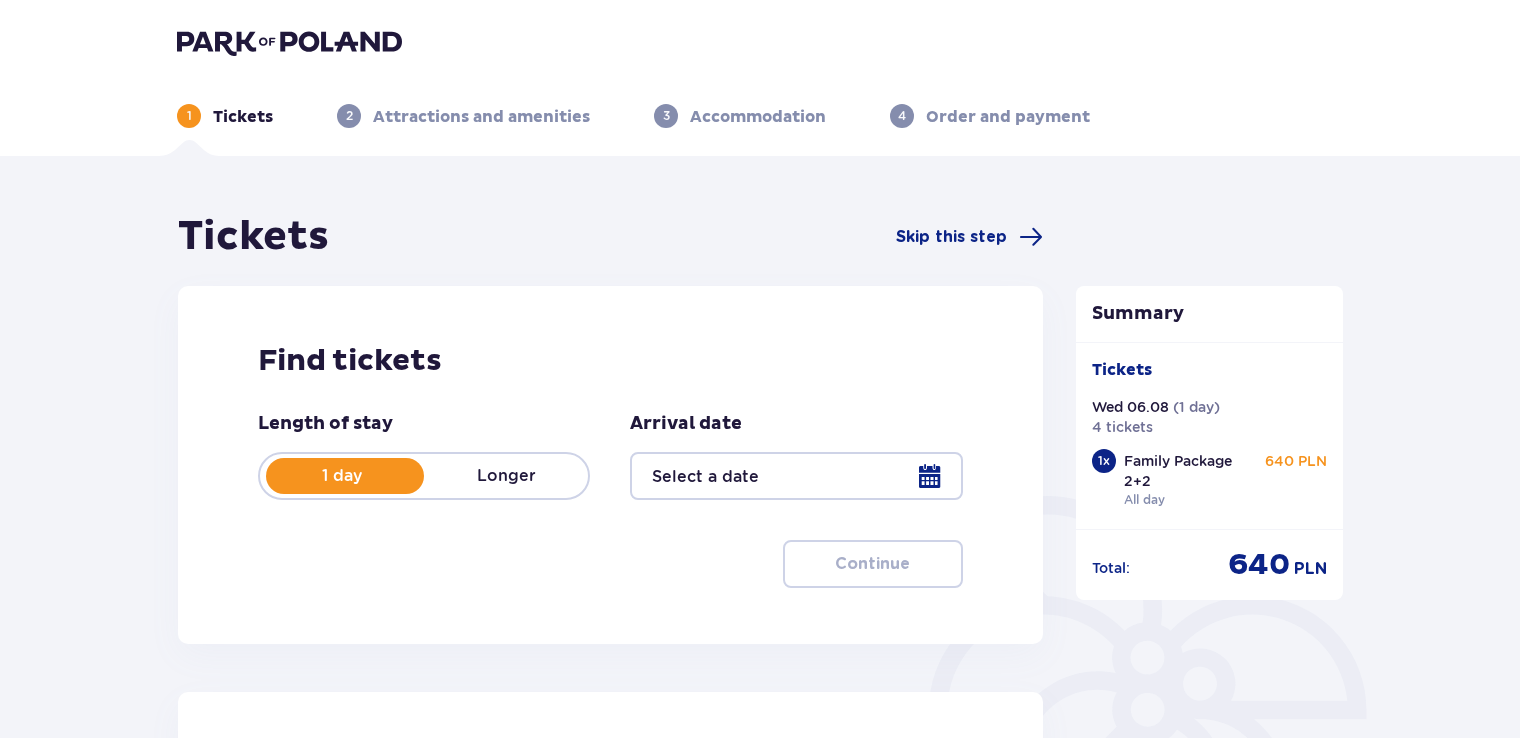 type on "[DATE]" 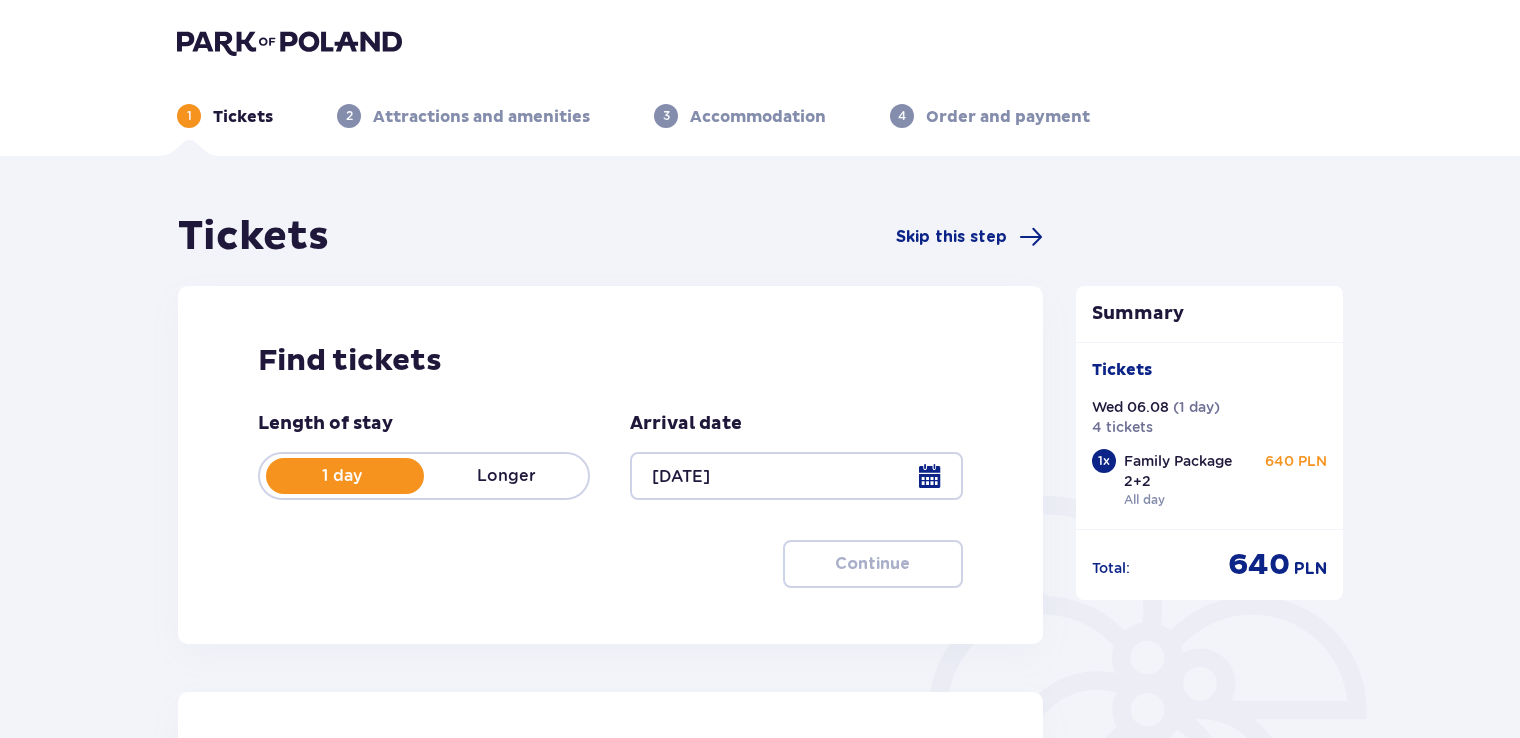 scroll, scrollTop: 0, scrollLeft: 0, axis: both 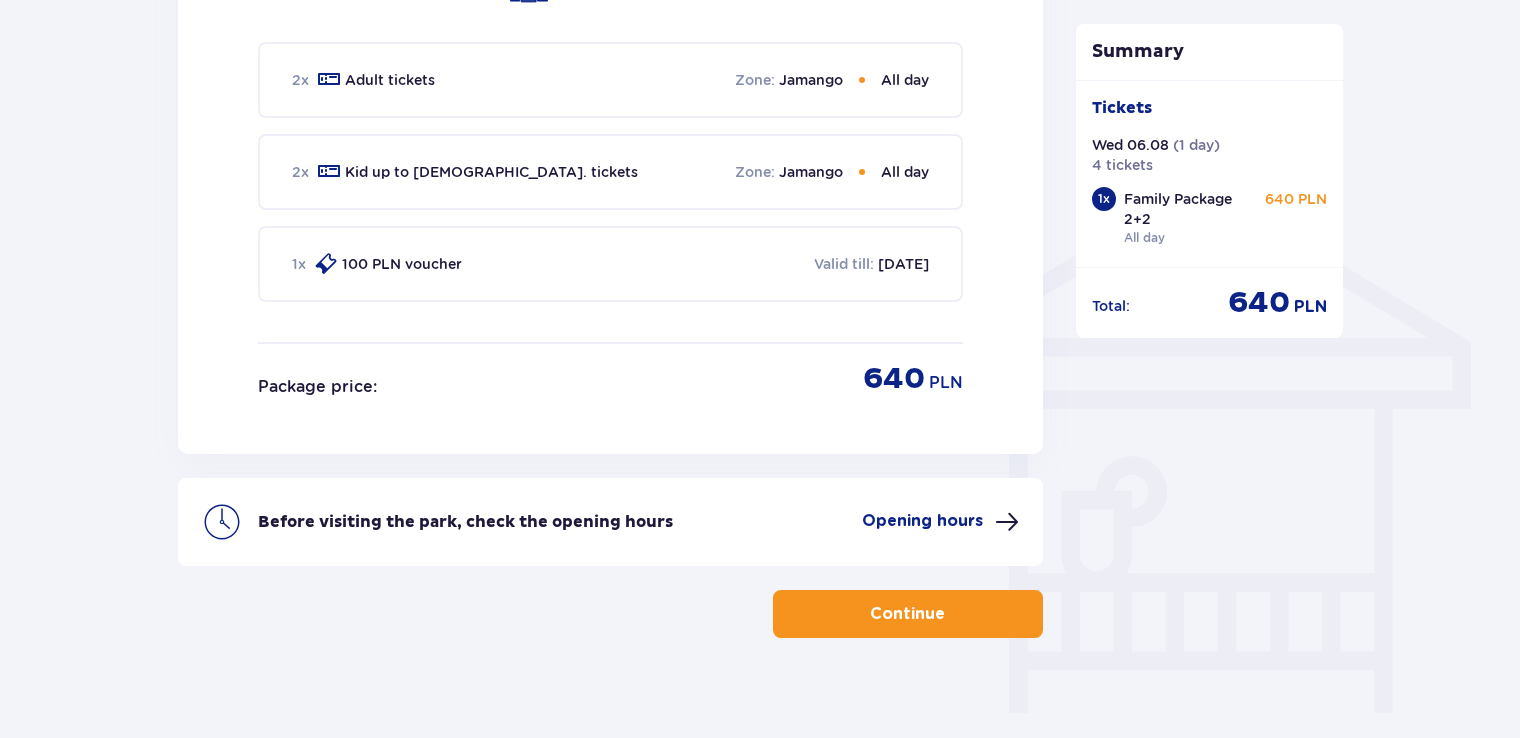 click on "Continue" at bounding box center [907, 614] 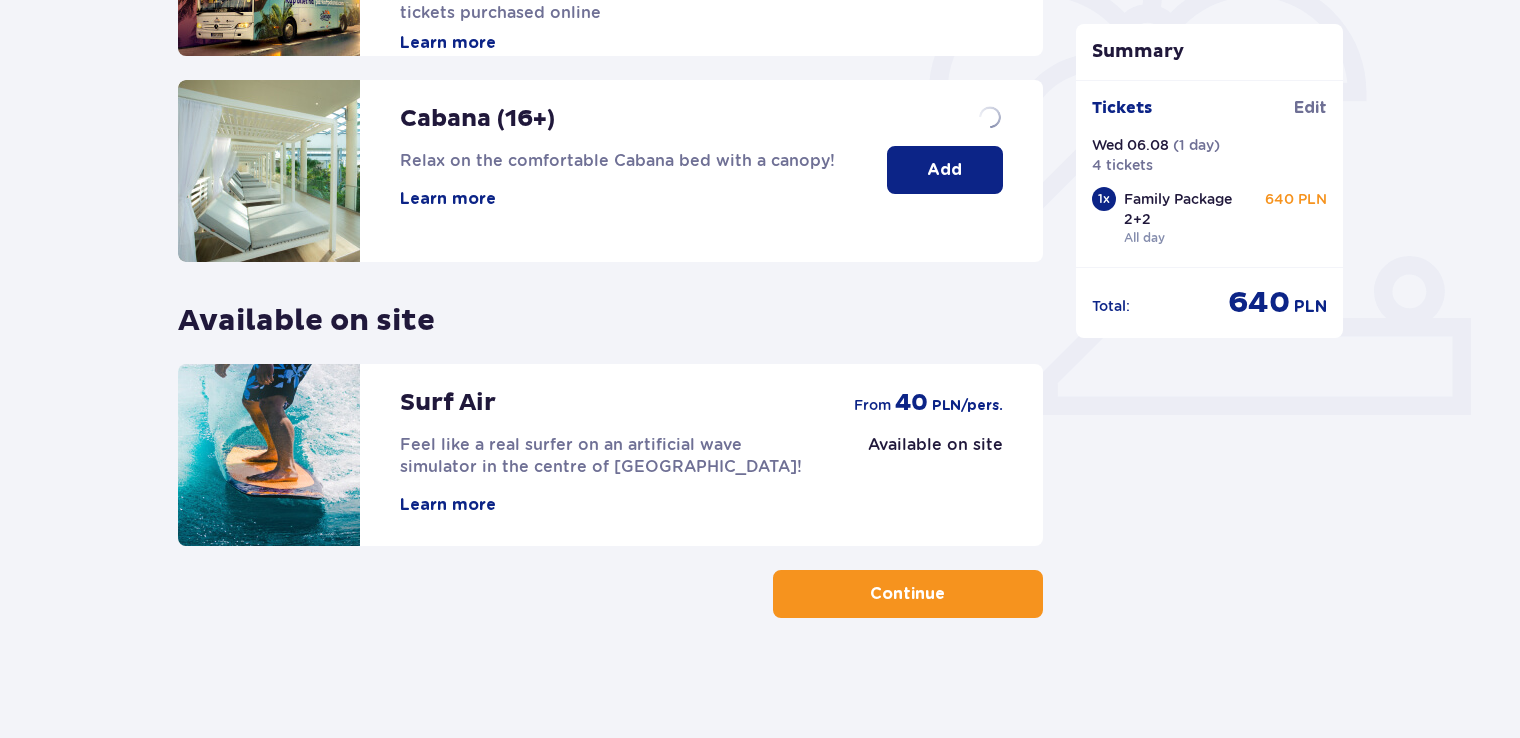 scroll, scrollTop: 0, scrollLeft: 0, axis: both 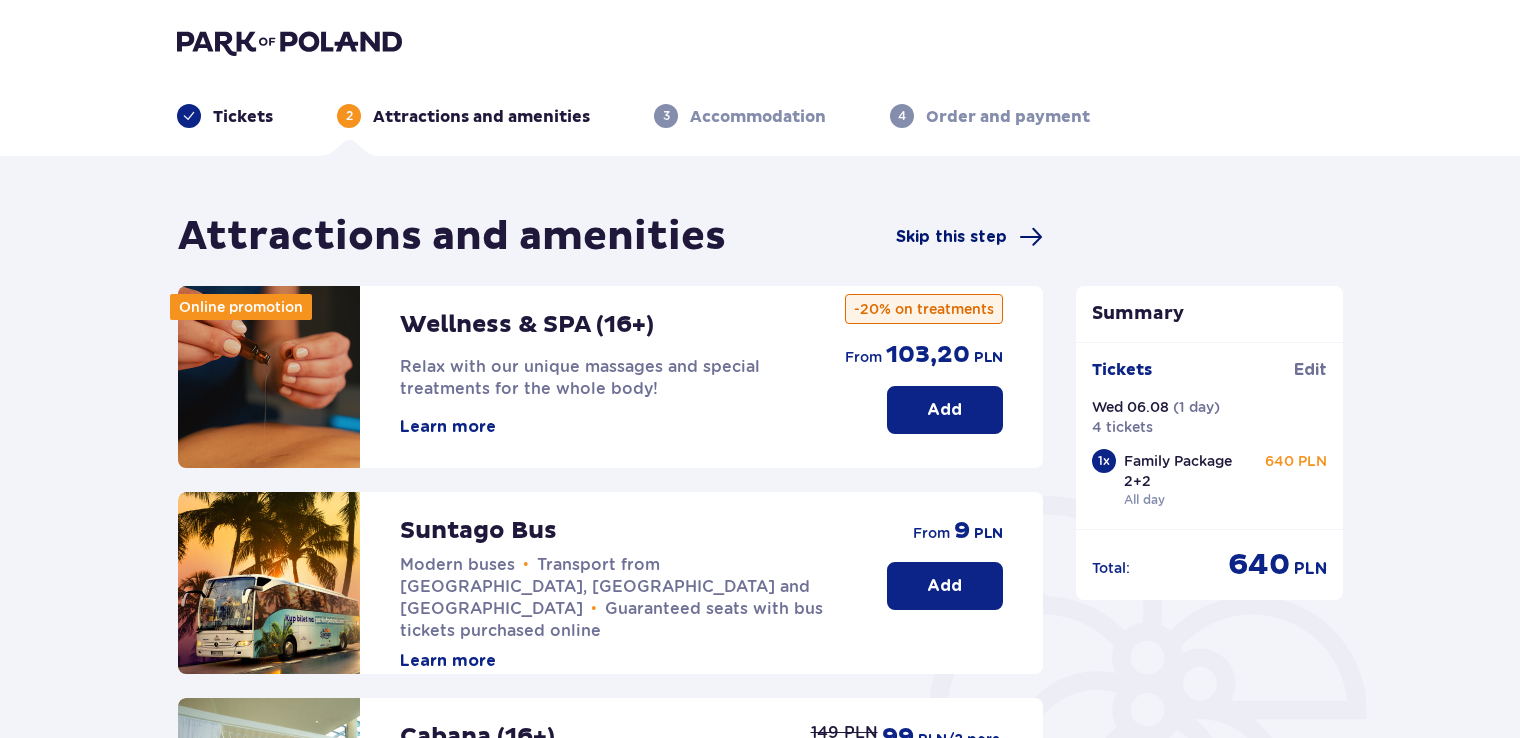 click on "Skip this step" at bounding box center (951, 237) 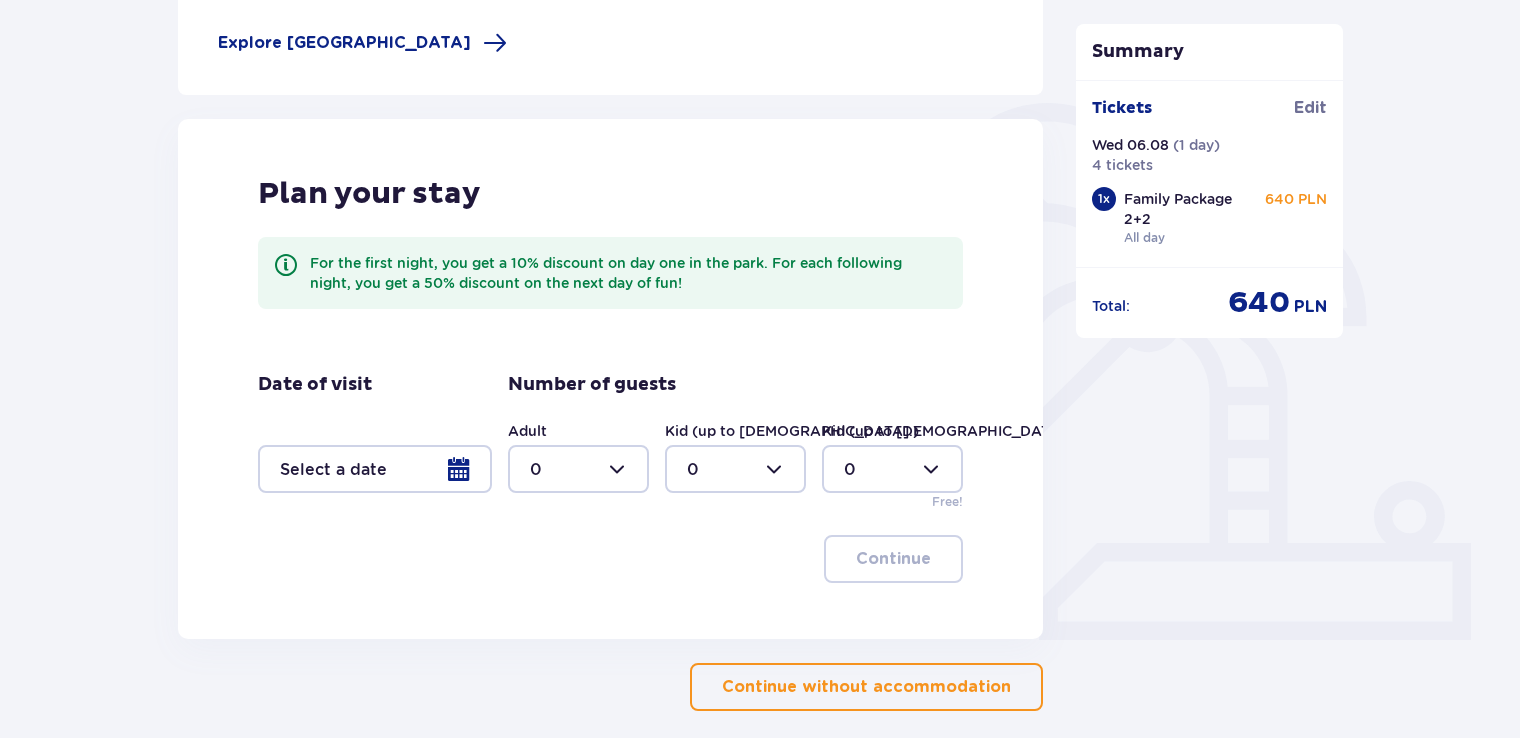 scroll, scrollTop: 485, scrollLeft: 0, axis: vertical 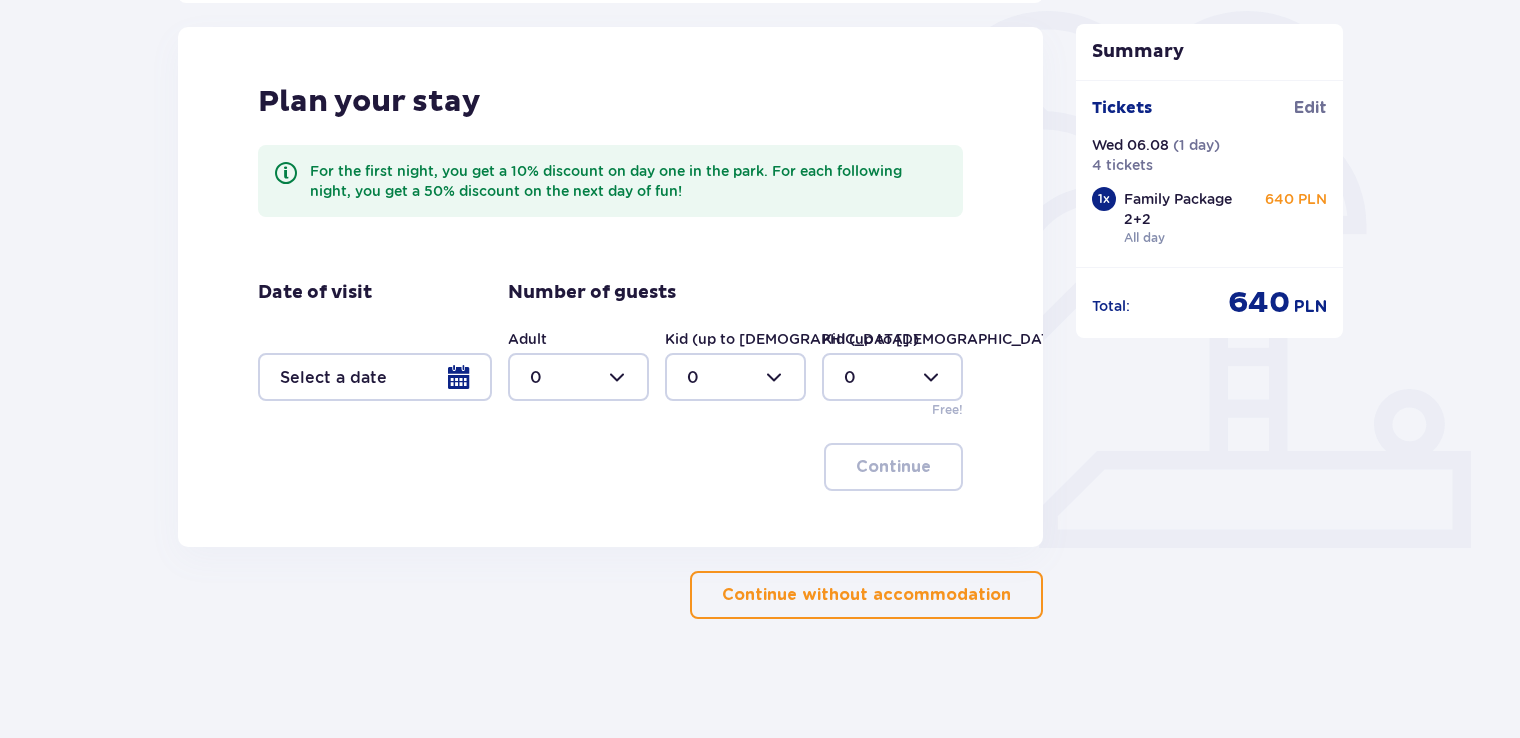click at bounding box center (375, 377) 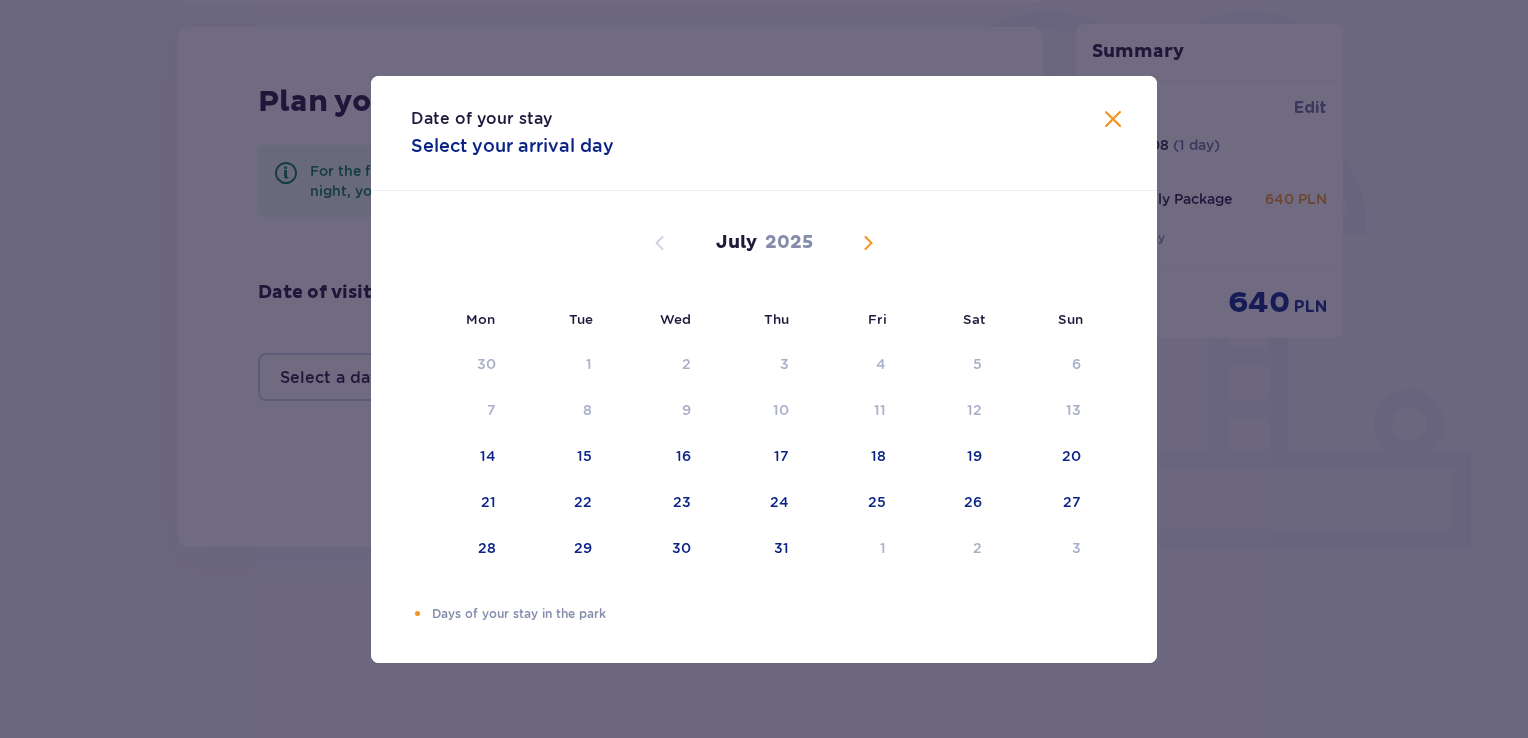 click at bounding box center [868, 243] 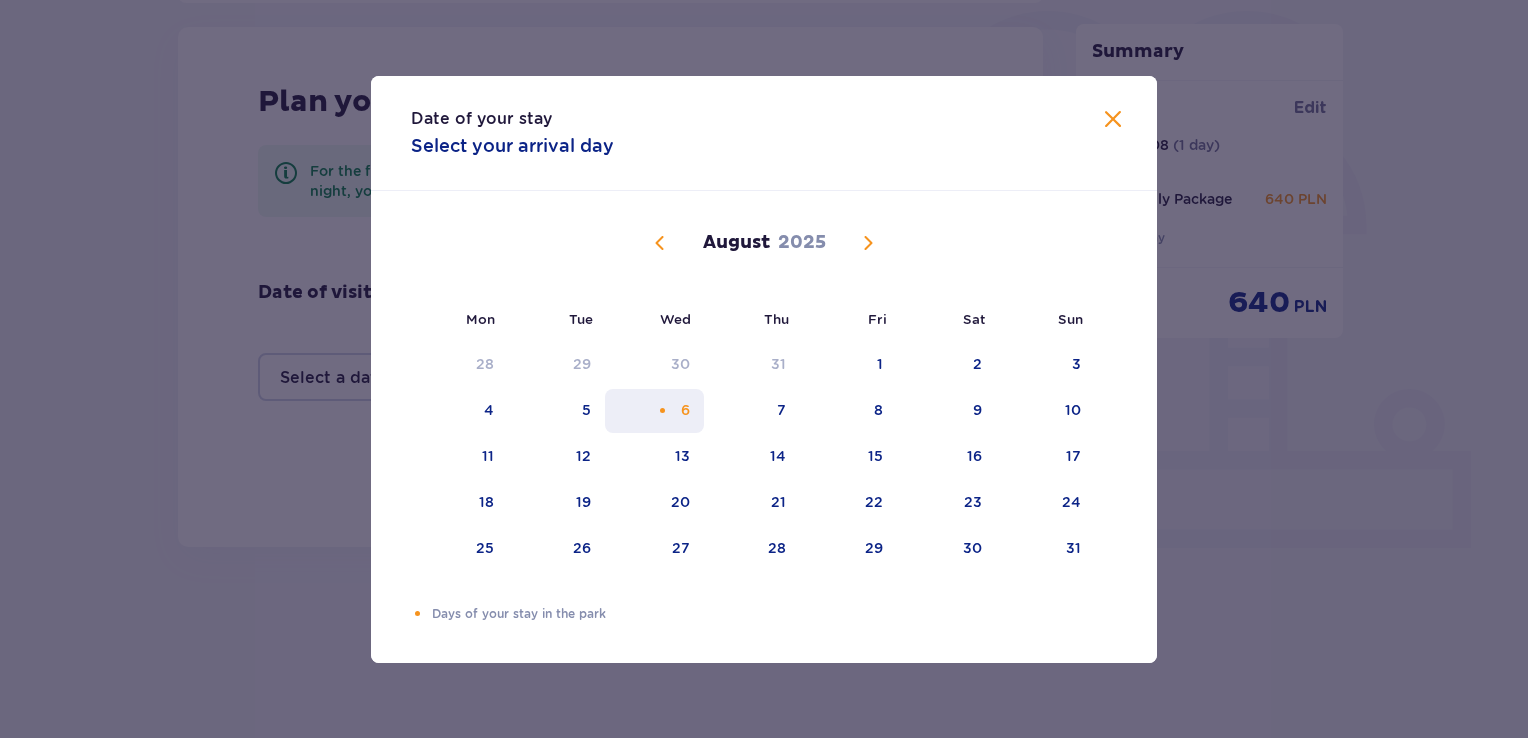 click on "6" at bounding box center (654, 411) 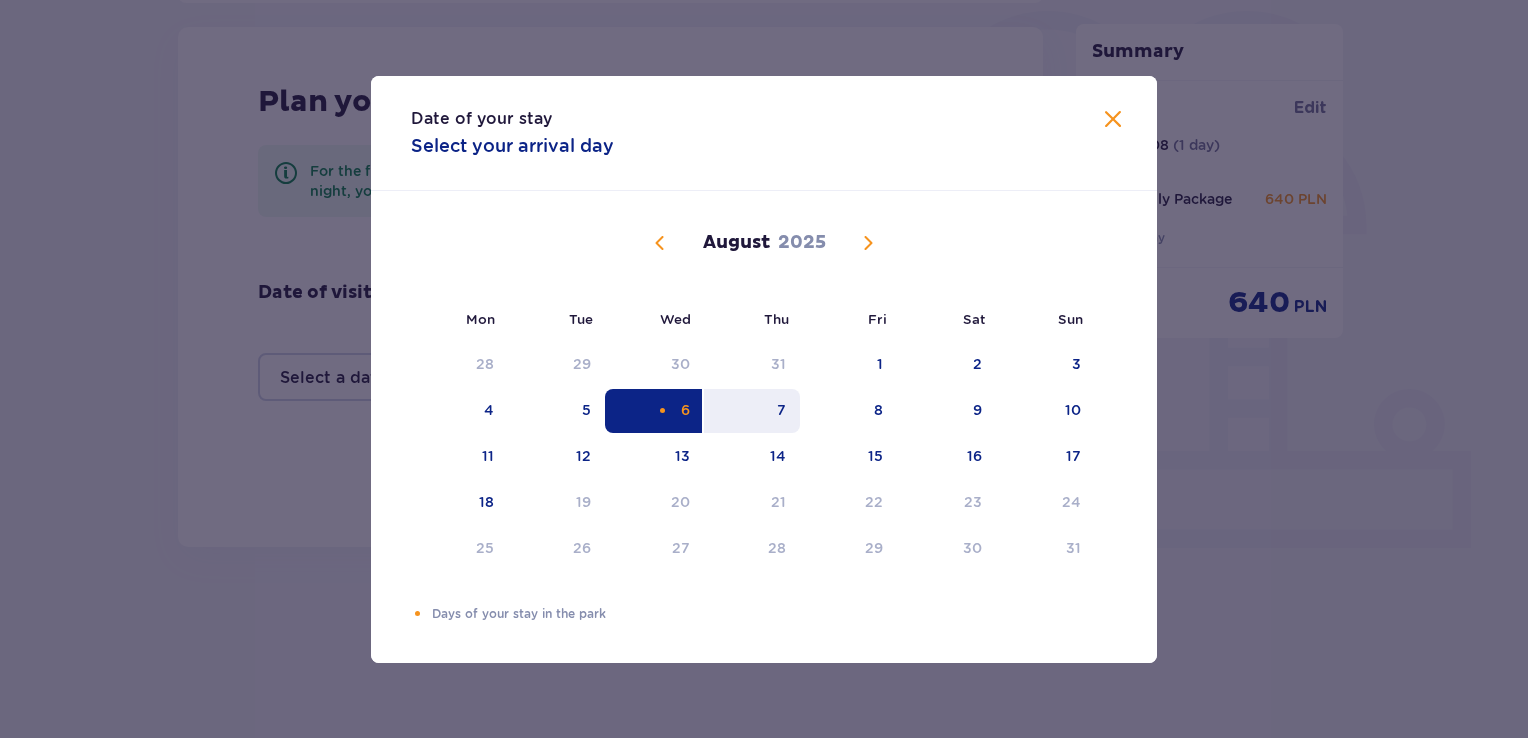 click on "7" at bounding box center (752, 411) 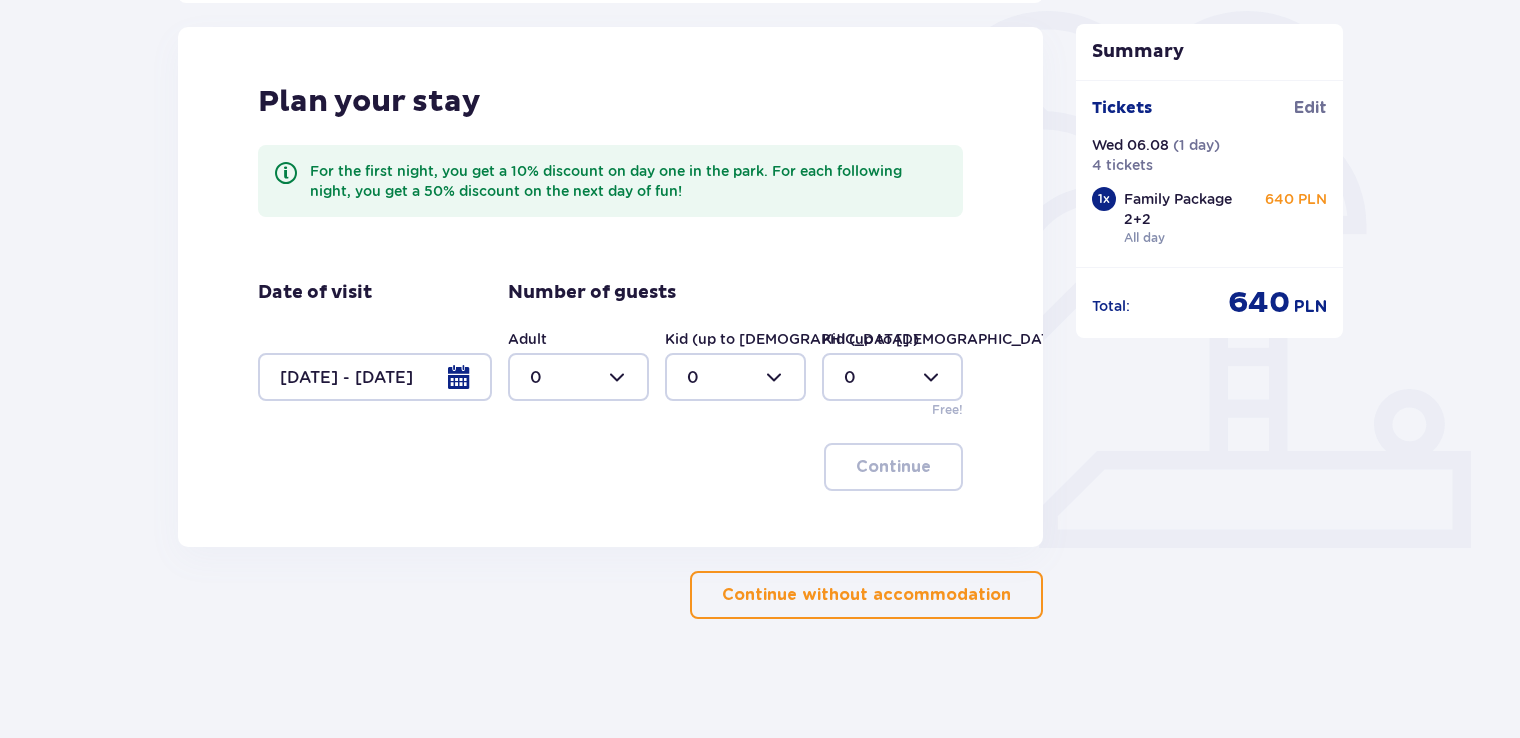 click at bounding box center (578, 377) 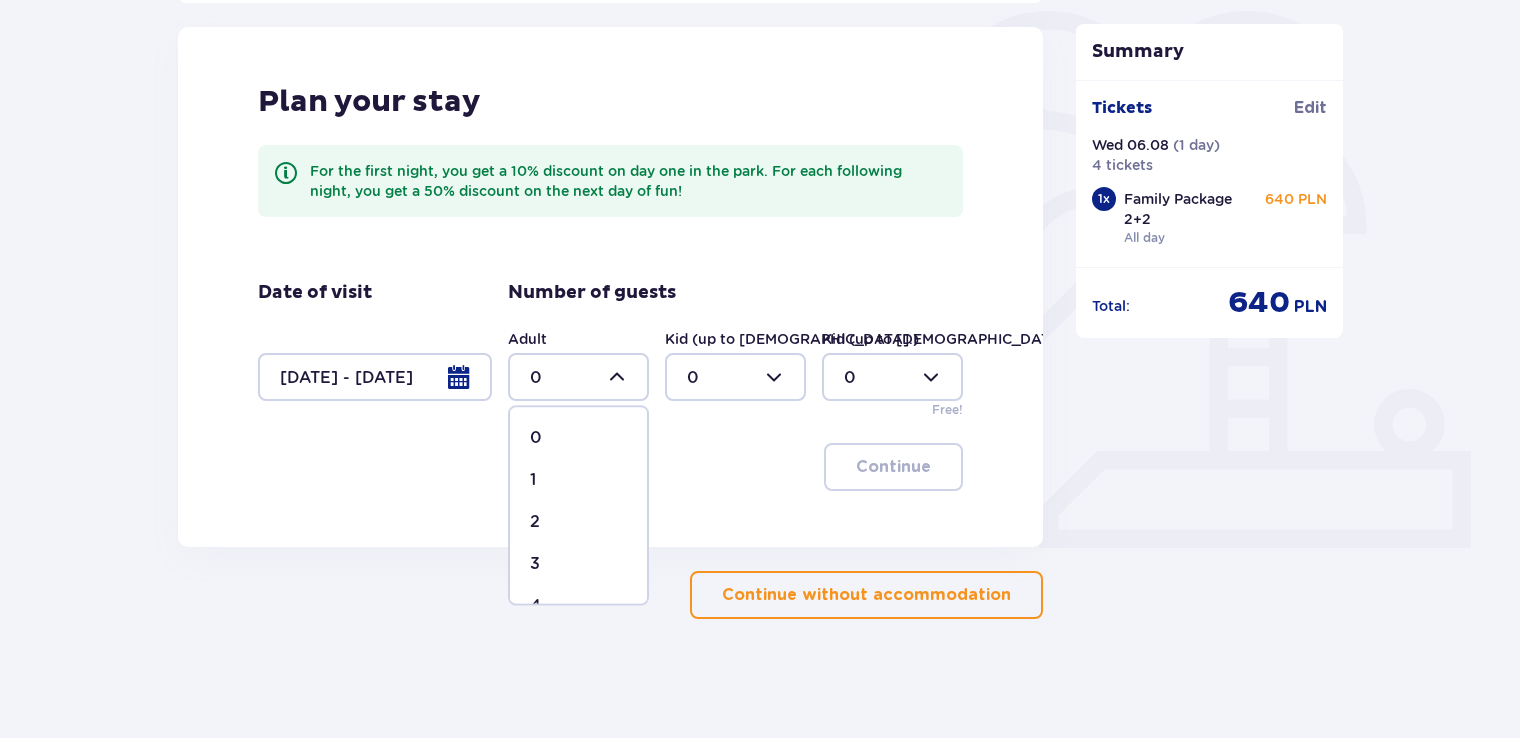 click on "3" at bounding box center [578, 564] 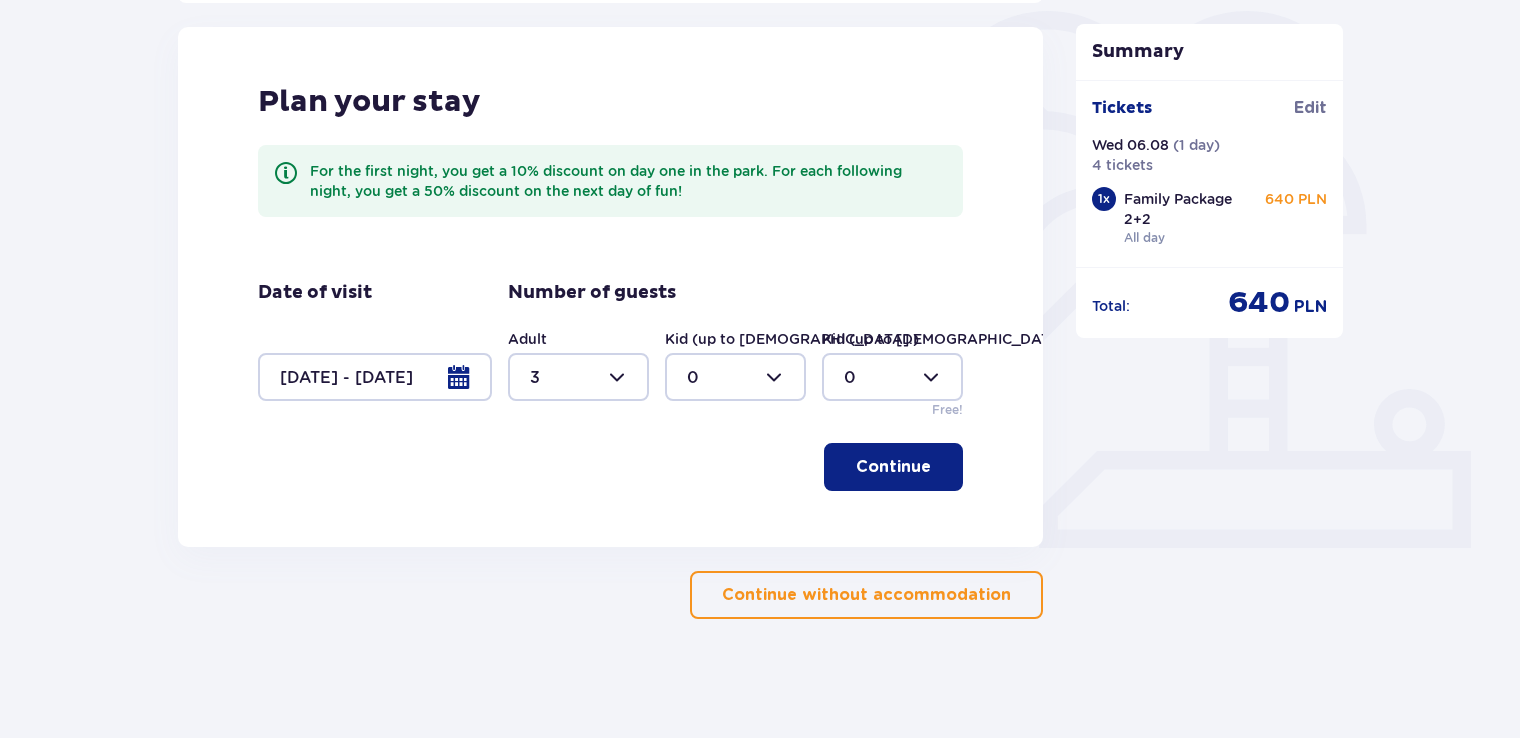 click at bounding box center (735, 377) 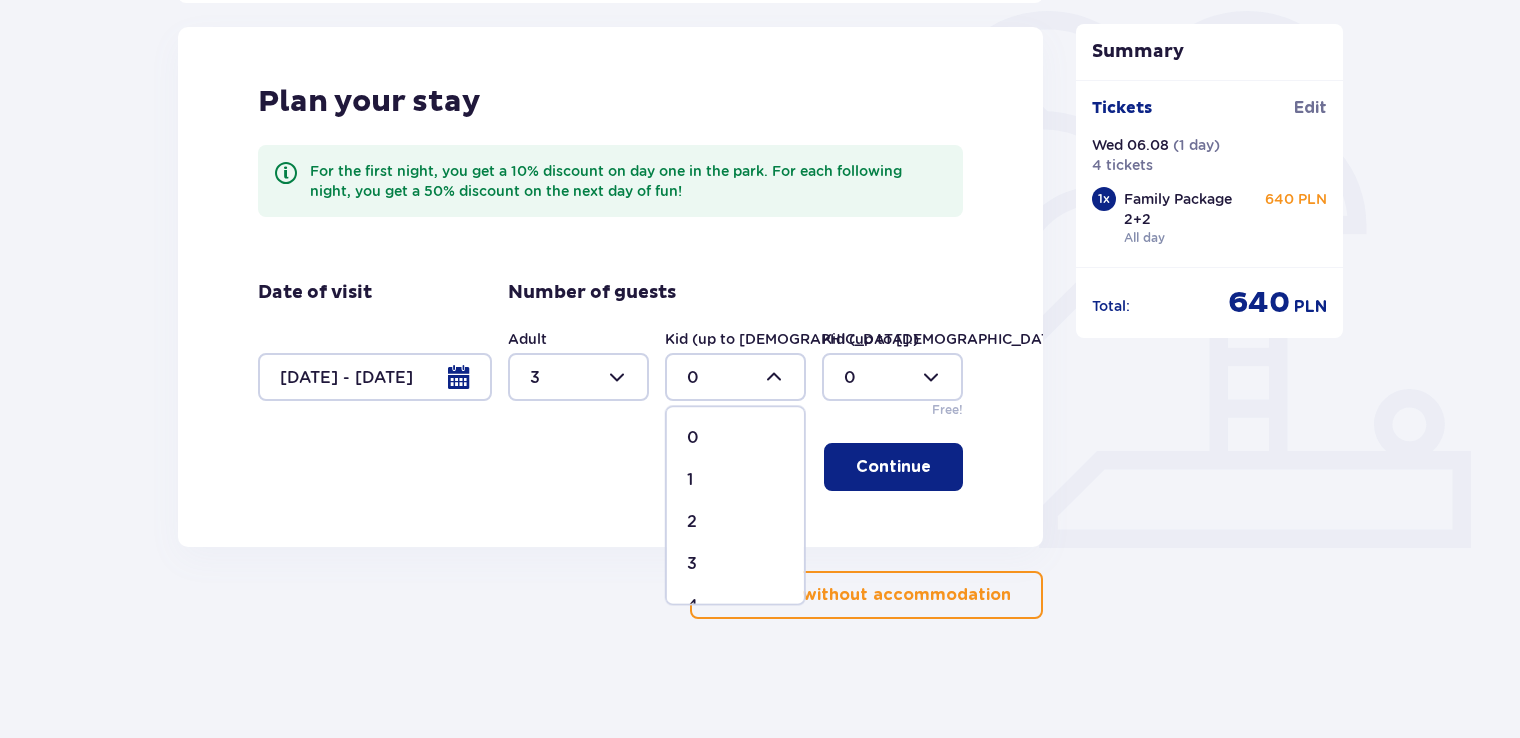 click on "1" at bounding box center (735, 480) 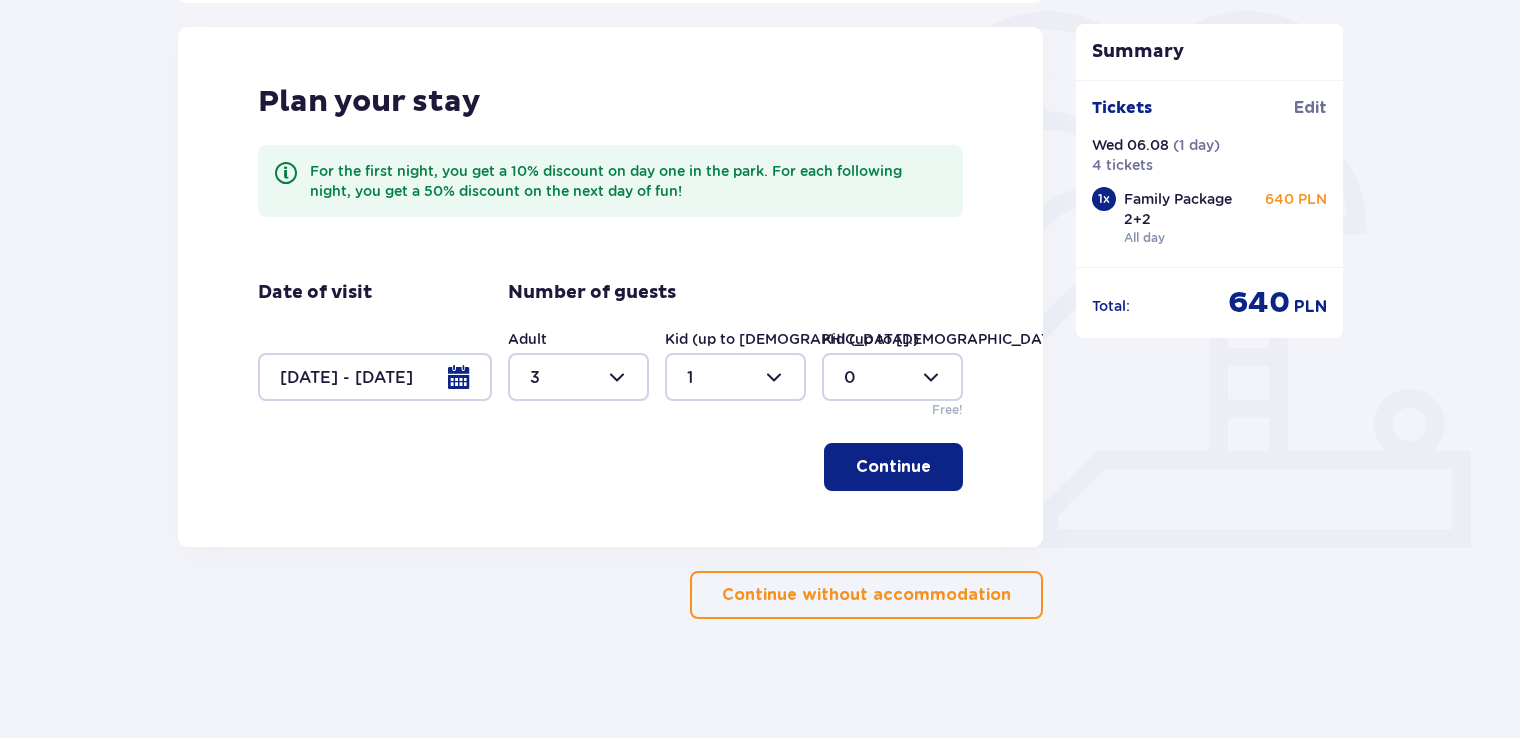 click at bounding box center (892, 377) 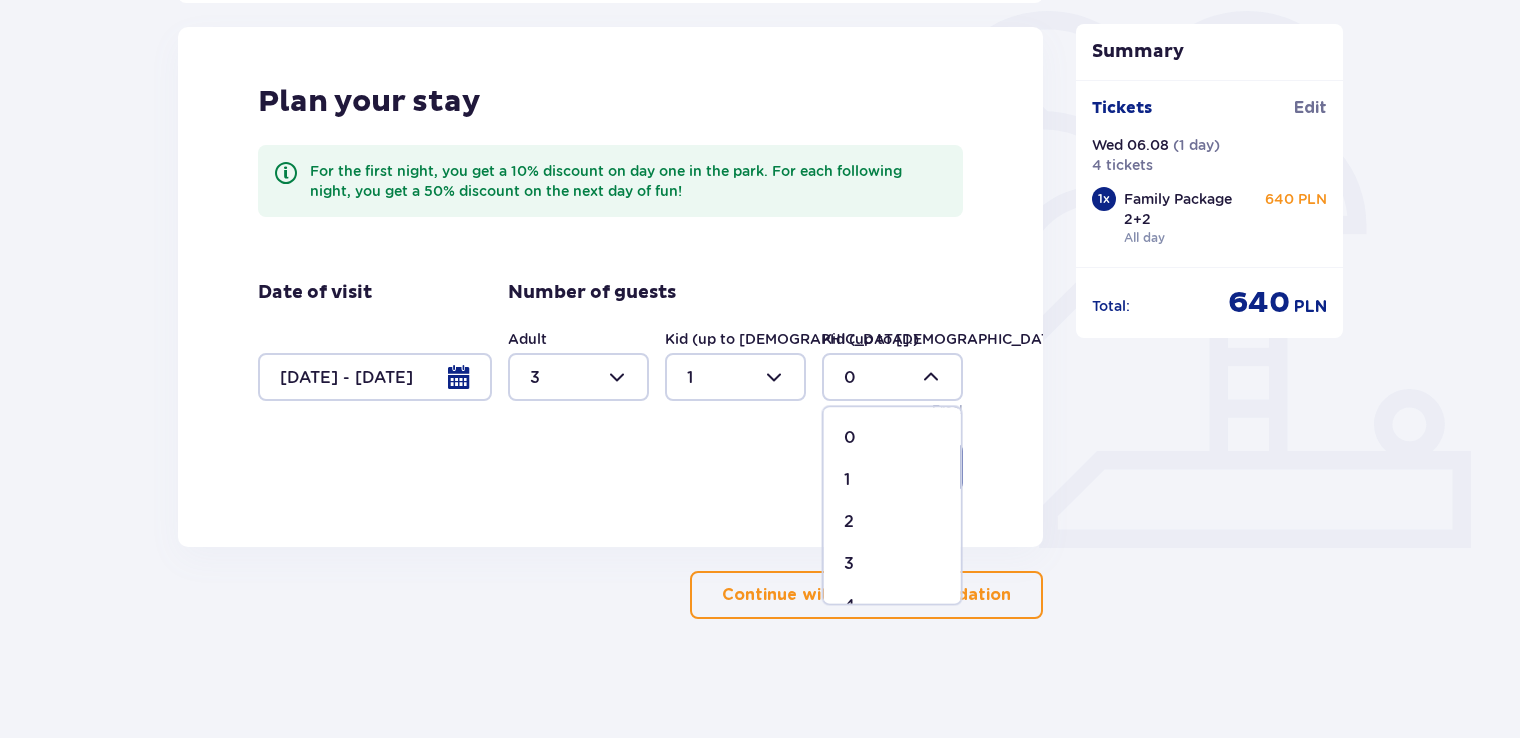 click on "1" at bounding box center [892, 480] 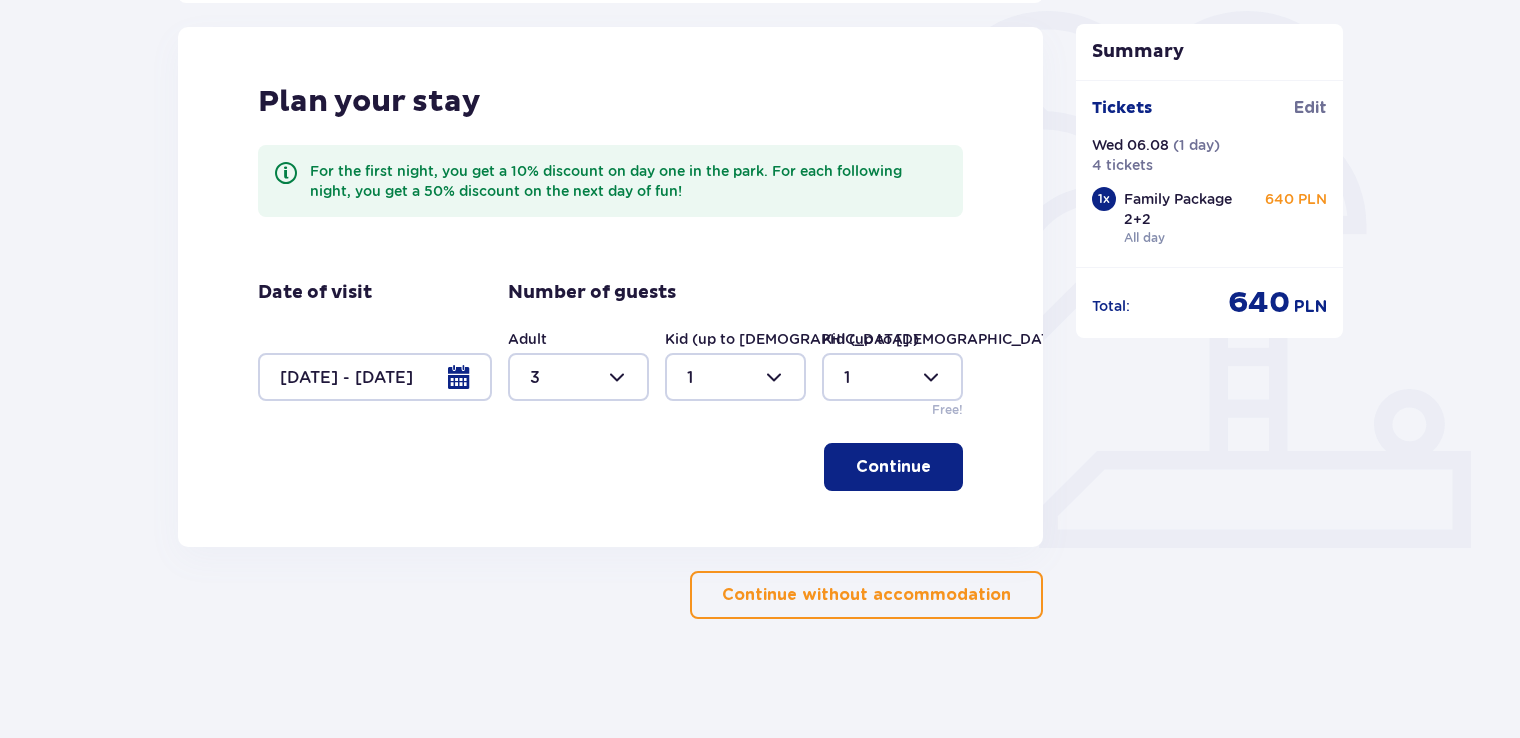 type on "1" 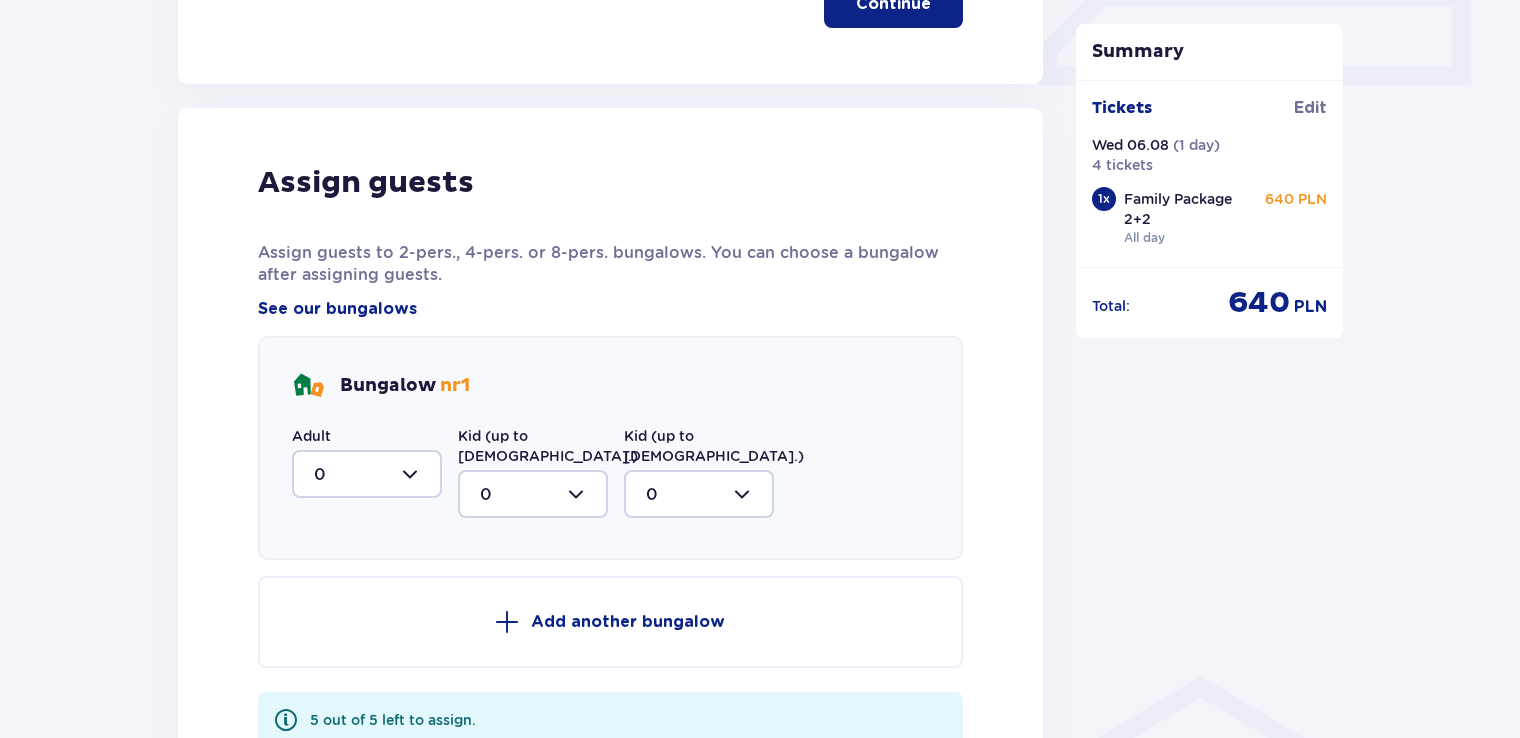 scroll, scrollTop: 1032, scrollLeft: 0, axis: vertical 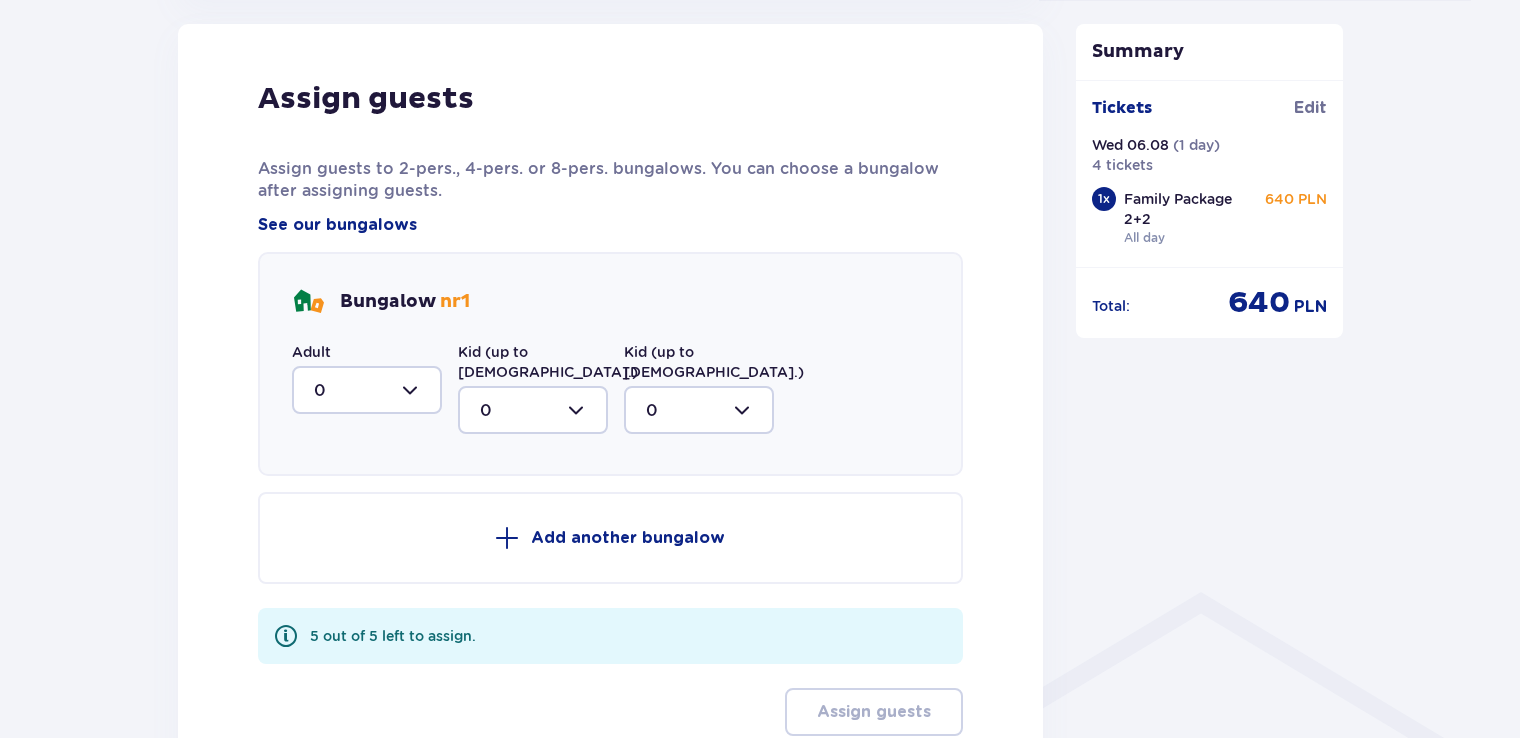 click at bounding box center [367, 390] 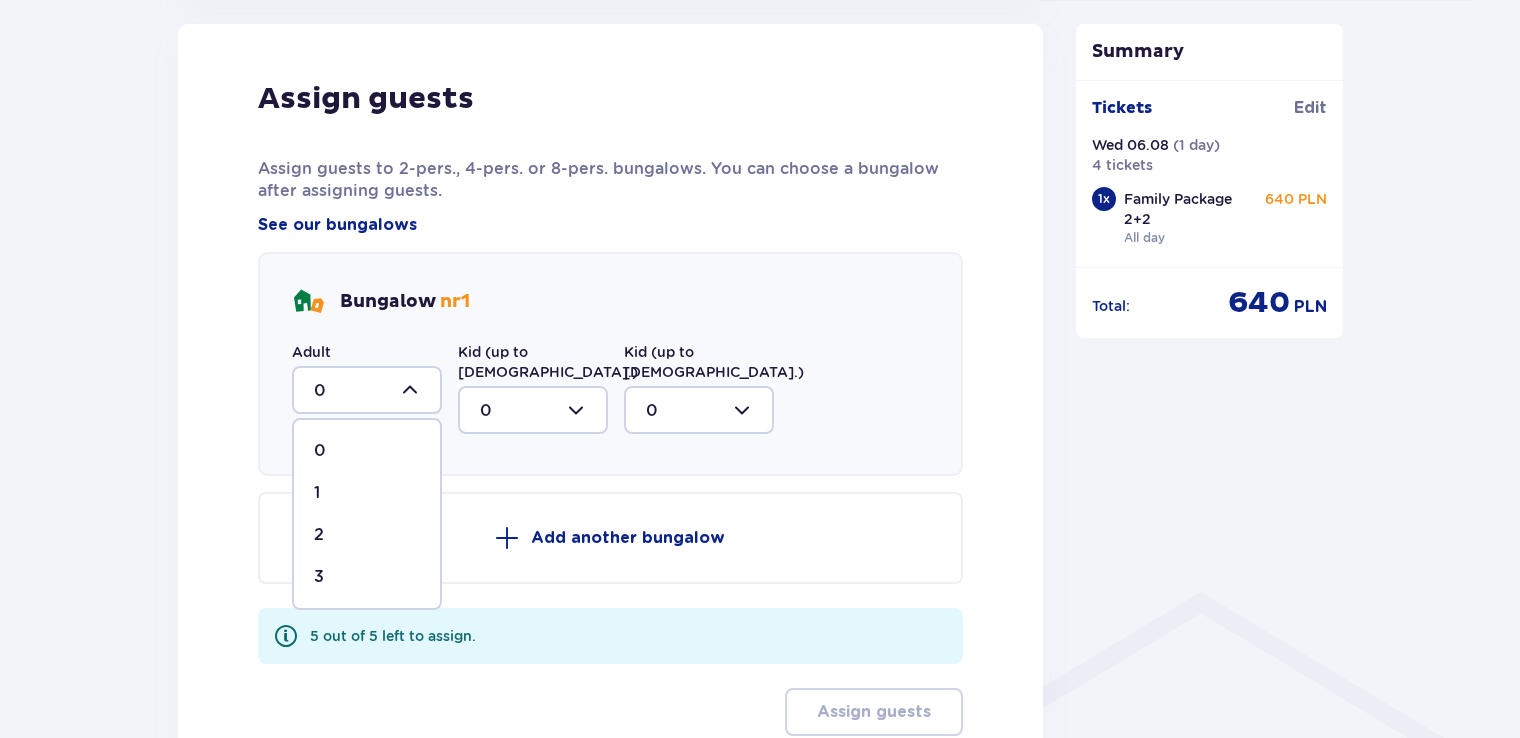 click on "2" at bounding box center [367, 535] 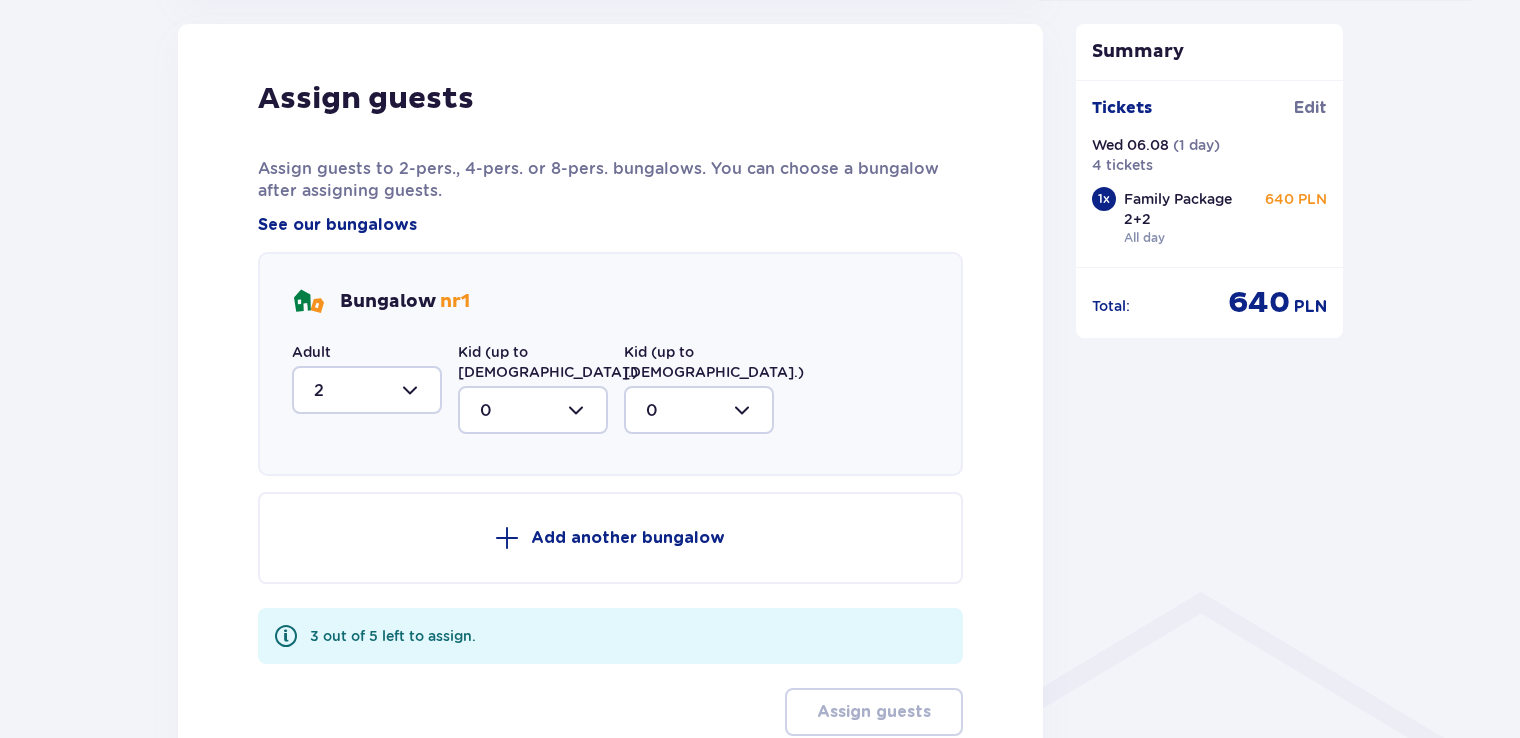 click at bounding box center [367, 390] 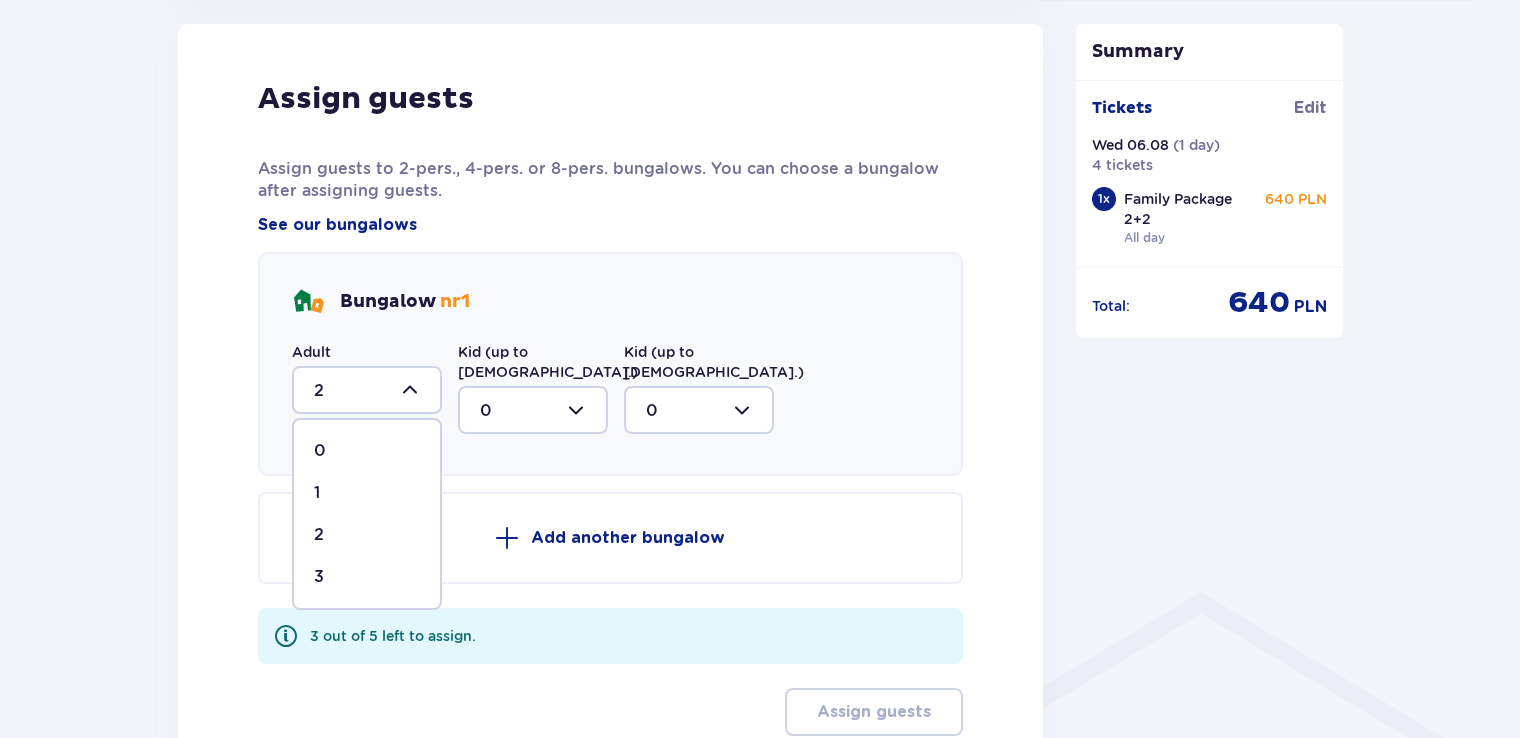 click on "3" at bounding box center (367, 577) 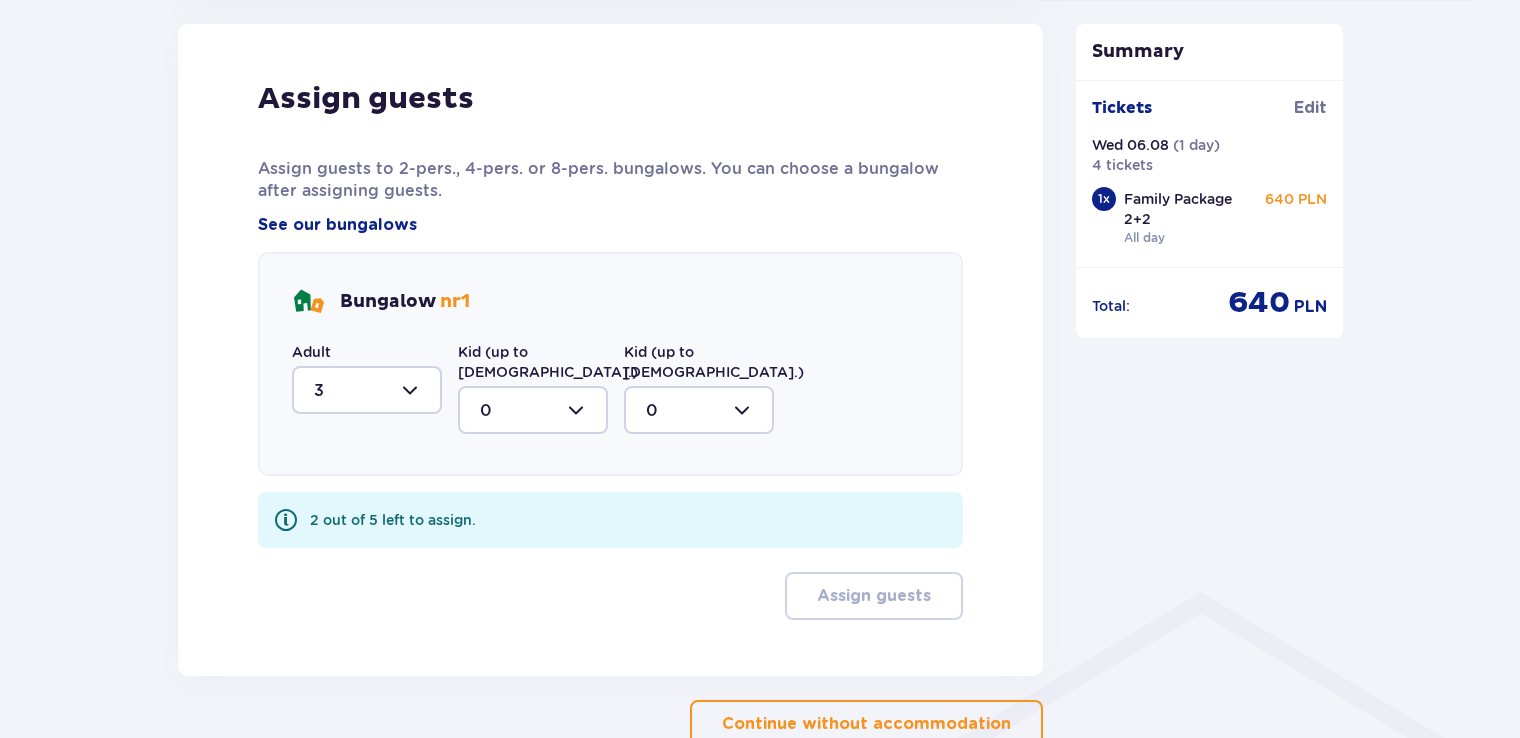 click at bounding box center [533, 410] 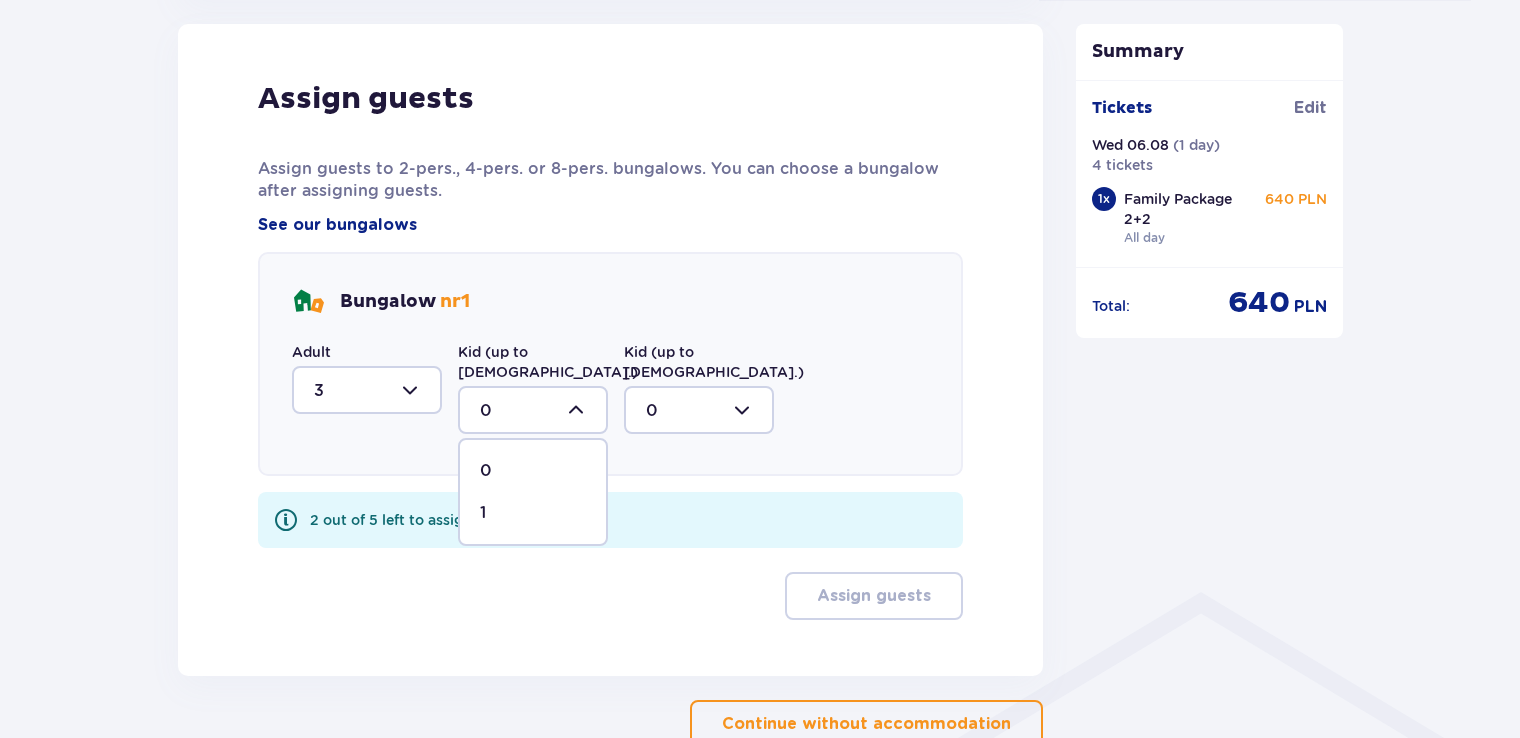 click on "1" at bounding box center [533, 513] 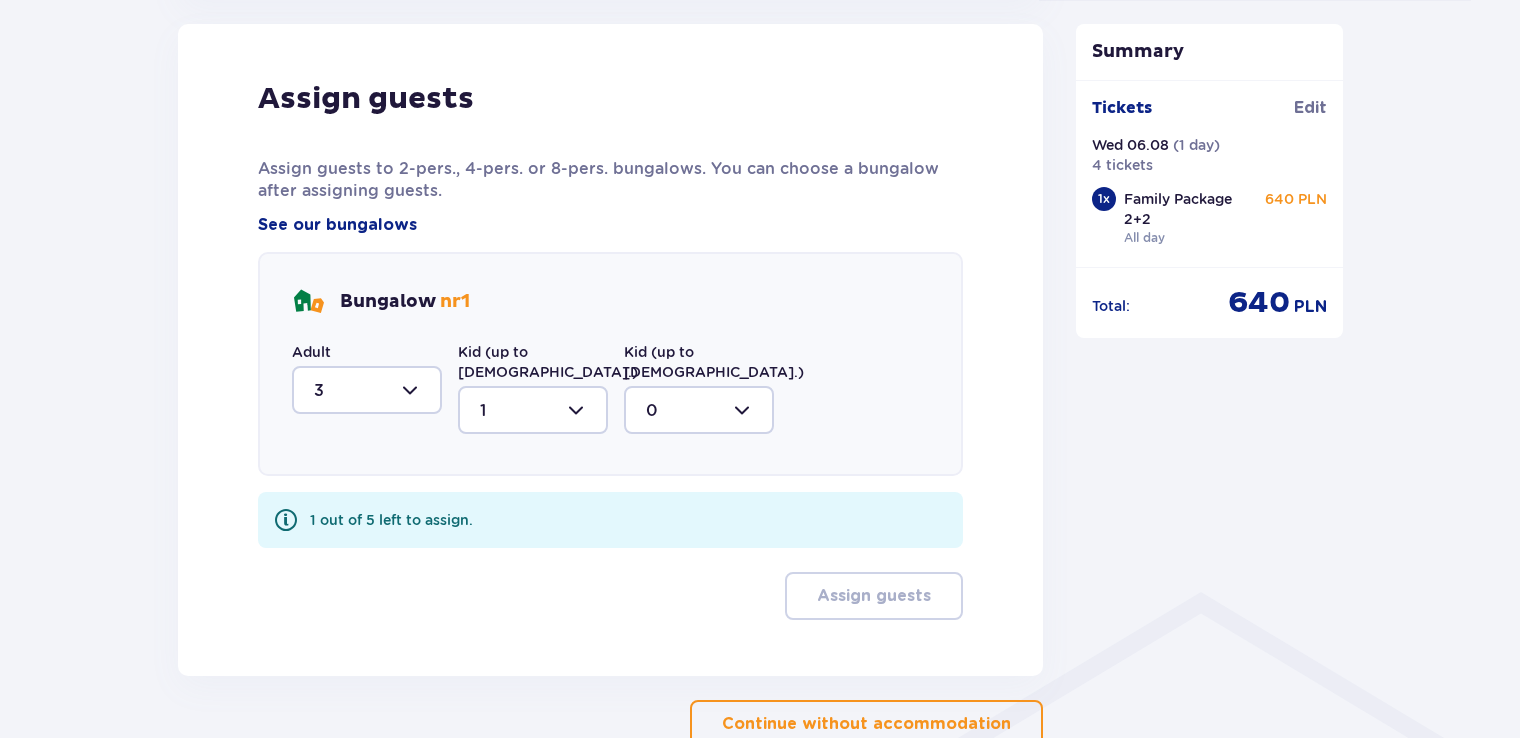 click at bounding box center [699, 410] 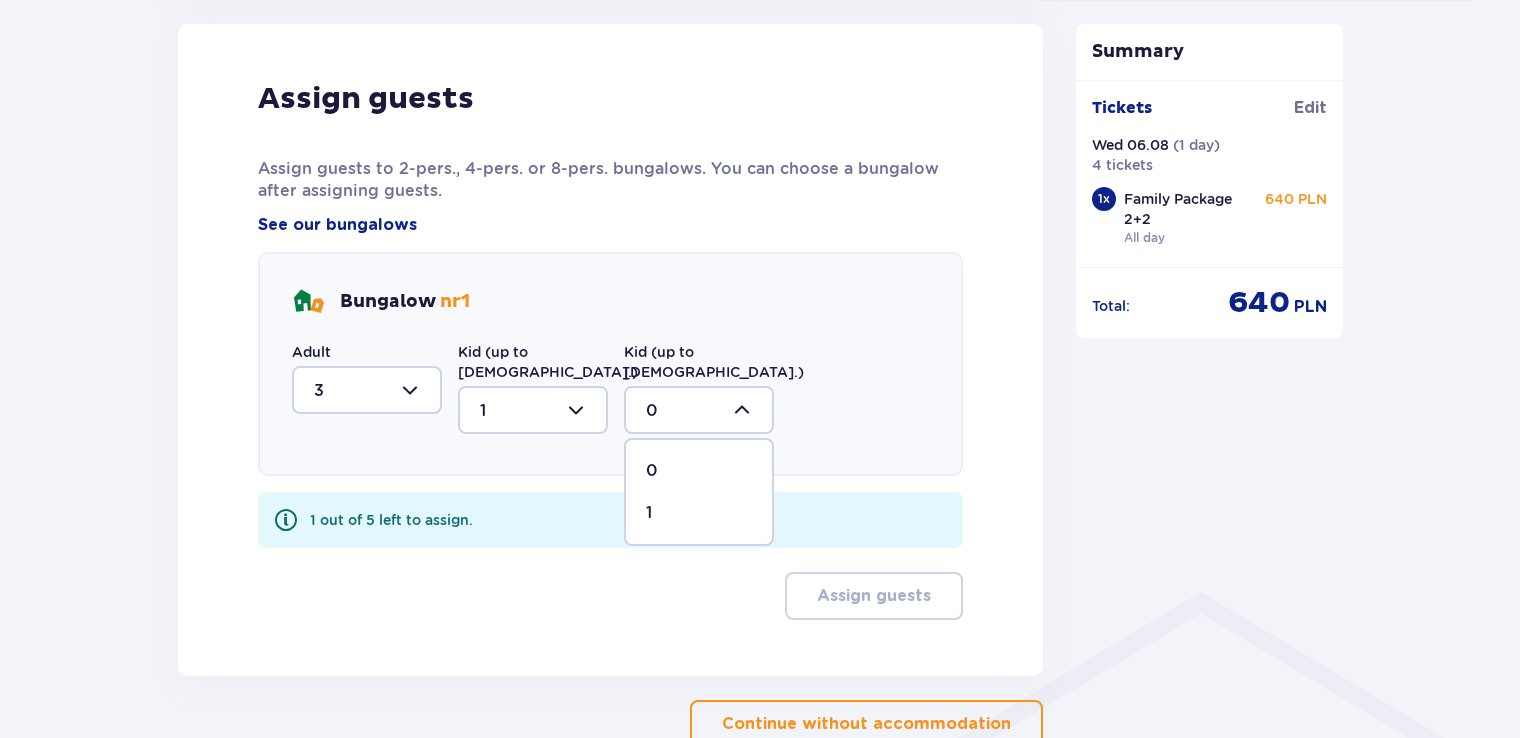 click on "1" at bounding box center (699, 513) 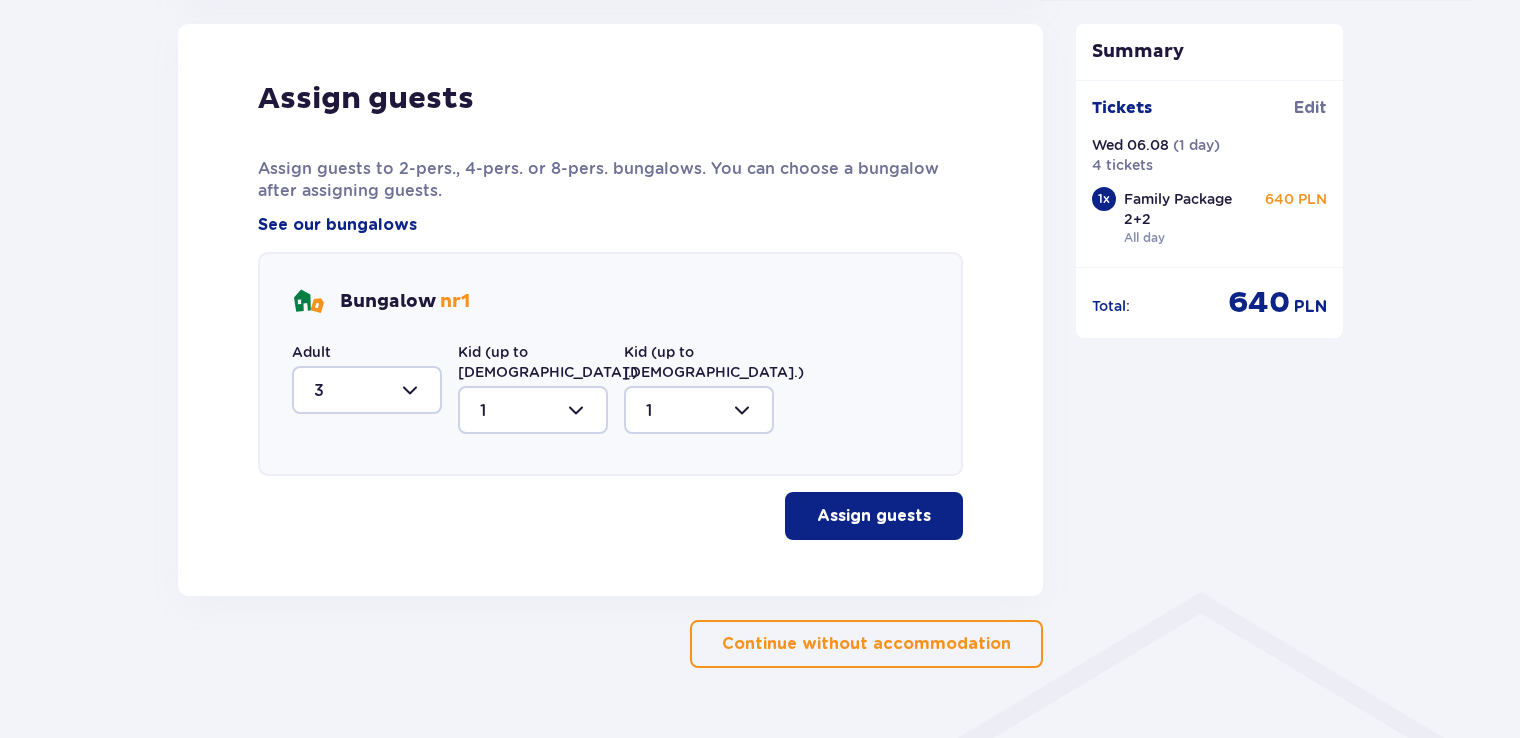 click on "Assign guests" at bounding box center [874, 516] 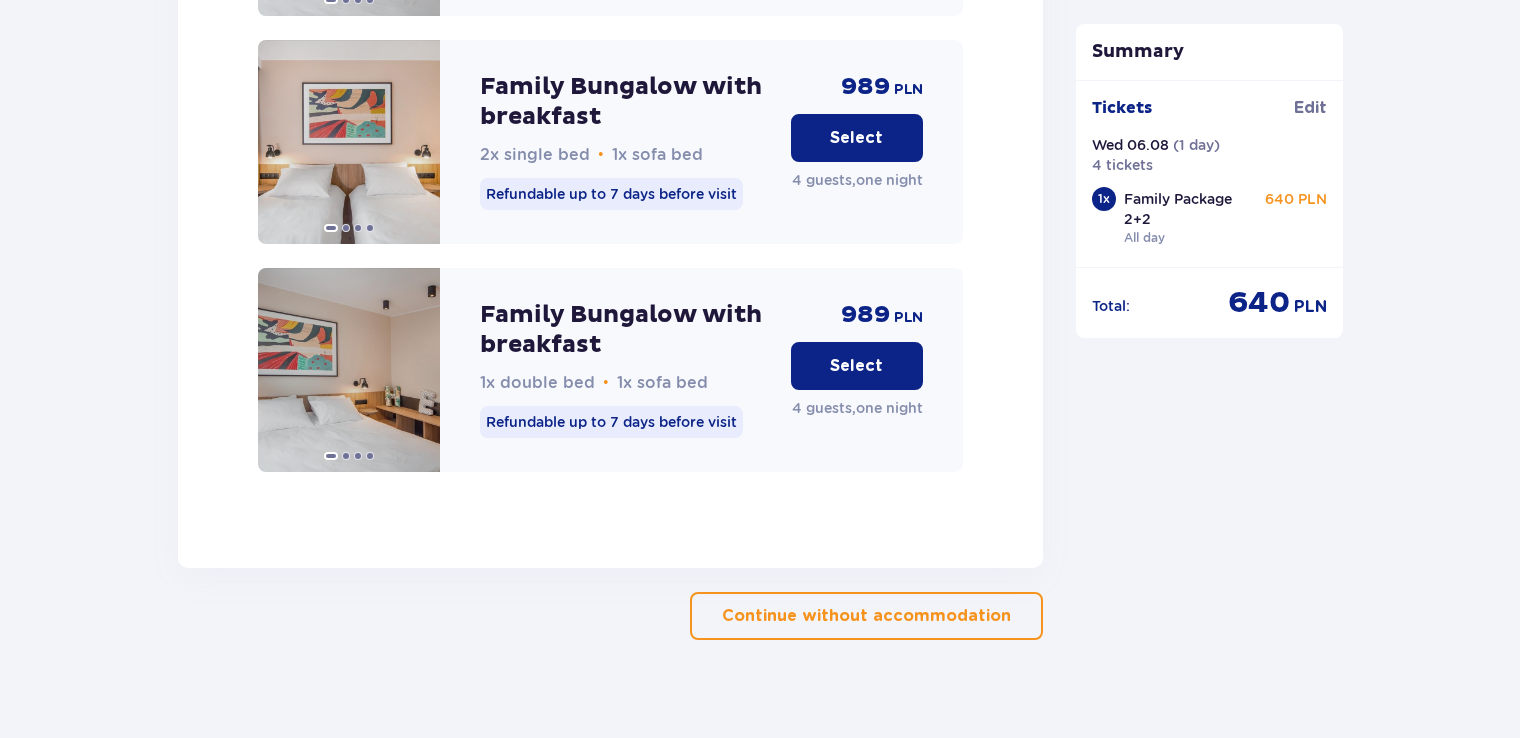scroll, scrollTop: 3273, scrollLeft: 0, axis: vertical 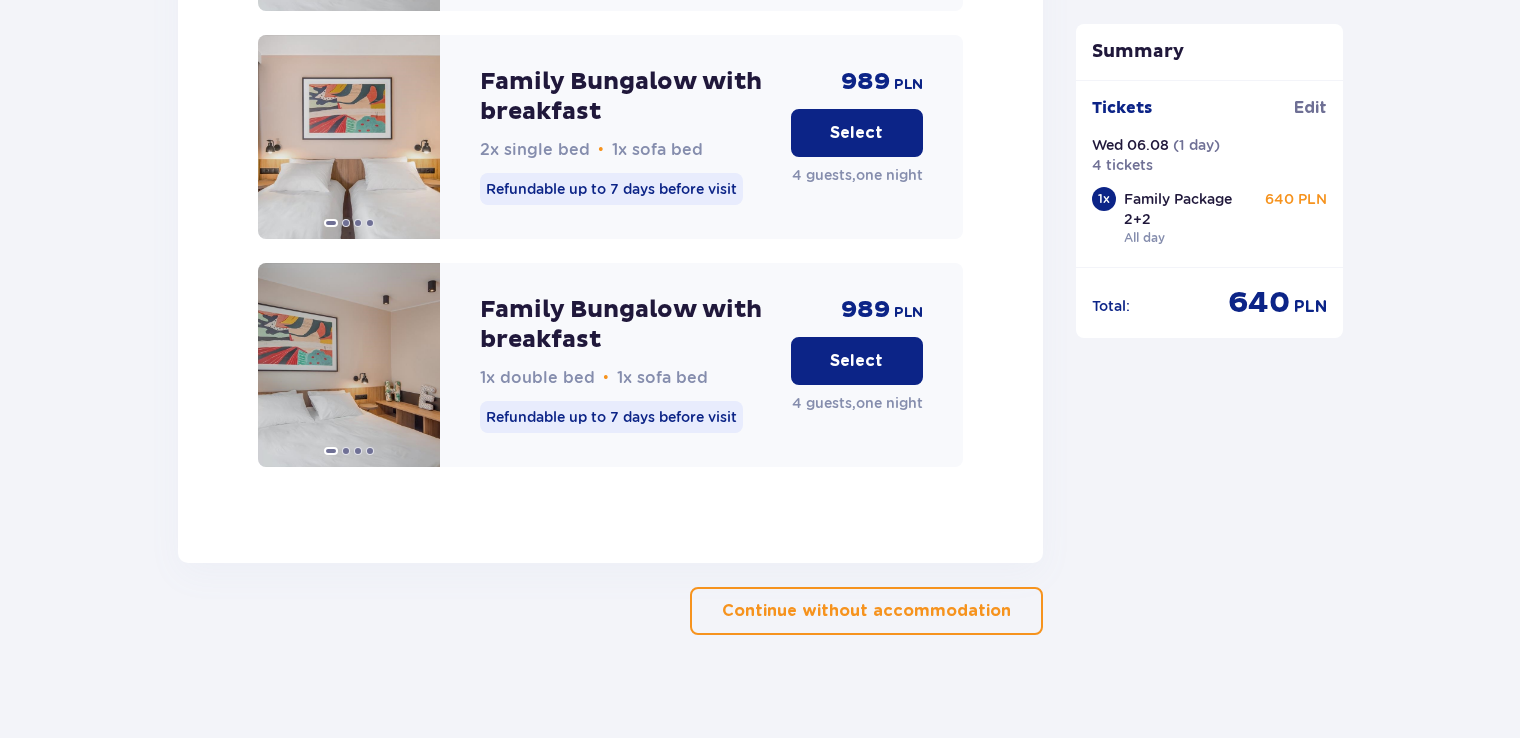 click on "Continue without accommodation" at bounding box center [866, 611] 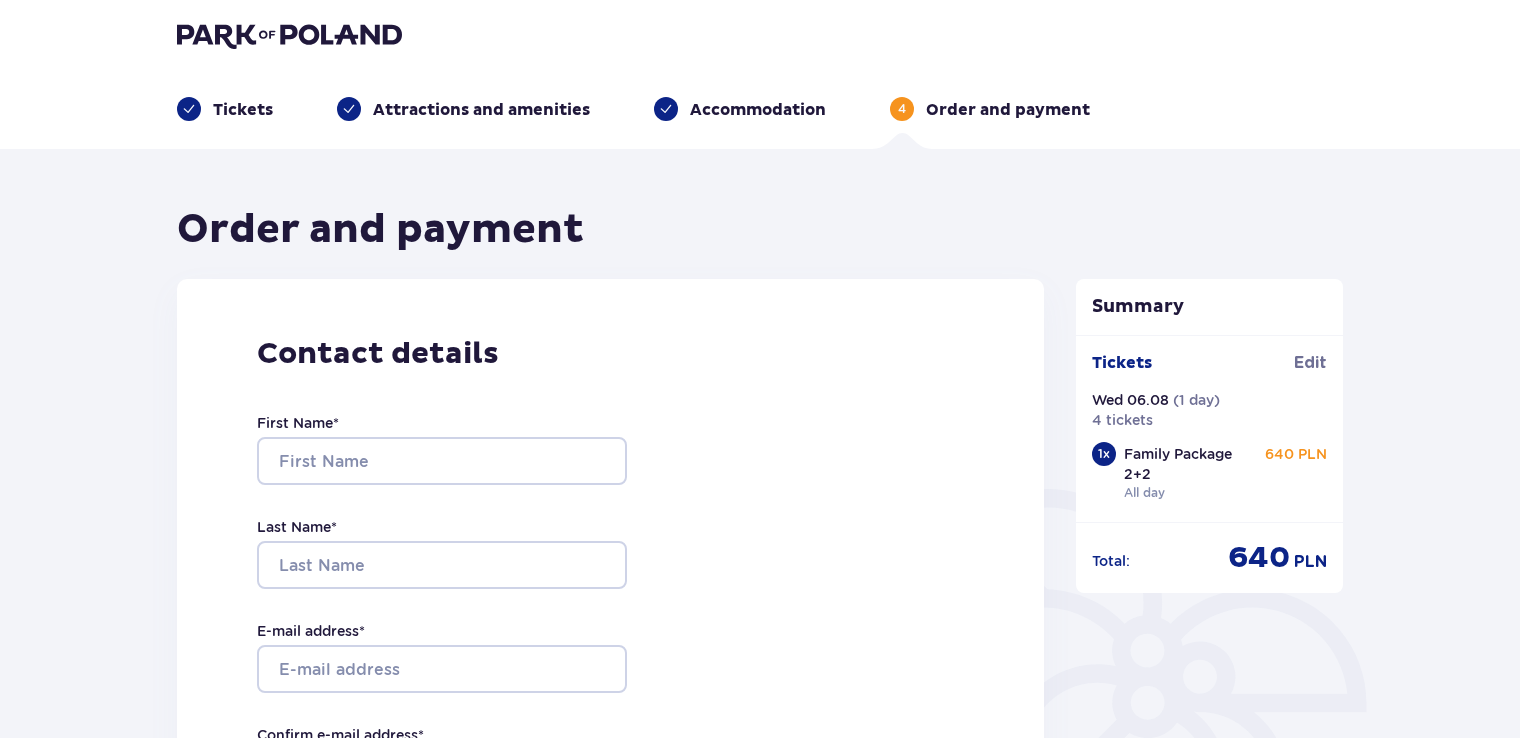 scroll, scrollTop: 0, scrollLeft: 0, axis: both 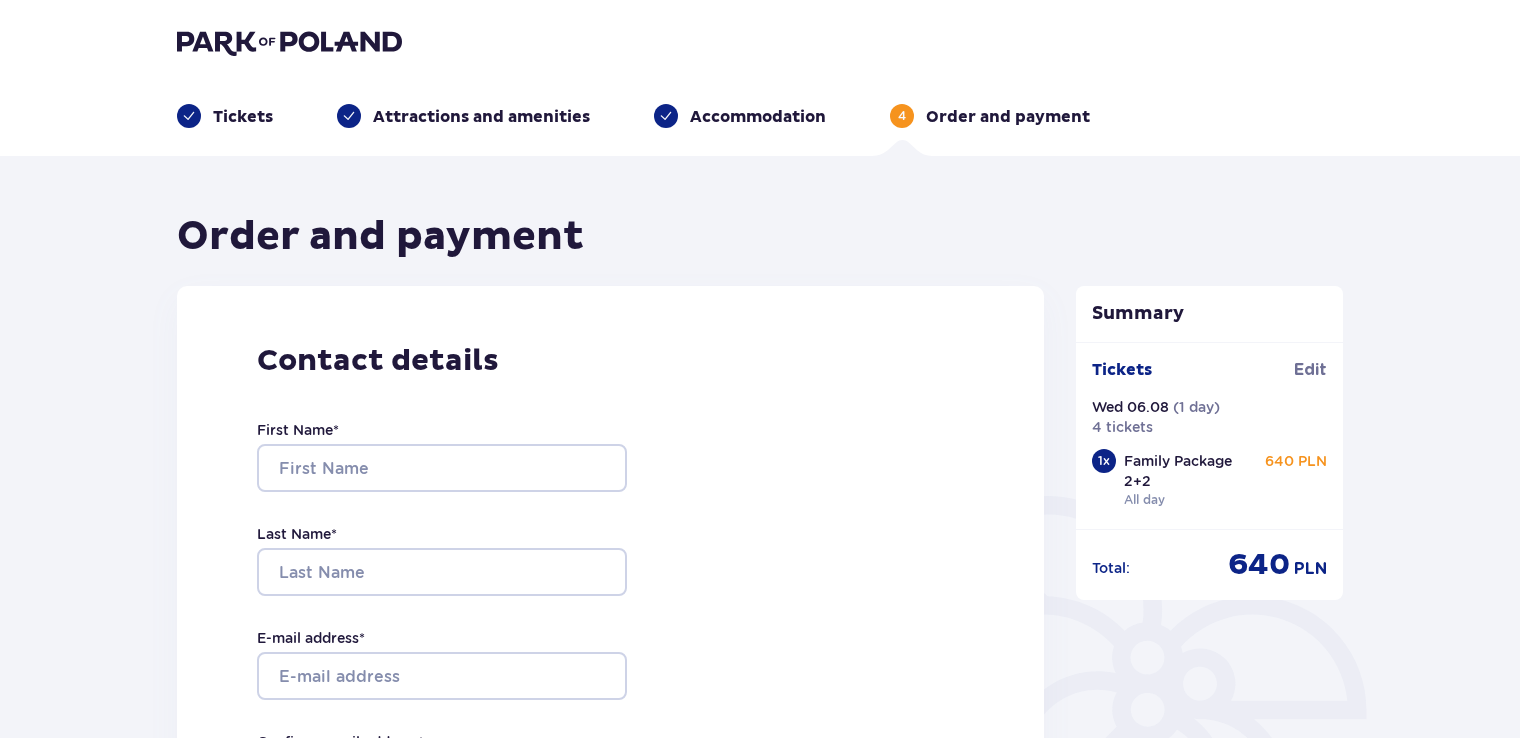 drag, startPoint x: 1517, startPoint y: 210, endPoint x: 1527, endPoint y: 195, distance: 18.027756 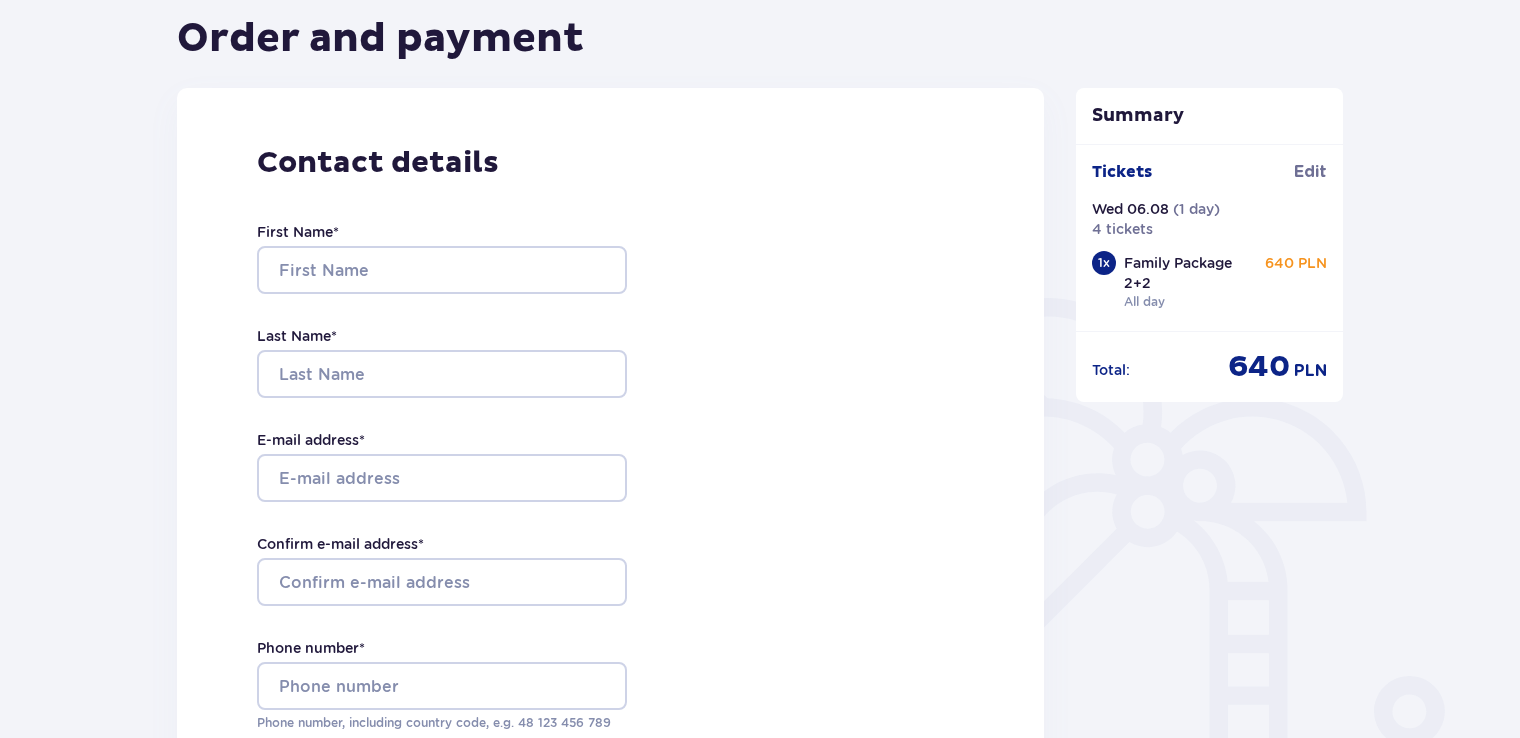 scroll, scrollTop: 15, scrollLeft: 0, axis: vertical 